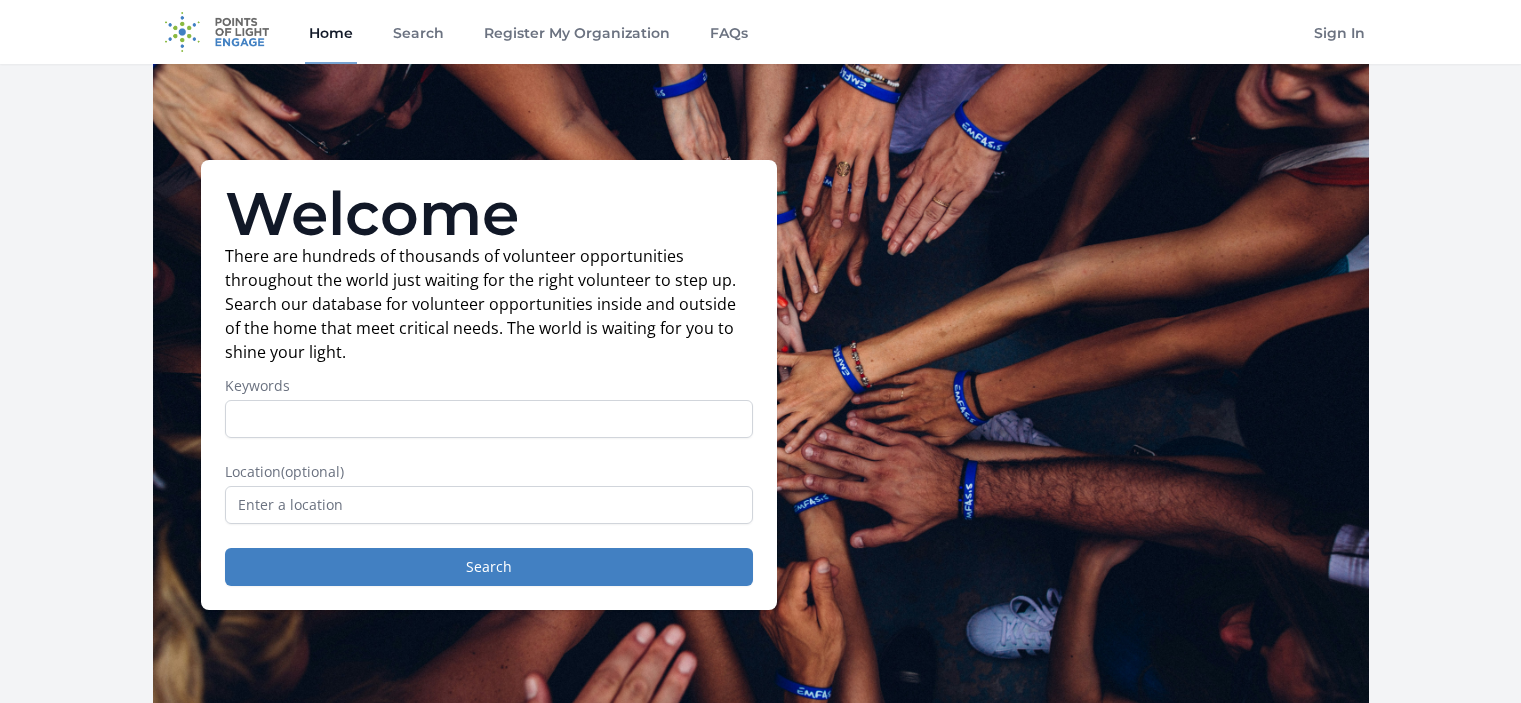 scroll, scrollTop: 0, scrollLeft: 0, axis: both 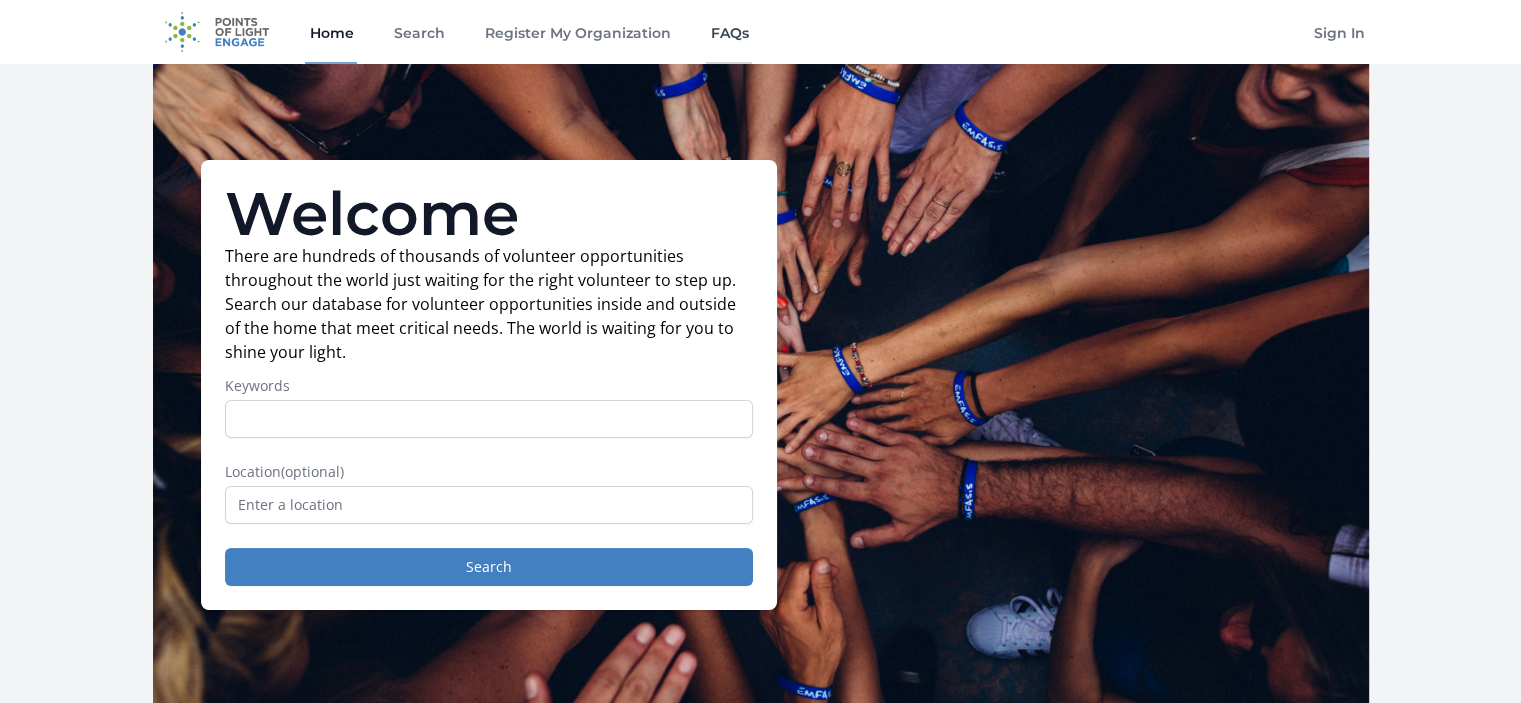 click on "FAQs" at bounding box center [729, 32] 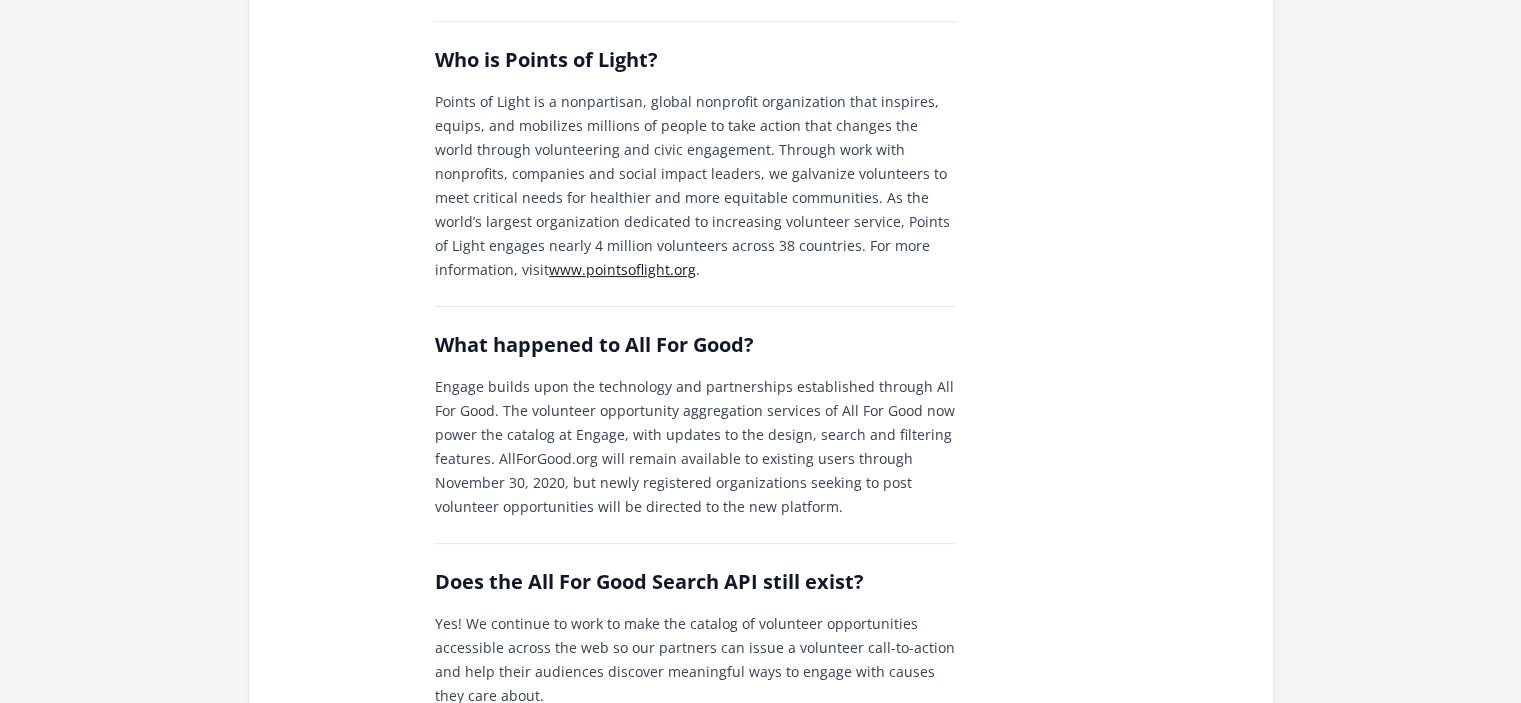 scroll, scrollTop: 0, scrollLeft: 0, axis: both 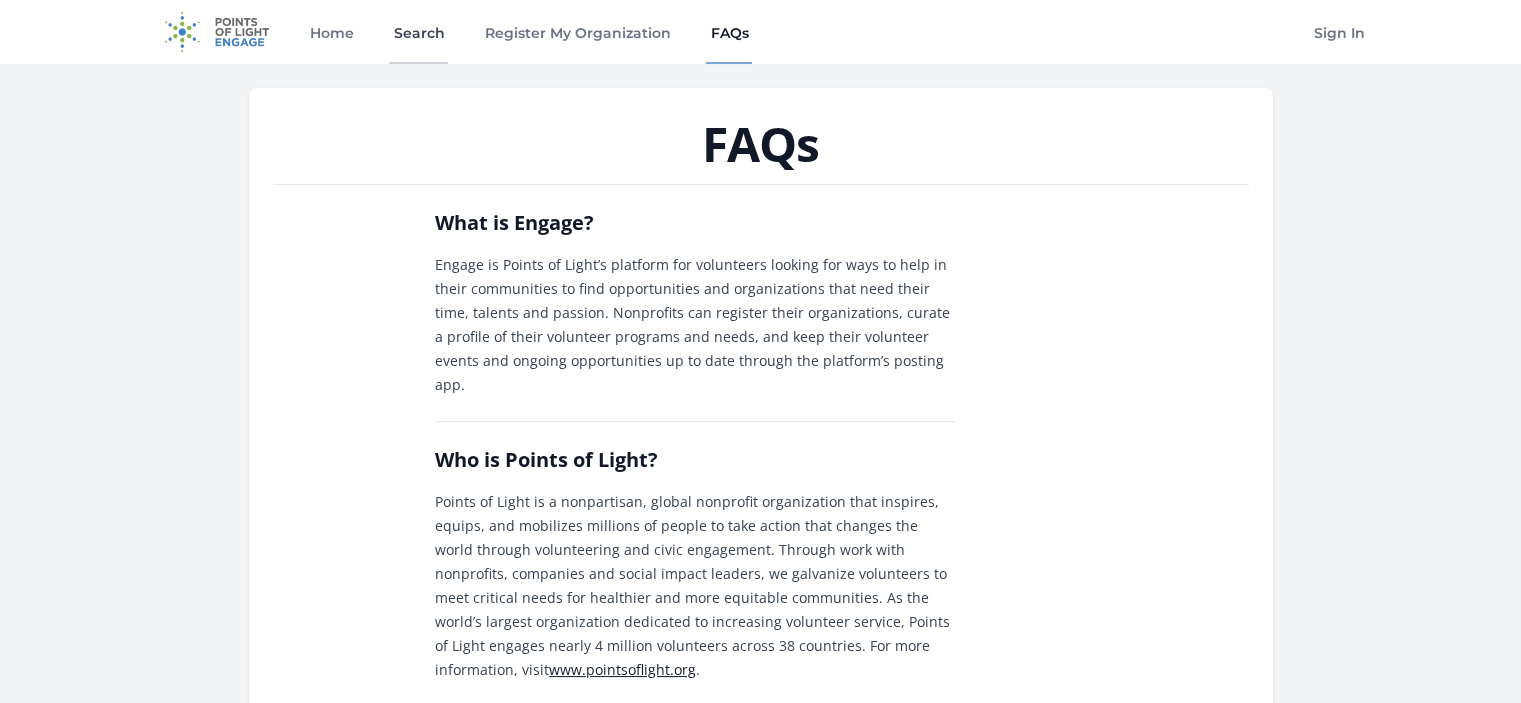 click on "Search" at bounding box center (418, 32) 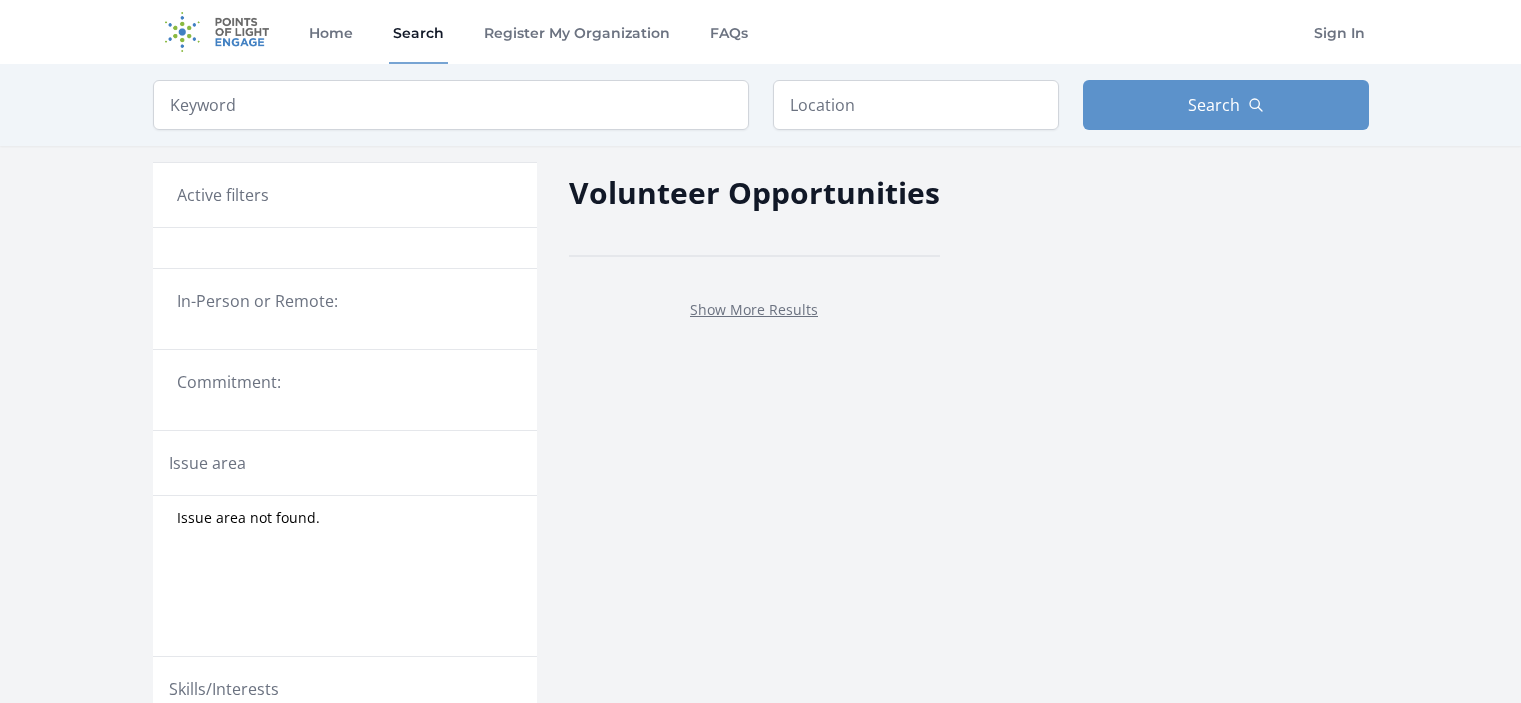 scroll, scrollTop: 0, scrollLeft: 0, axis: both 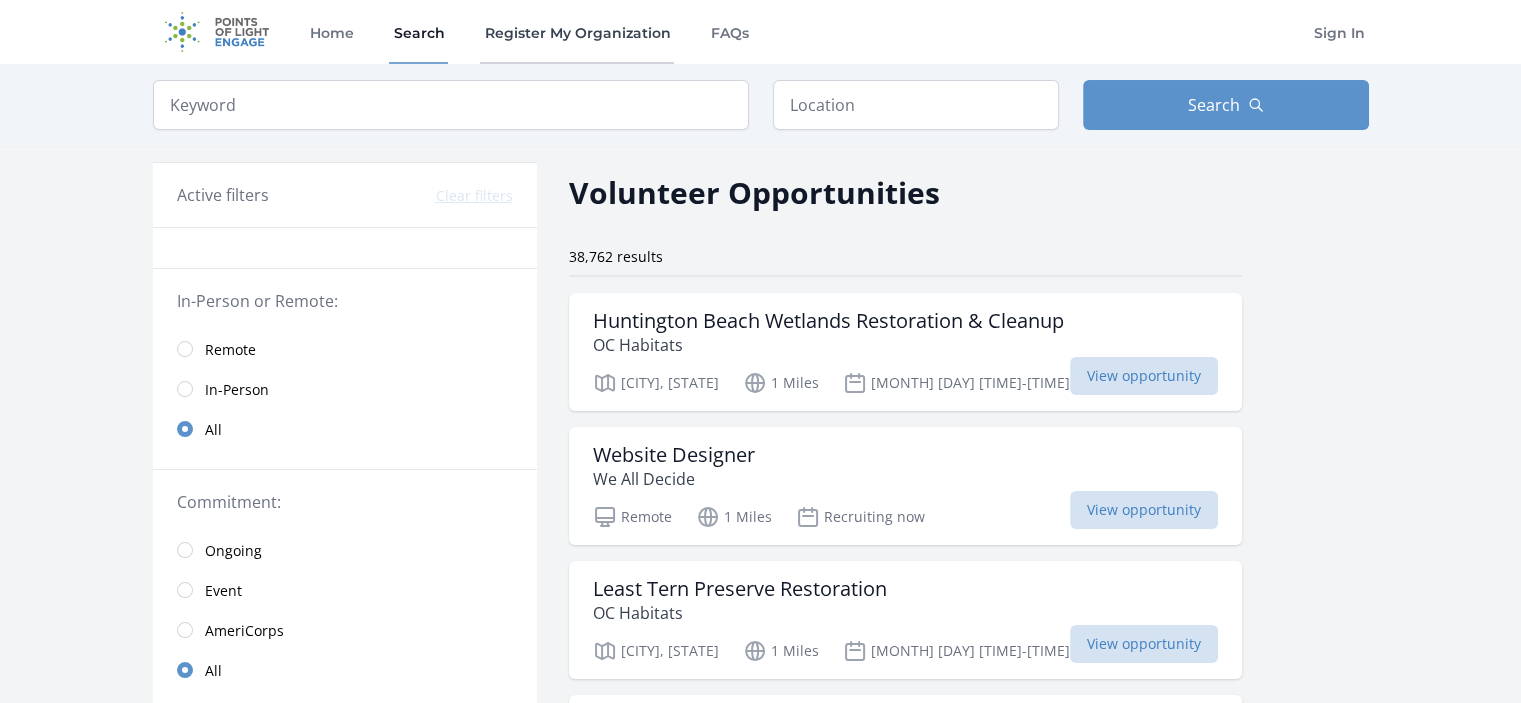 click on "Register My Organization" at bounding box center [577, 32] 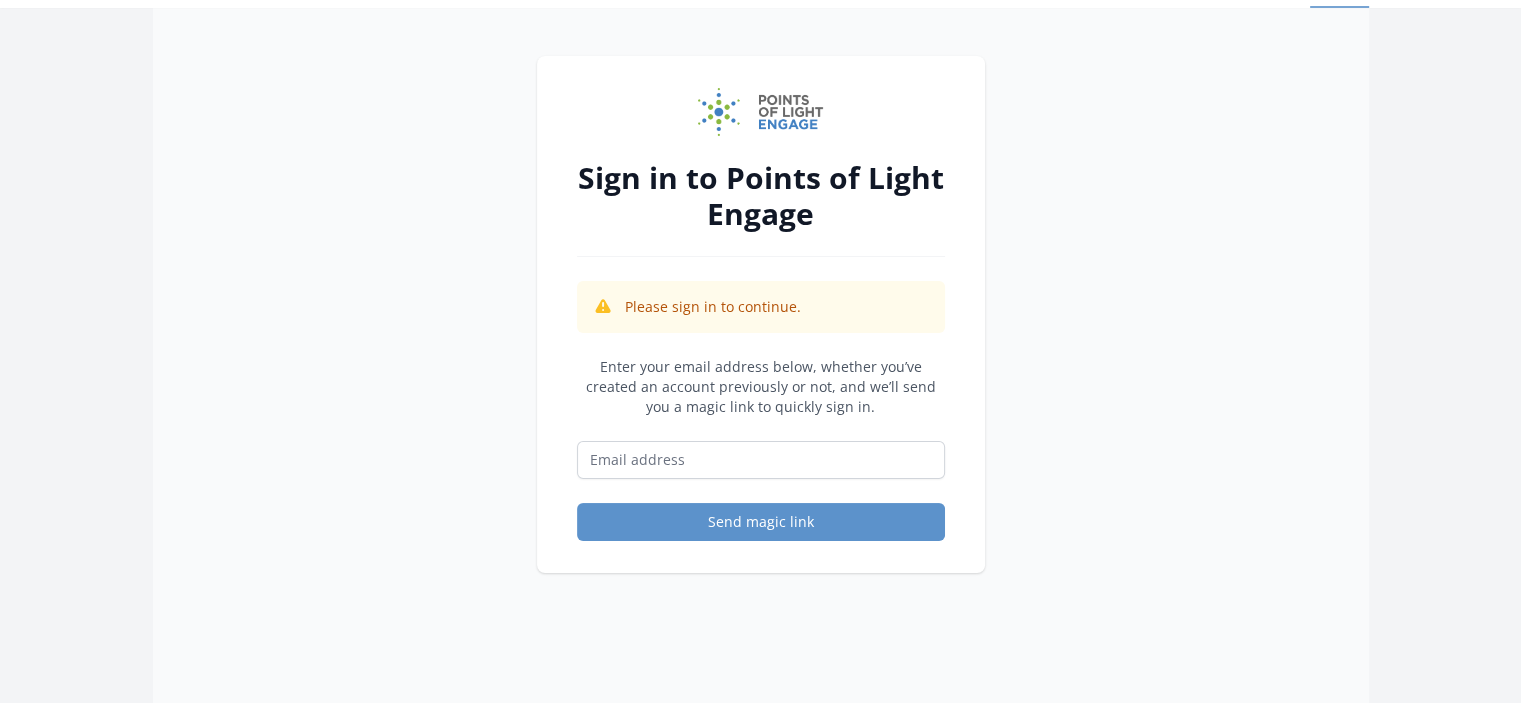 scroll, scrollTop: 100, scrollLeft: 0, axis: vertical 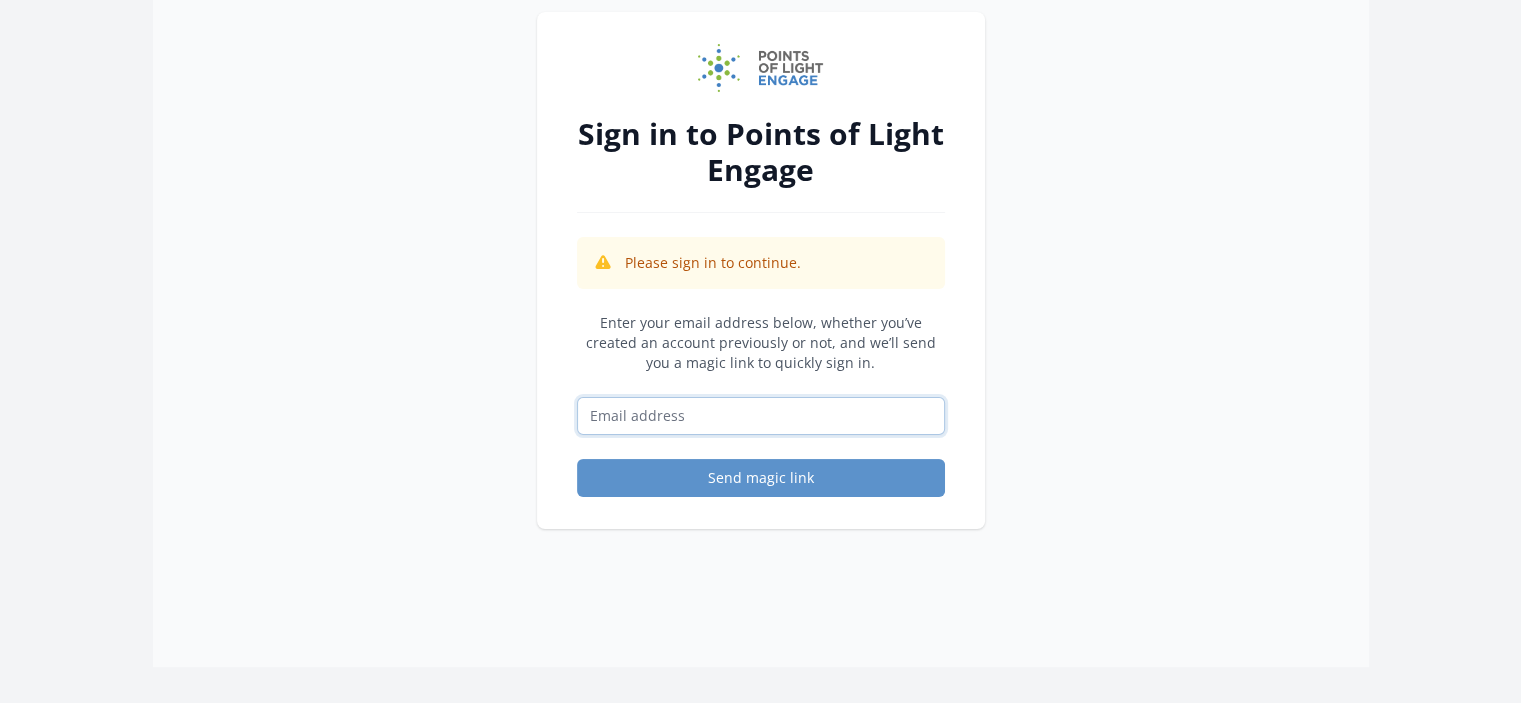 click at bounding box center [761, 416] 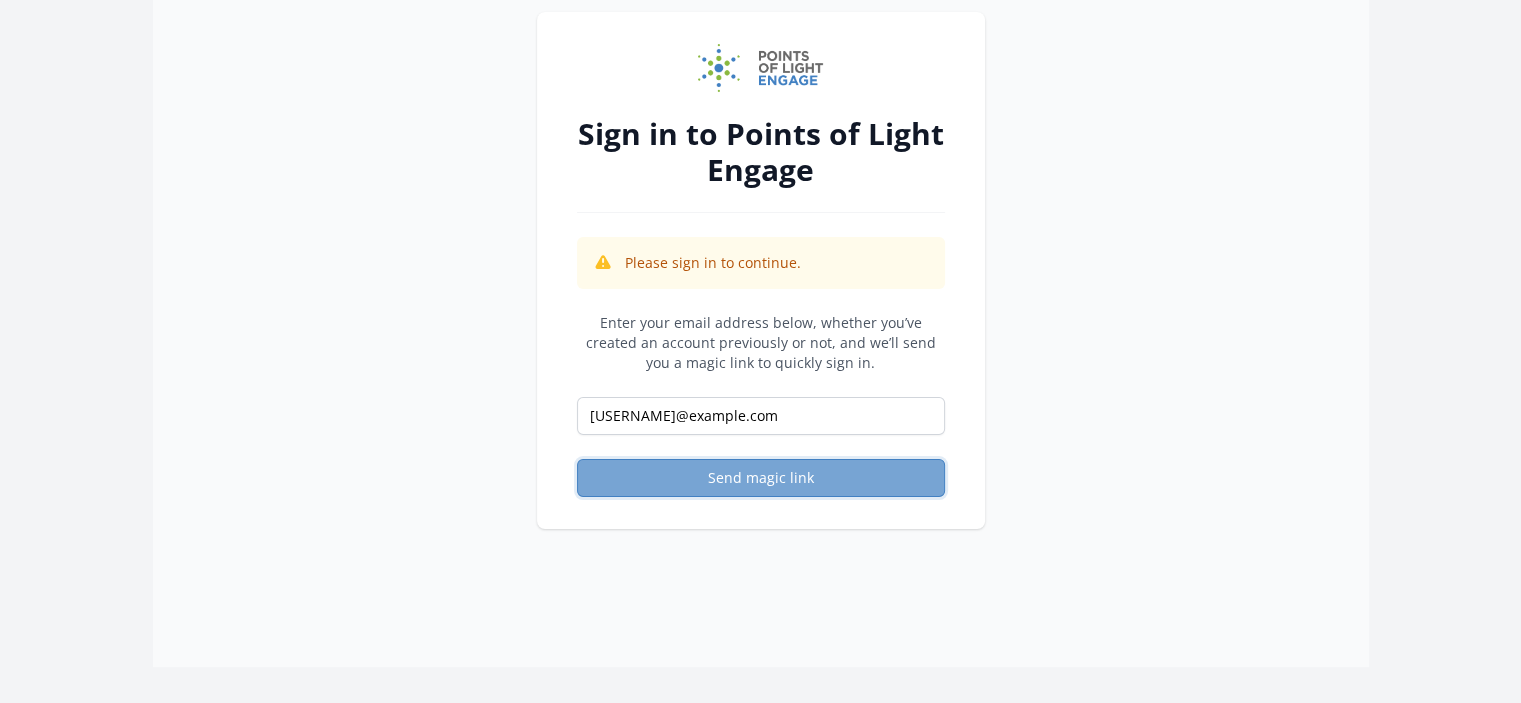 click on "Send magic link" at bounding box center (761, 478) 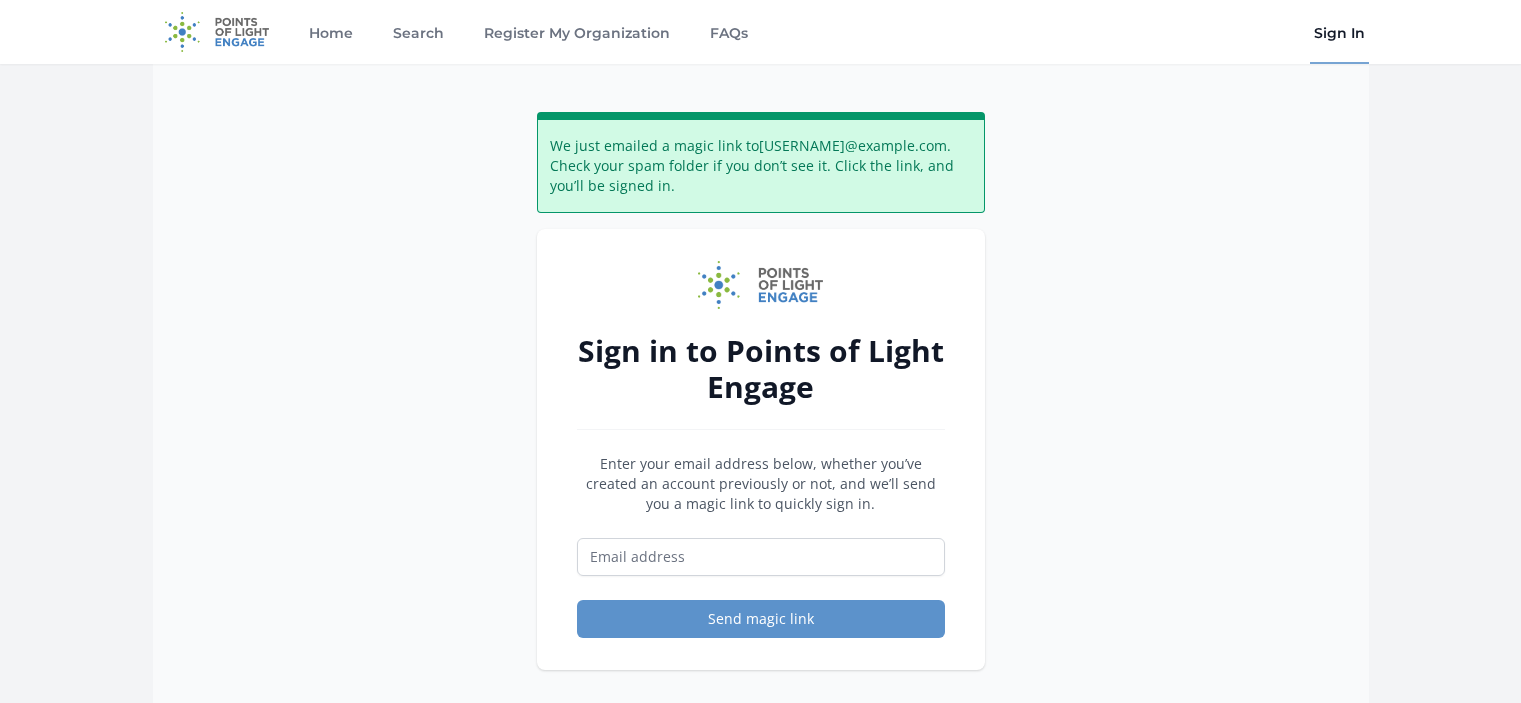 scroll, scrollTop: 0, scrollLeft: 0, axis: both 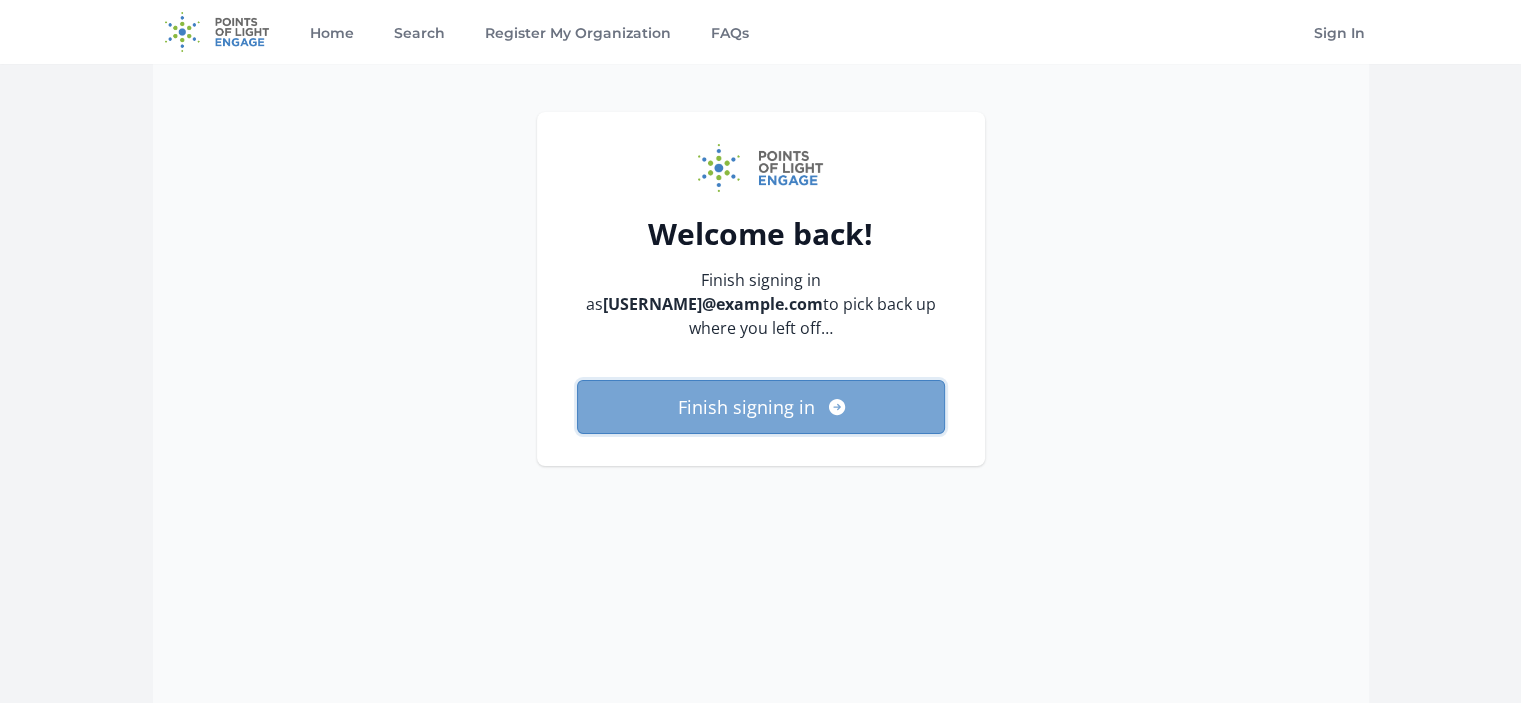 click on "Finish signing in" at bounding box center (761, 407) 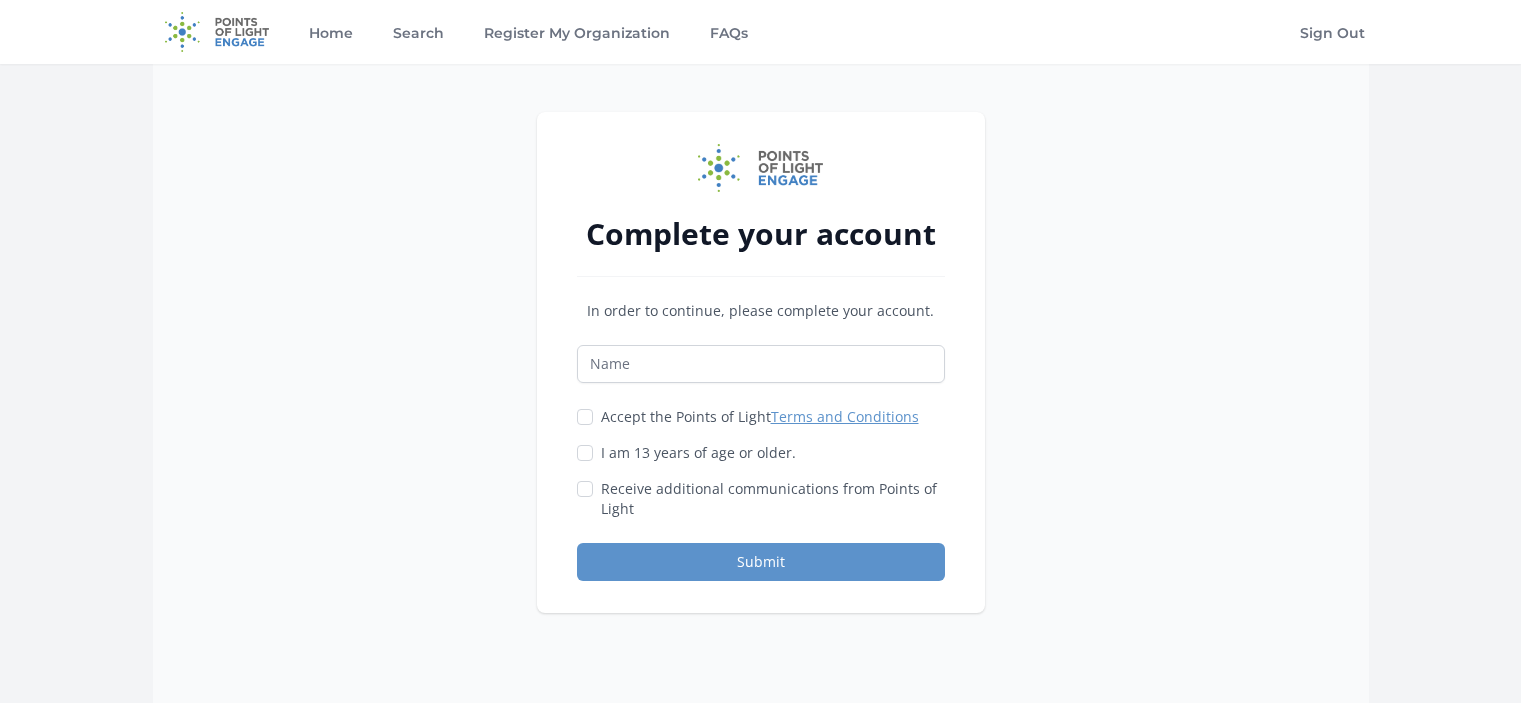 scroll, scrollTop: 0, scrollLeft: 0, axis: both 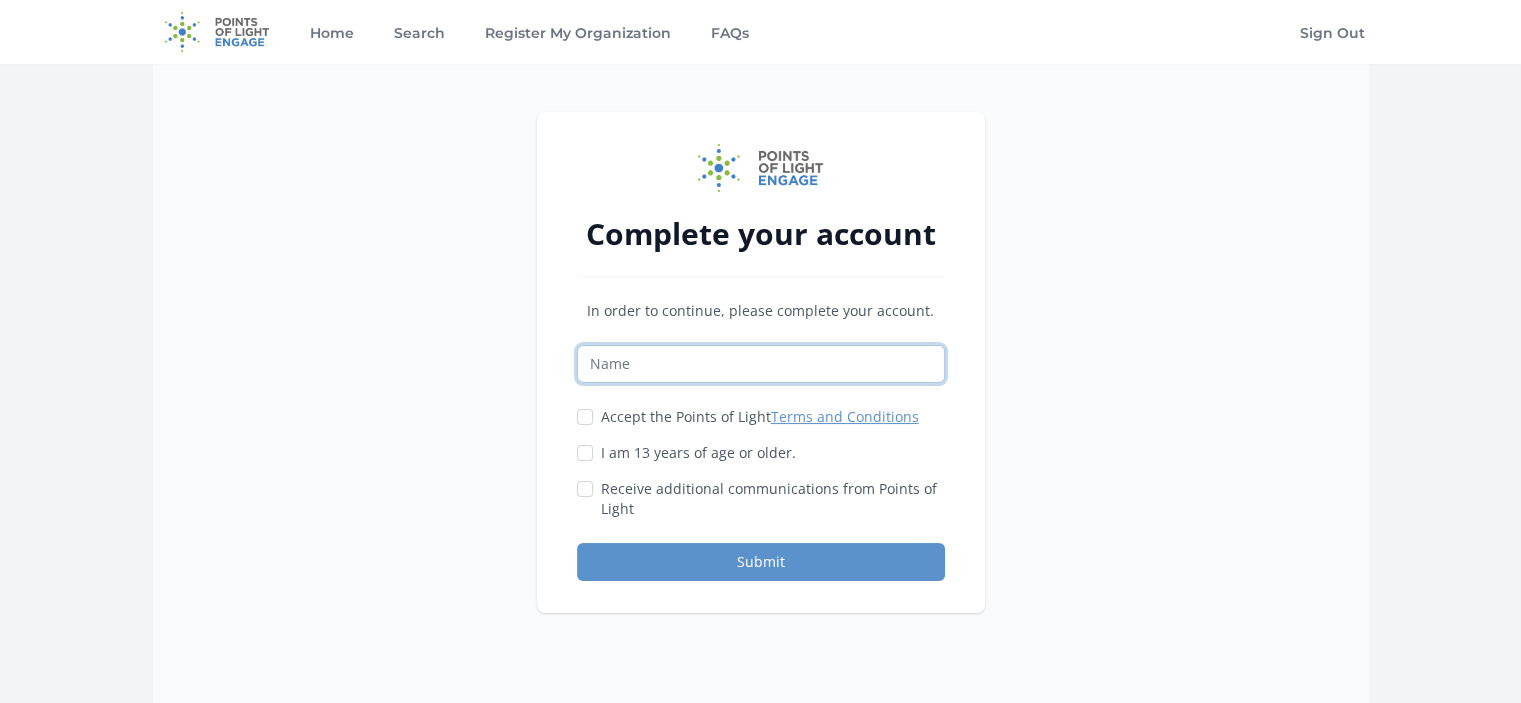 click at bounding box center [761, 364] 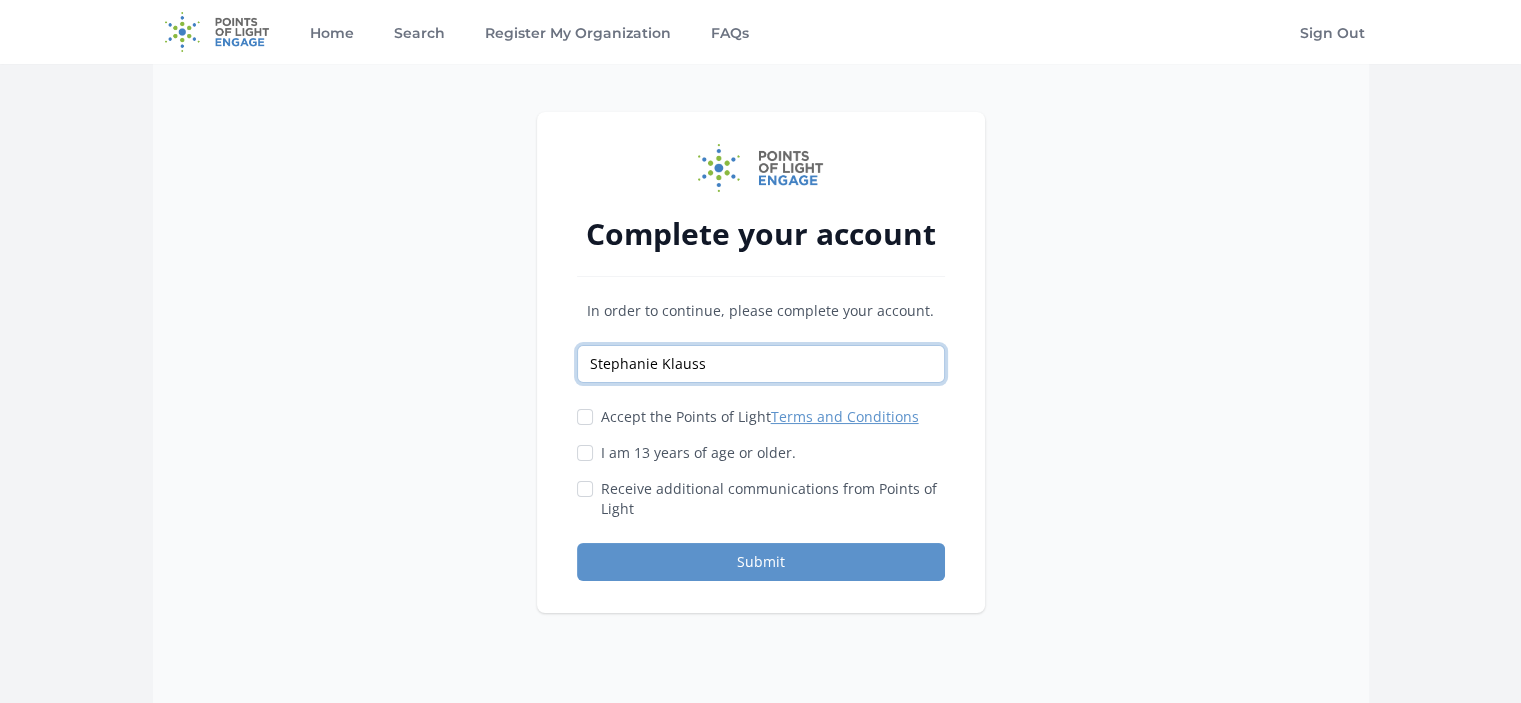 type on "Stephanie Klauss" 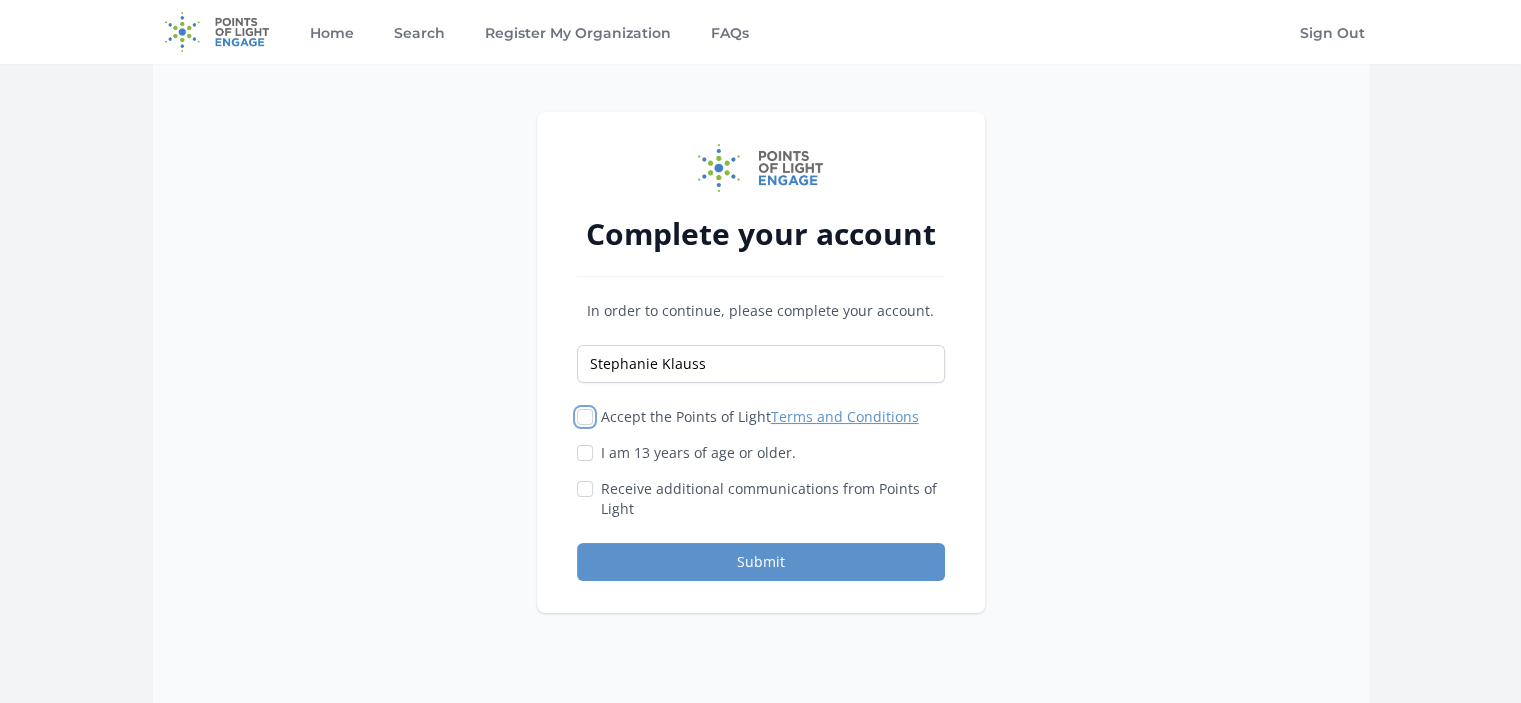 click on "Accept the Points of Light  Terms and Conditions" at bounding box center [585, 417] 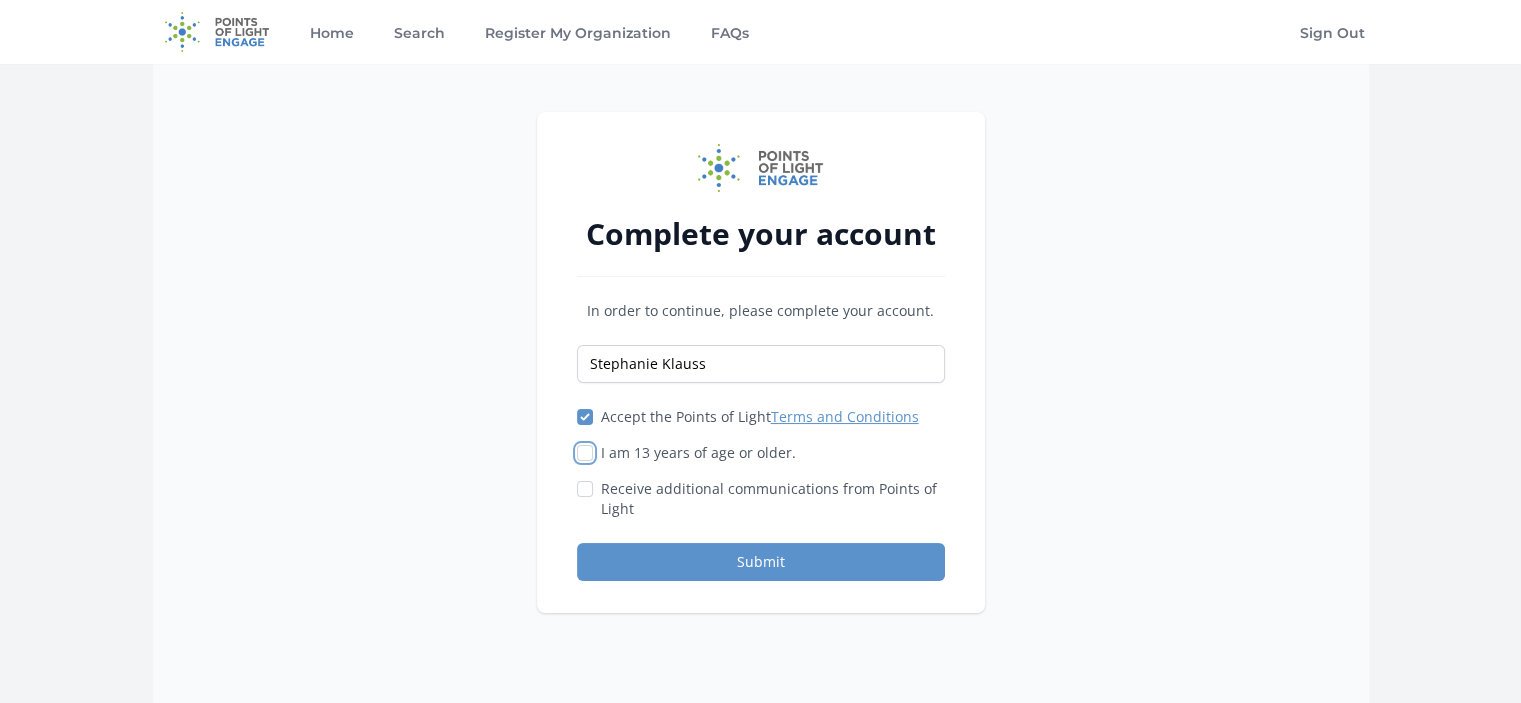 click on "I am 13 years of age or older." at bounding box center [585, 453] 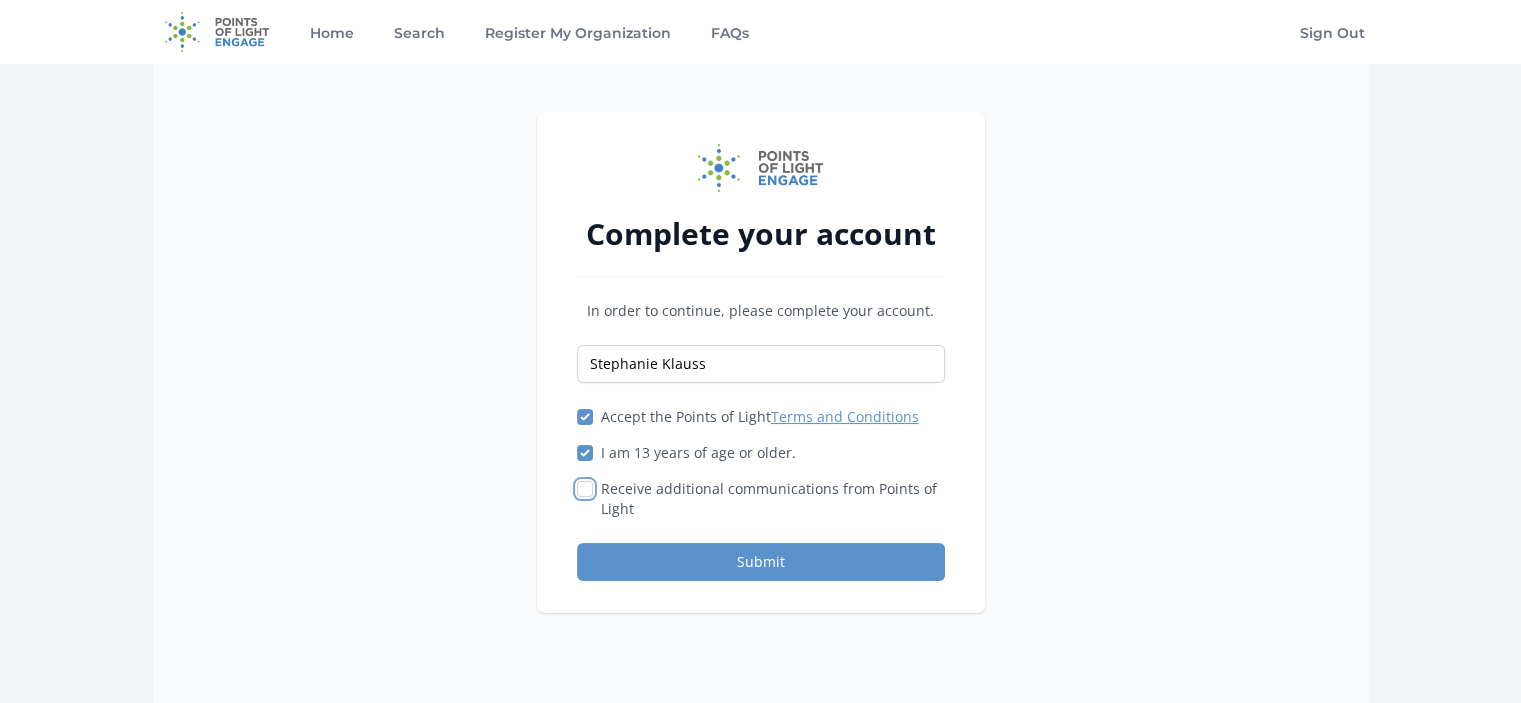 click on "Receive additional communications from Points of Light" at bounding box center (585, 489) 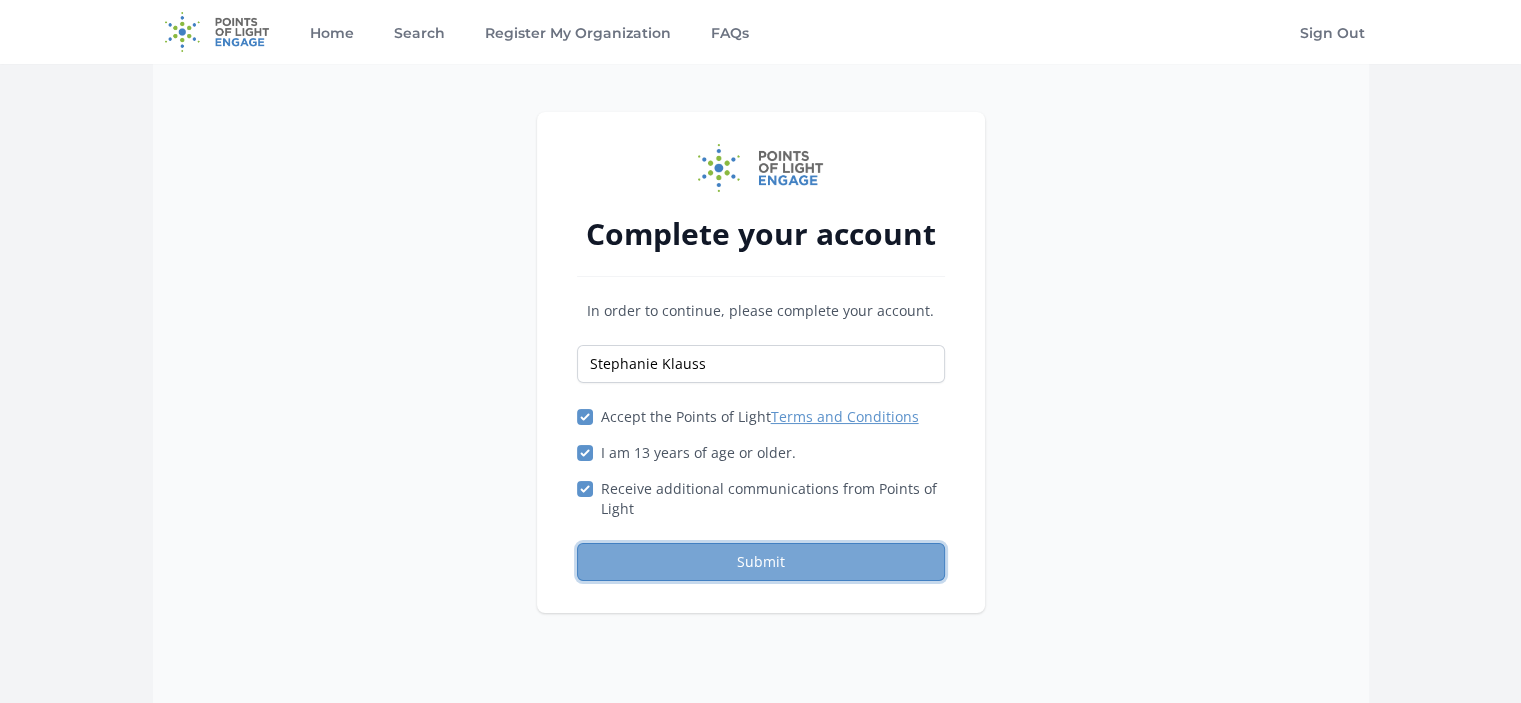 click on "Submit" at bounding box center (761, 562) 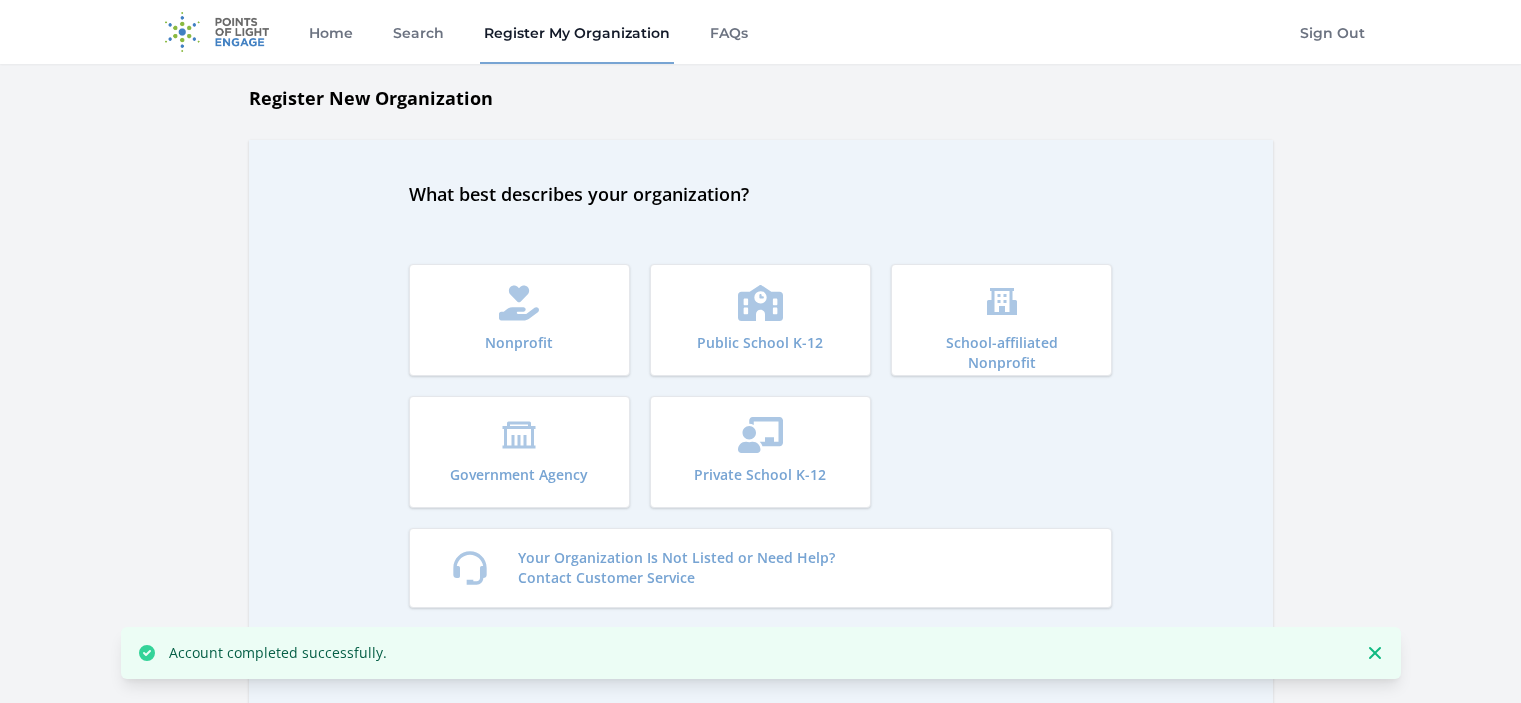 scroll, scrollTop: 0, scrollLeft: 0, axis: both 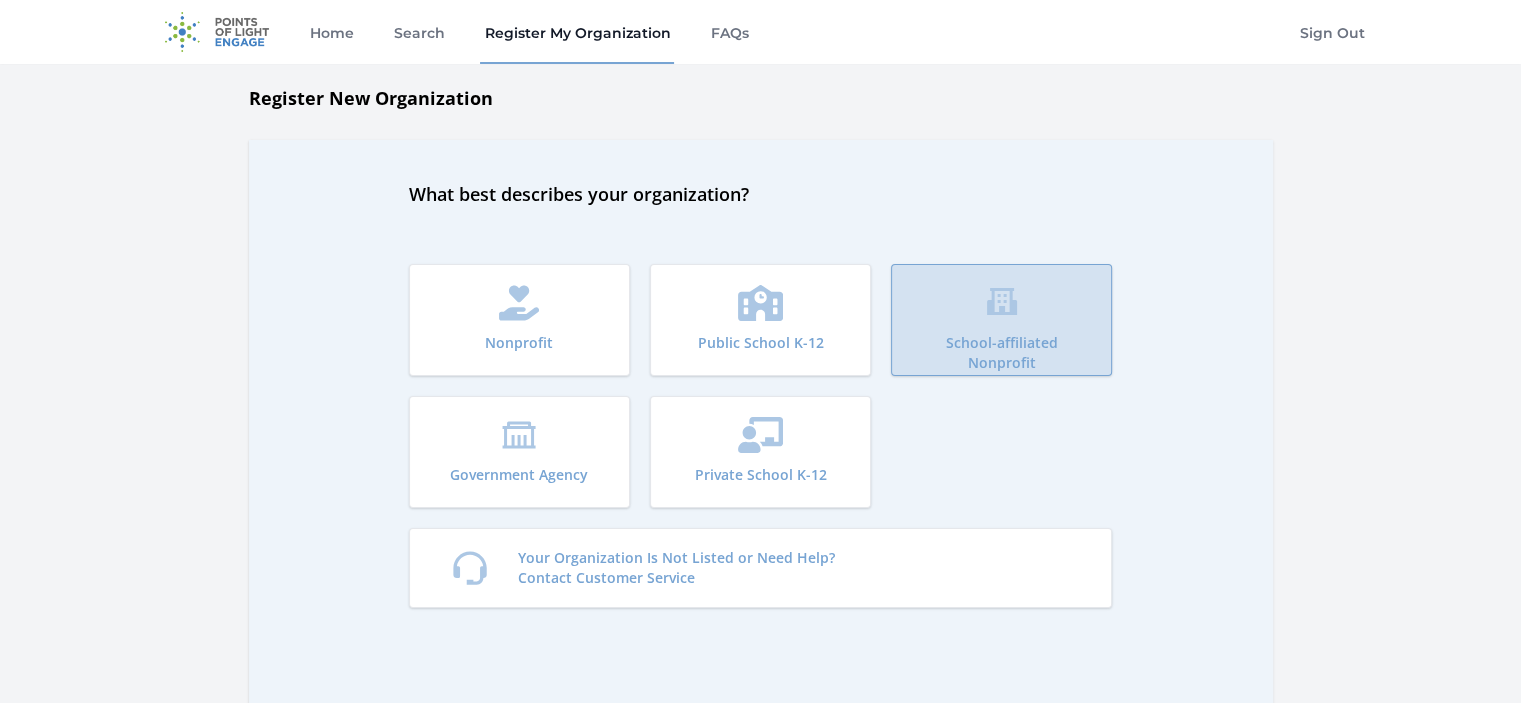 click 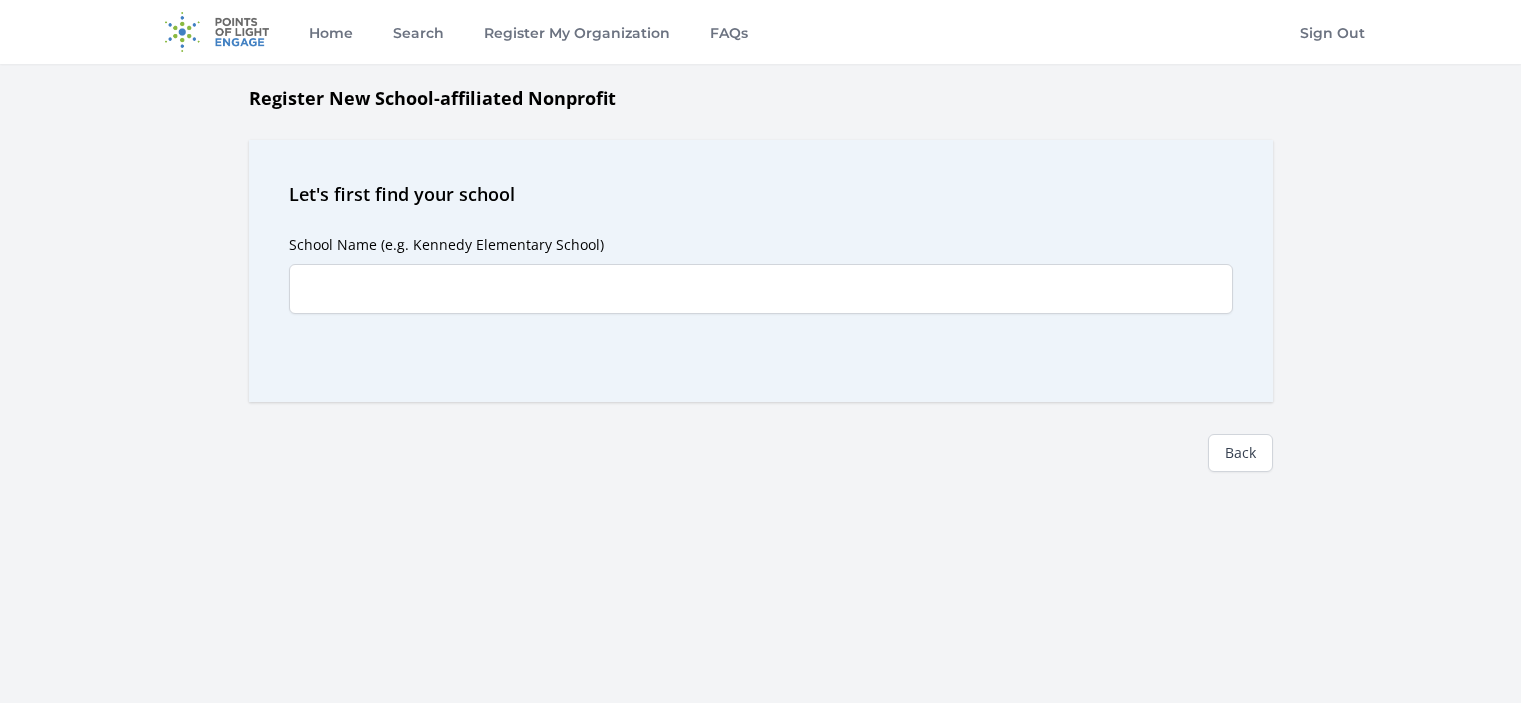 scroll, scrollTop: 0, scrollLeft: 0, axis: both 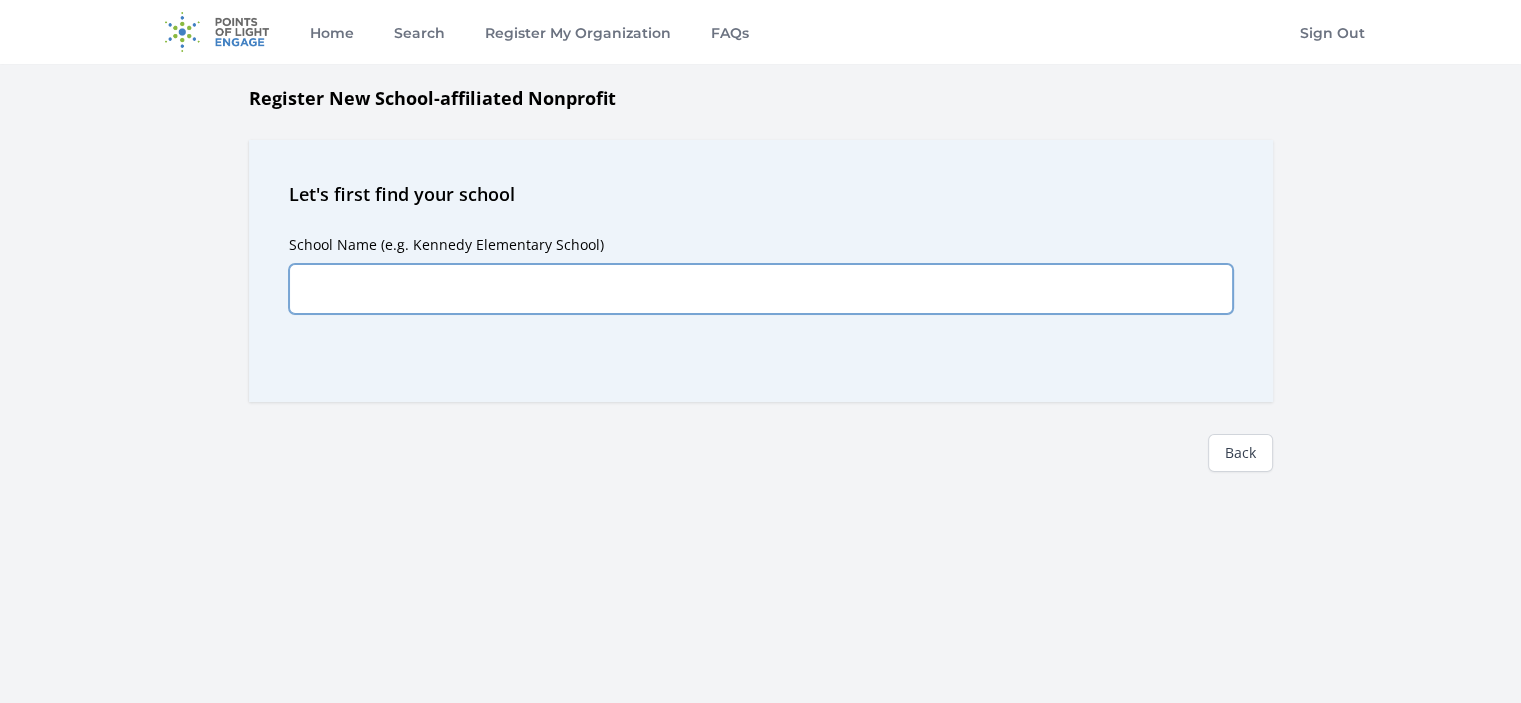 click on "School Name (e.g. Kennedy Elementary School)" at bounding box center [761, 289] 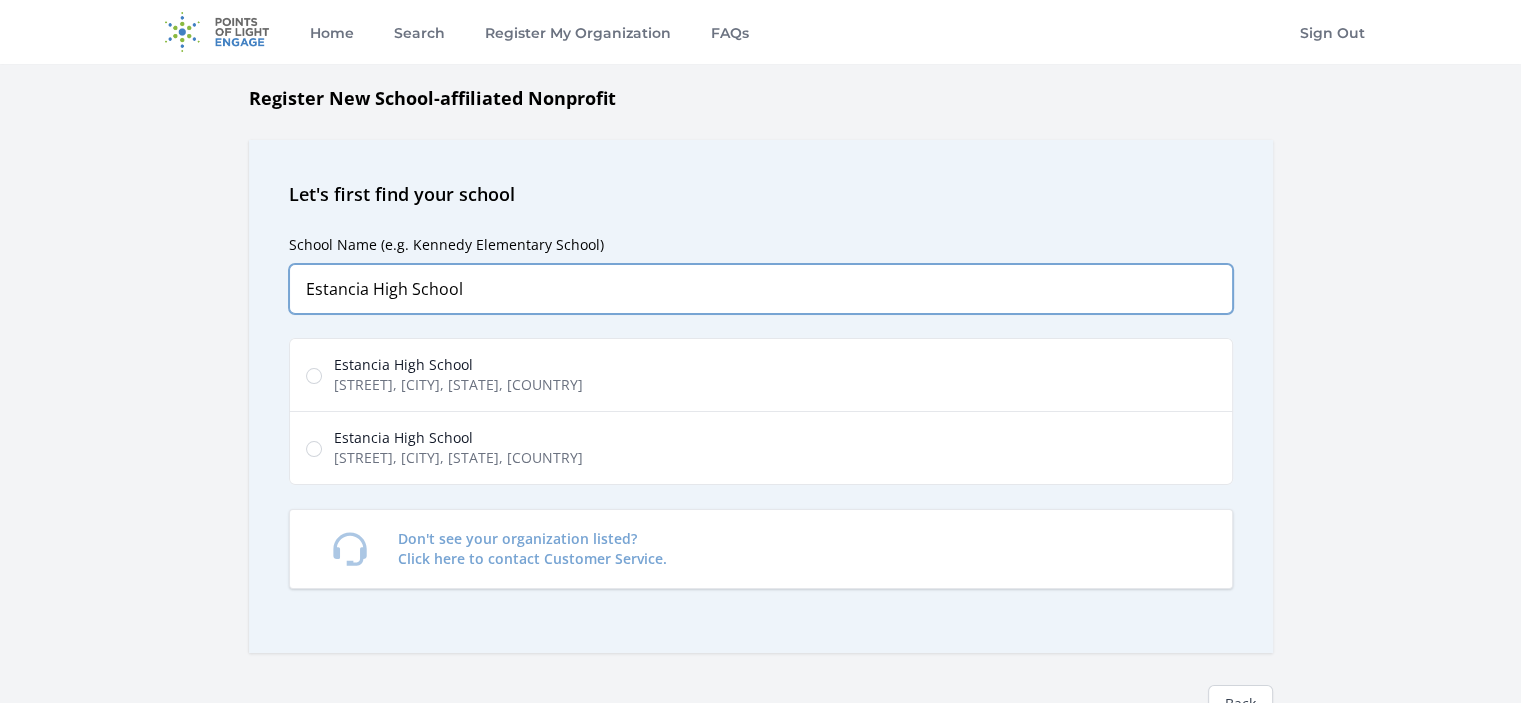 type on "Estancia High School" 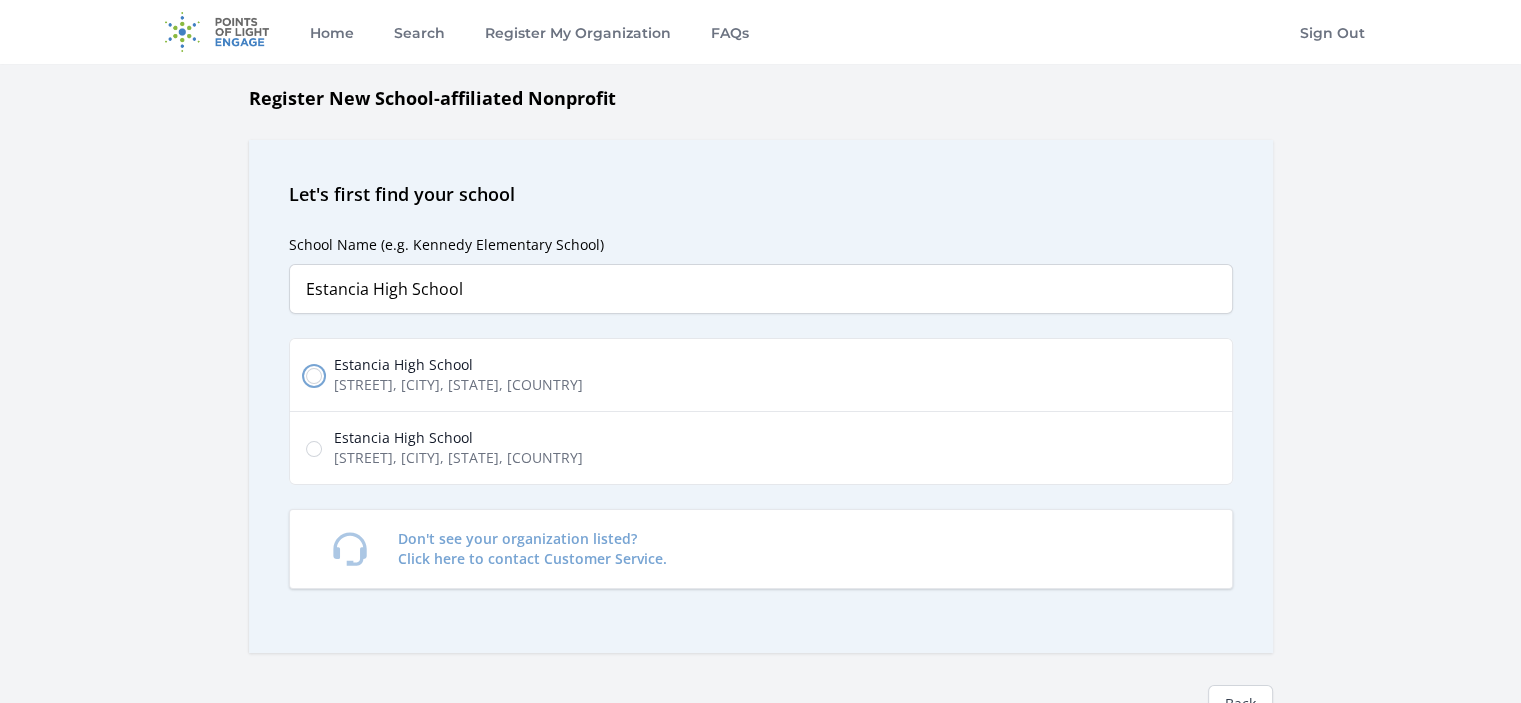 click on "Estancia High School
Placentia Avenue, Costa Mesa, CA, USA" at bounding box center (314, 376) 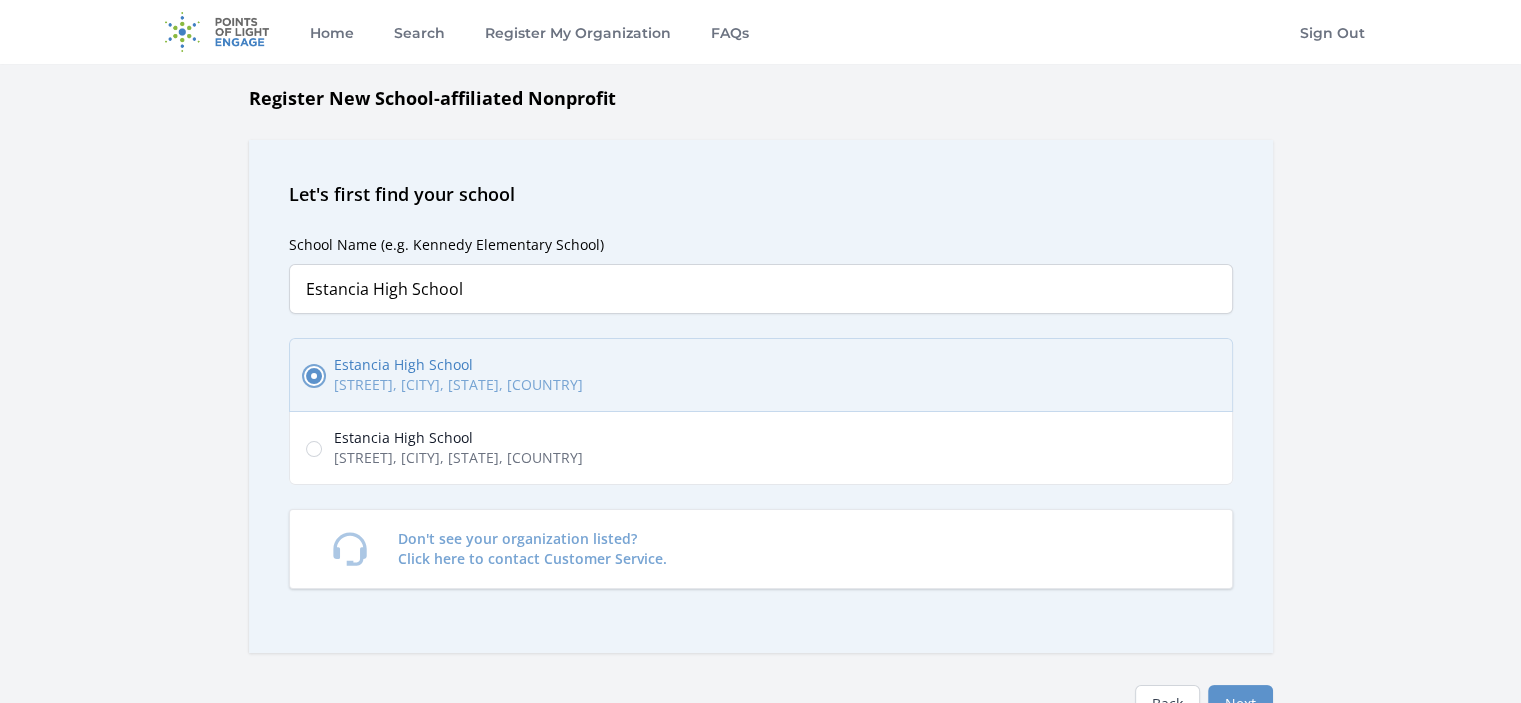 scroll, scrollTop: 100, scrollLeft: 0, axis: vertical 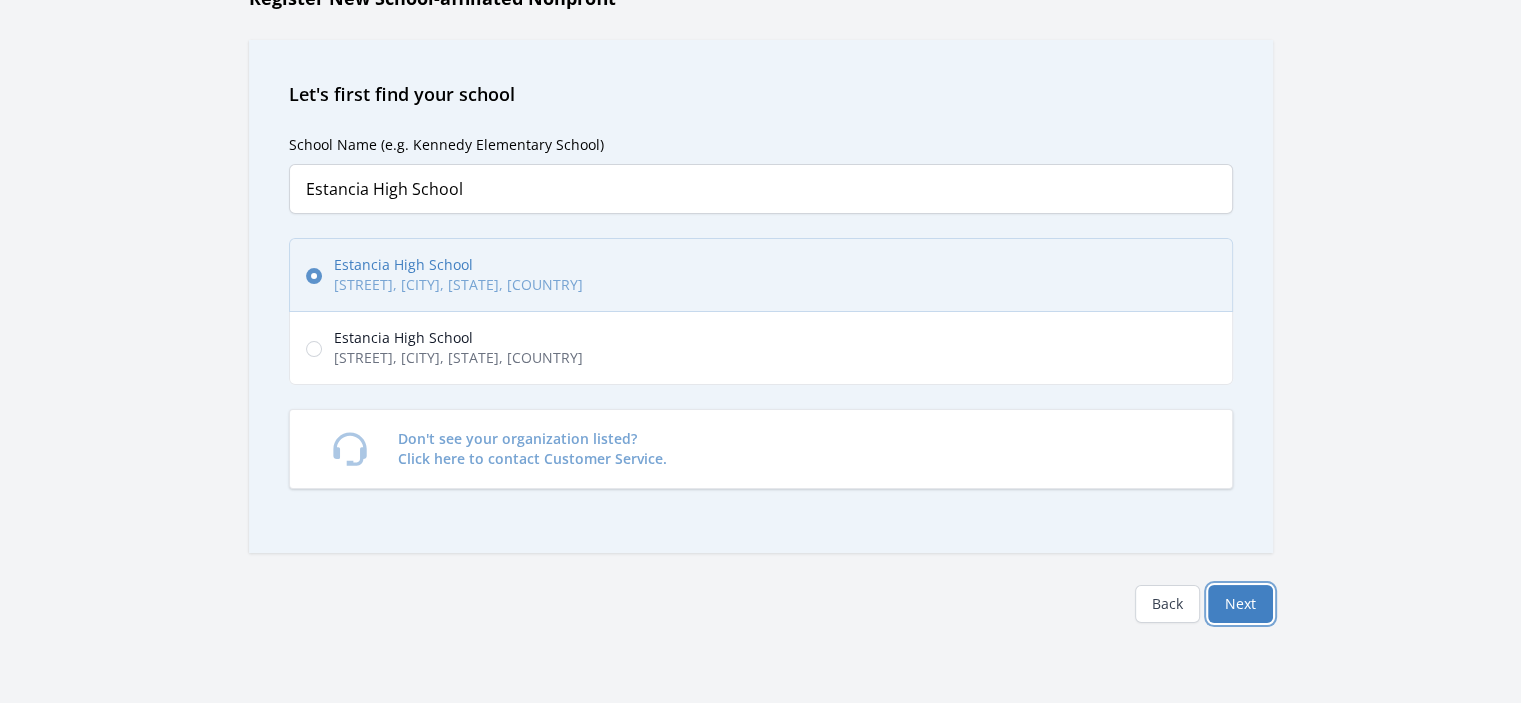 click on "Next" at bounding box center [1240, 604] 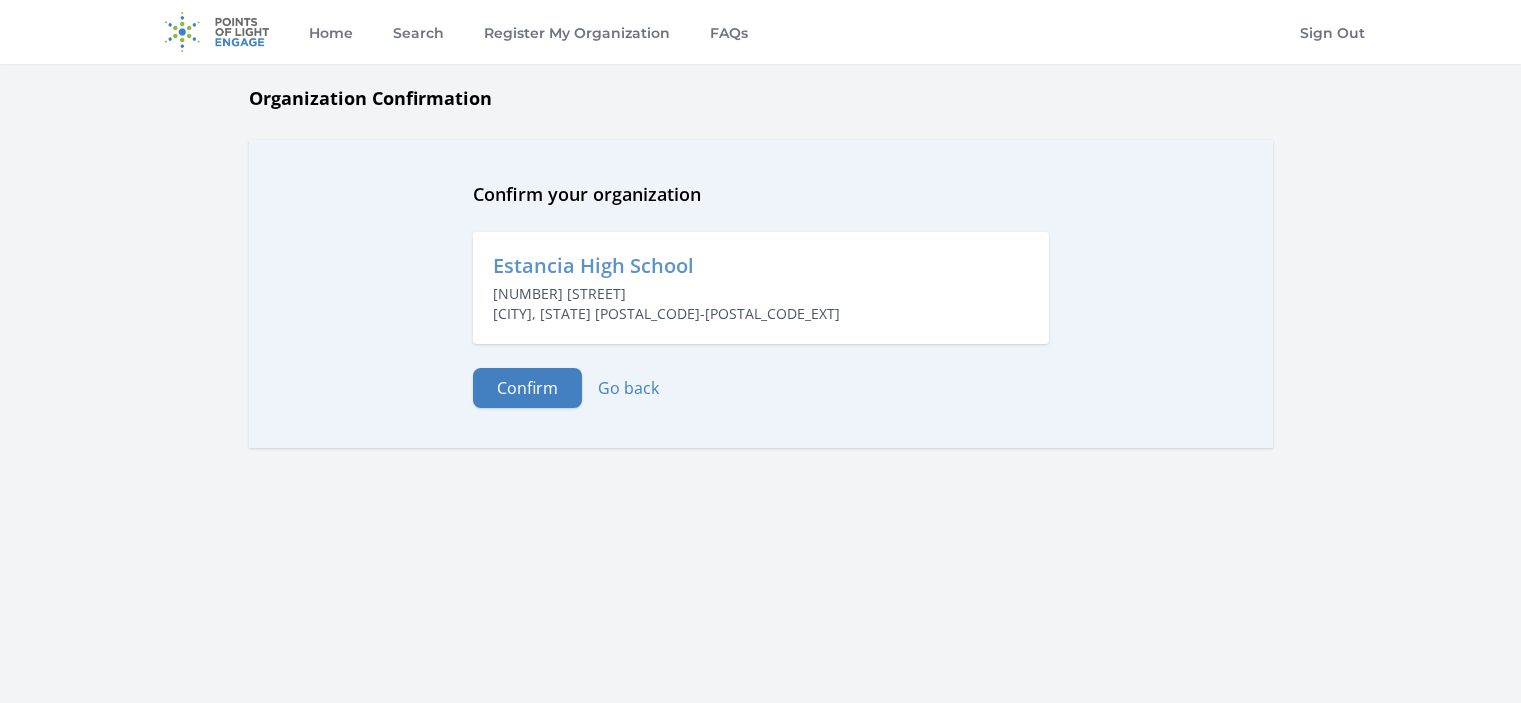 scroll, scrollTop: 0, scrollLeft: 0, axis: both 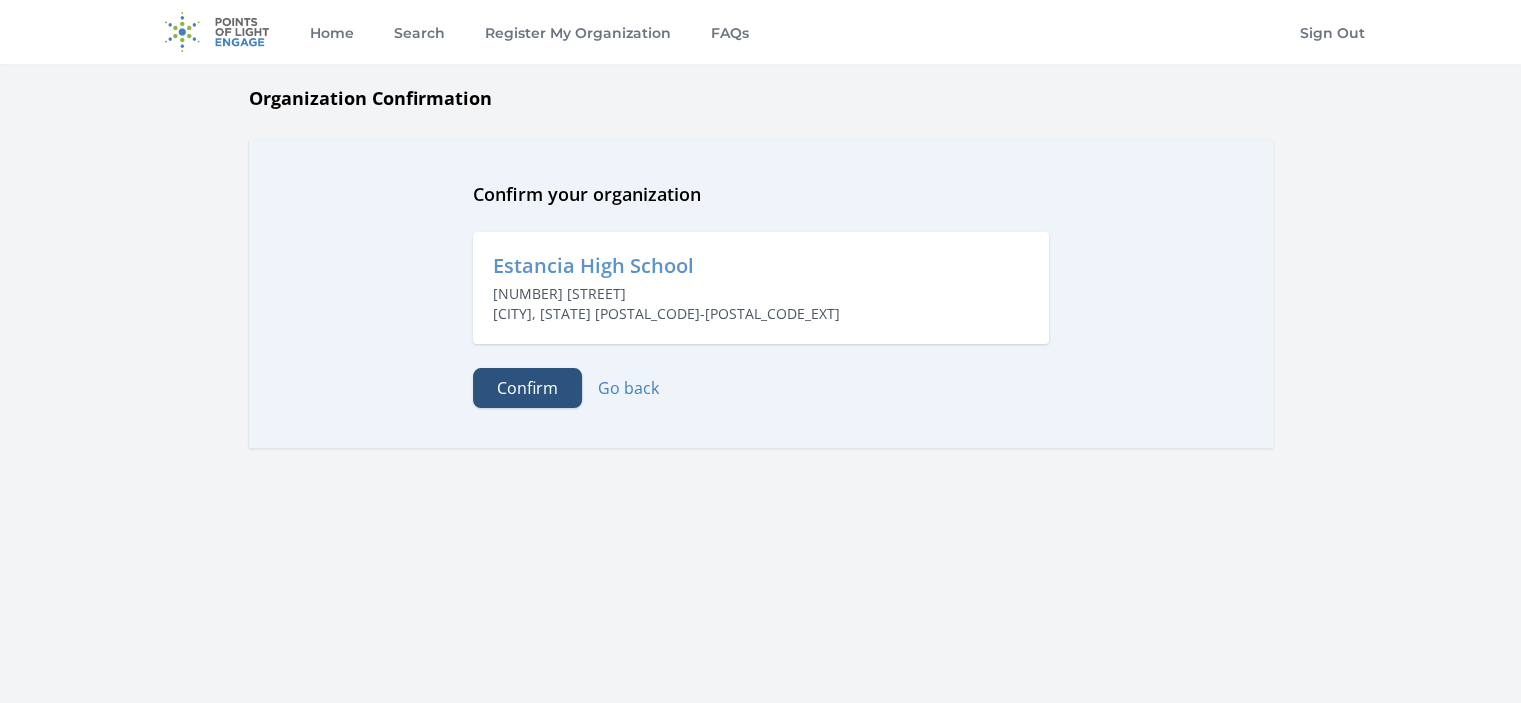 click on "Confirm" at bounding box center [527, 388] 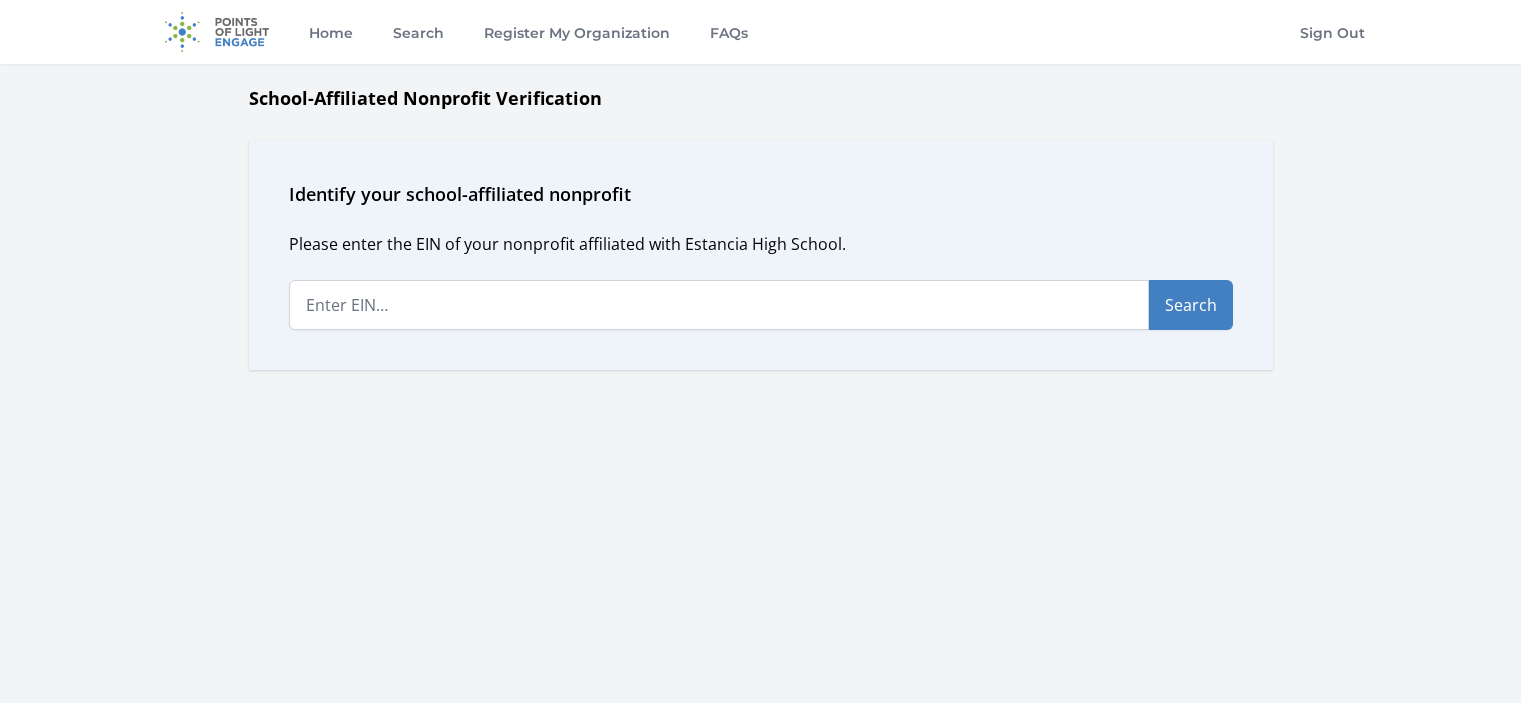 scroll, scrollTop: 0, scrollLeft: 0, axis: both 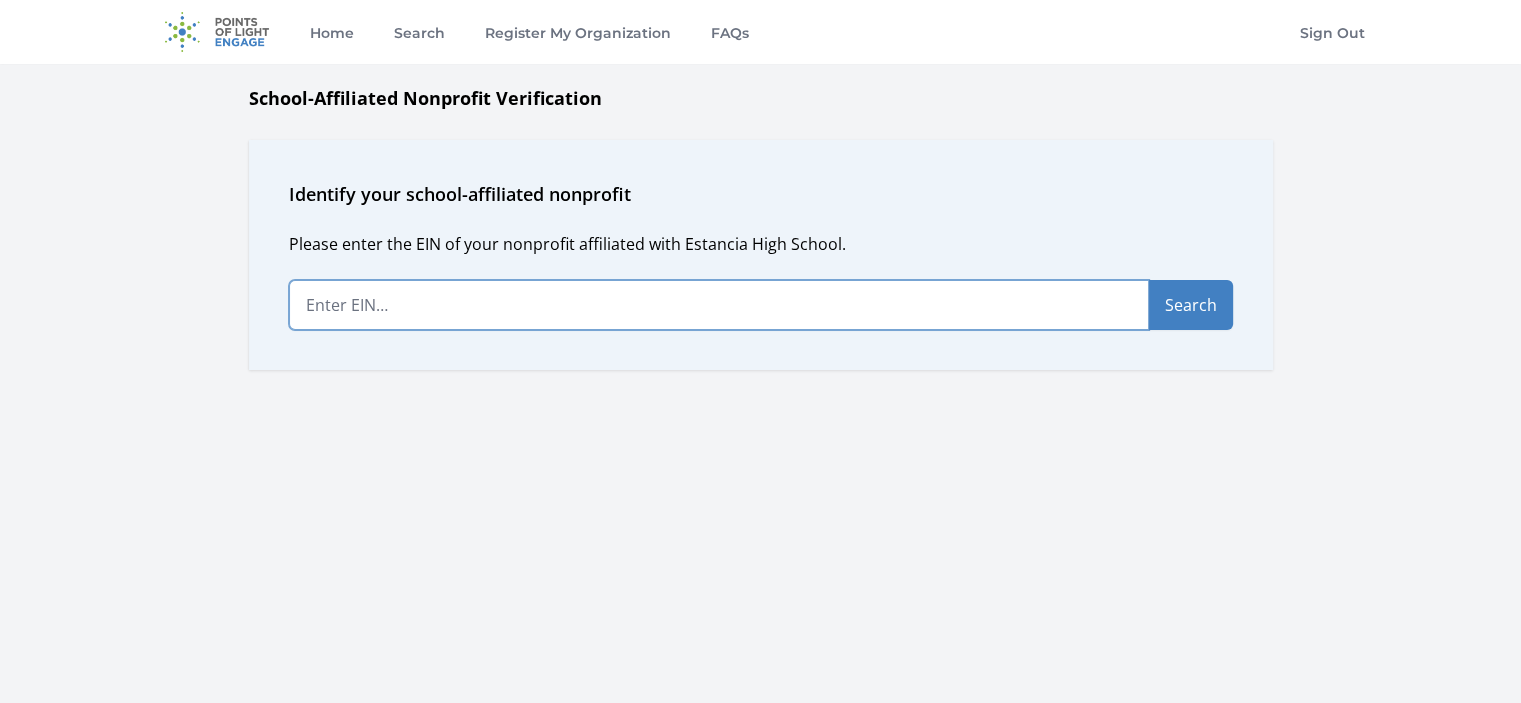 click at bounding box center (719, 305) 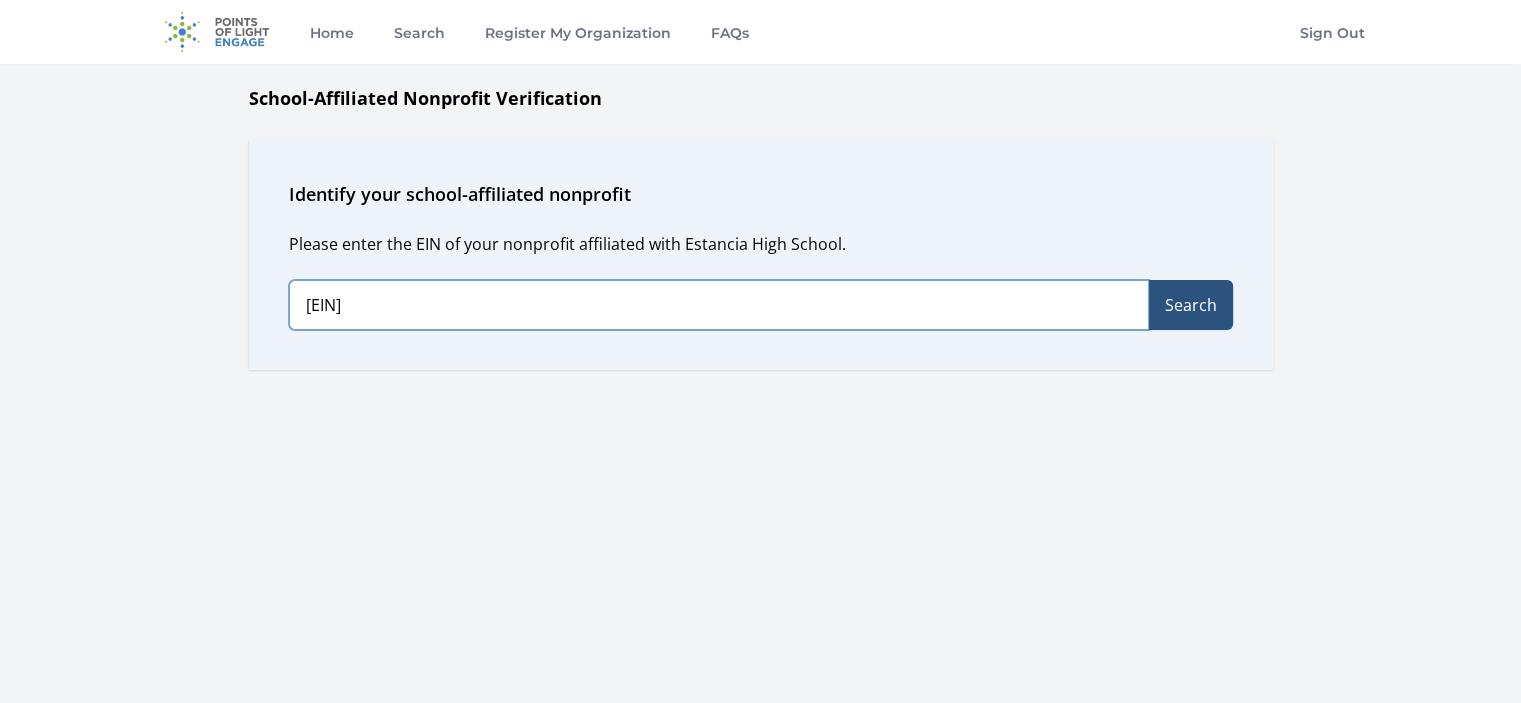 type on "46-0762807" 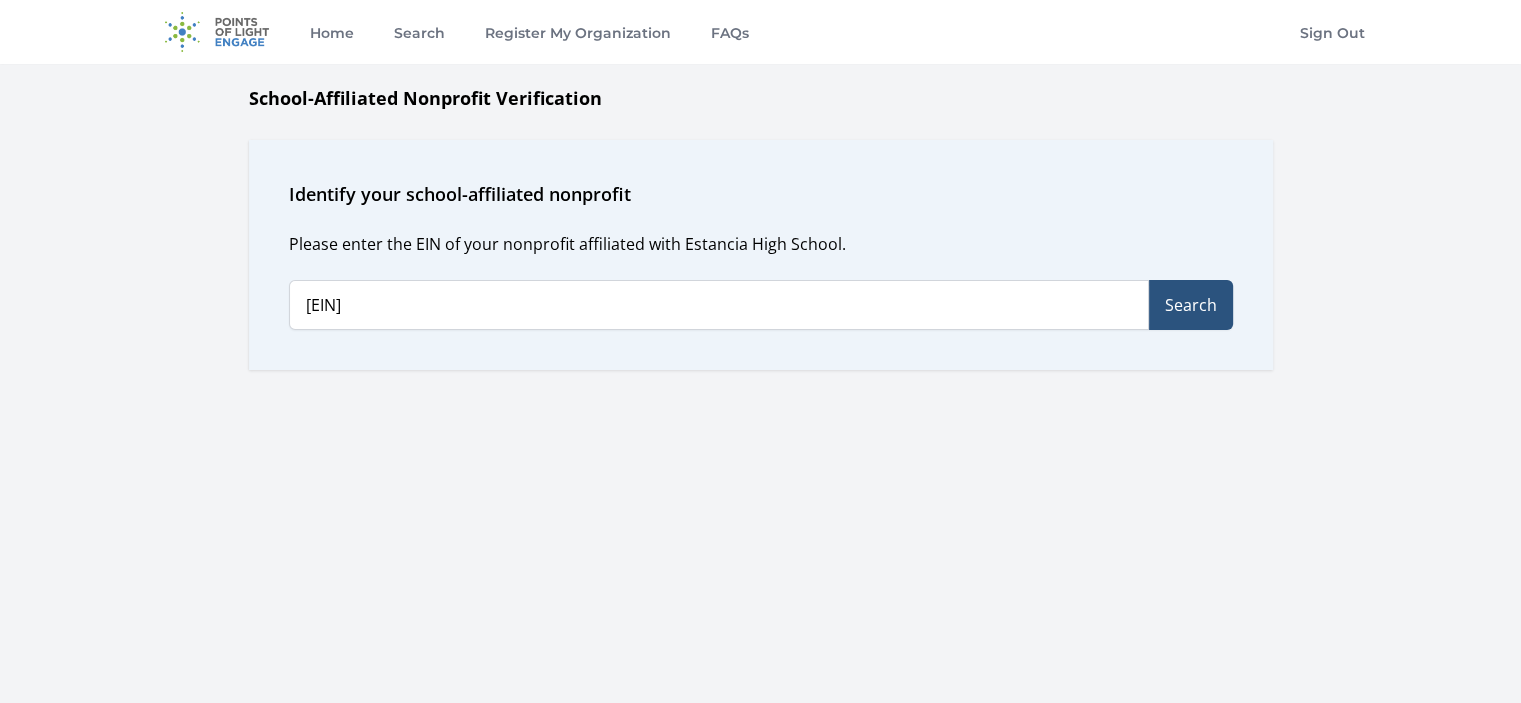 click on "Search" at bounding box center [1191, 305] 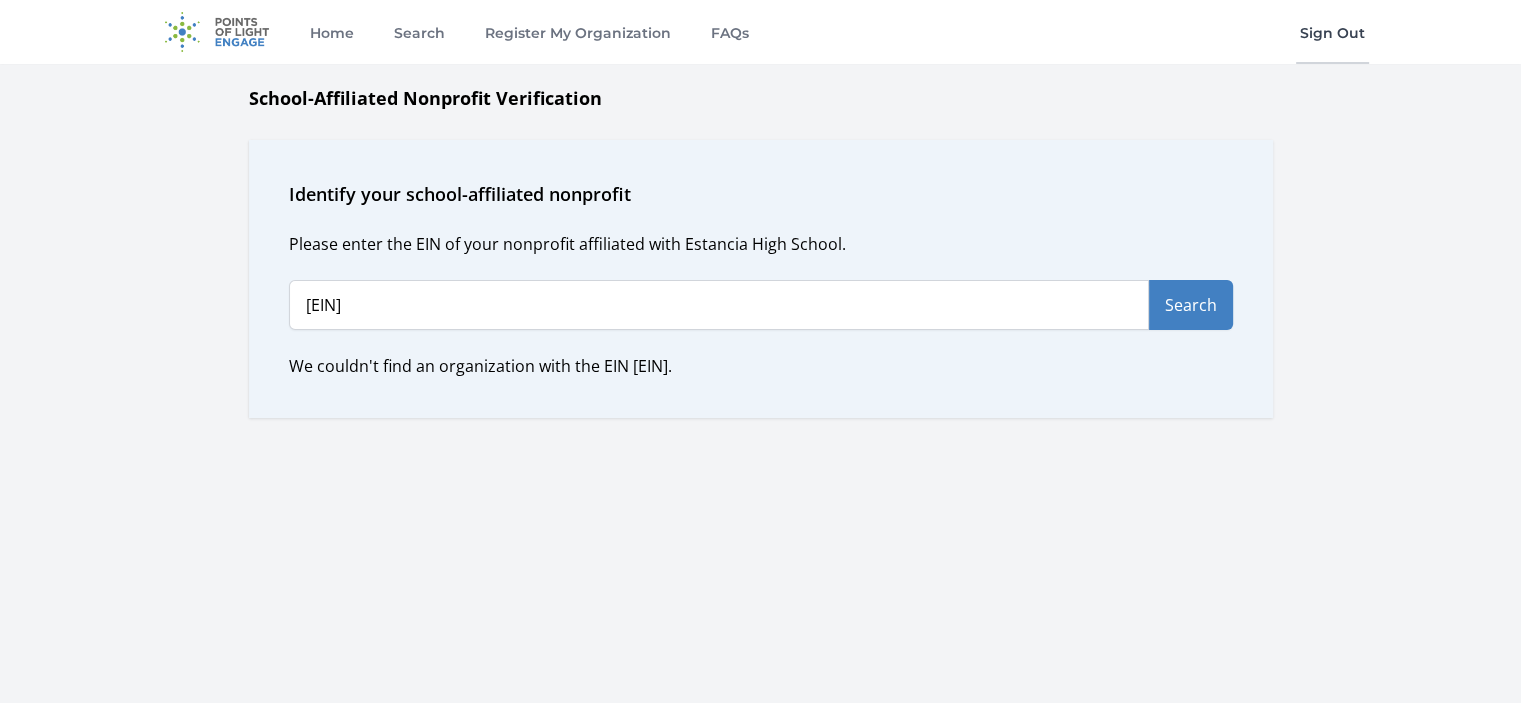 click on "Sign Out" at bounding box center (1332, 32) 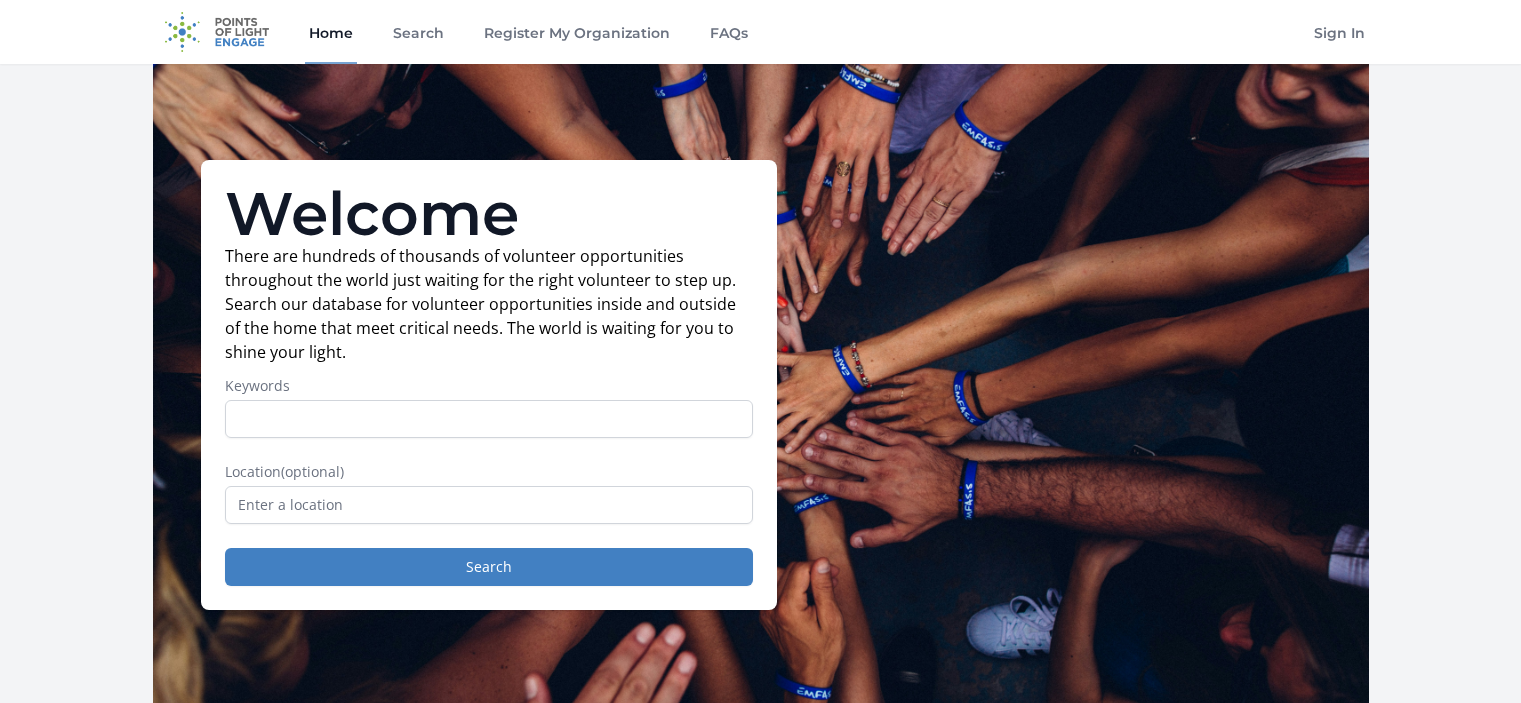 scroll, scrollTop: 0, scrollLeft: 0, axis: both 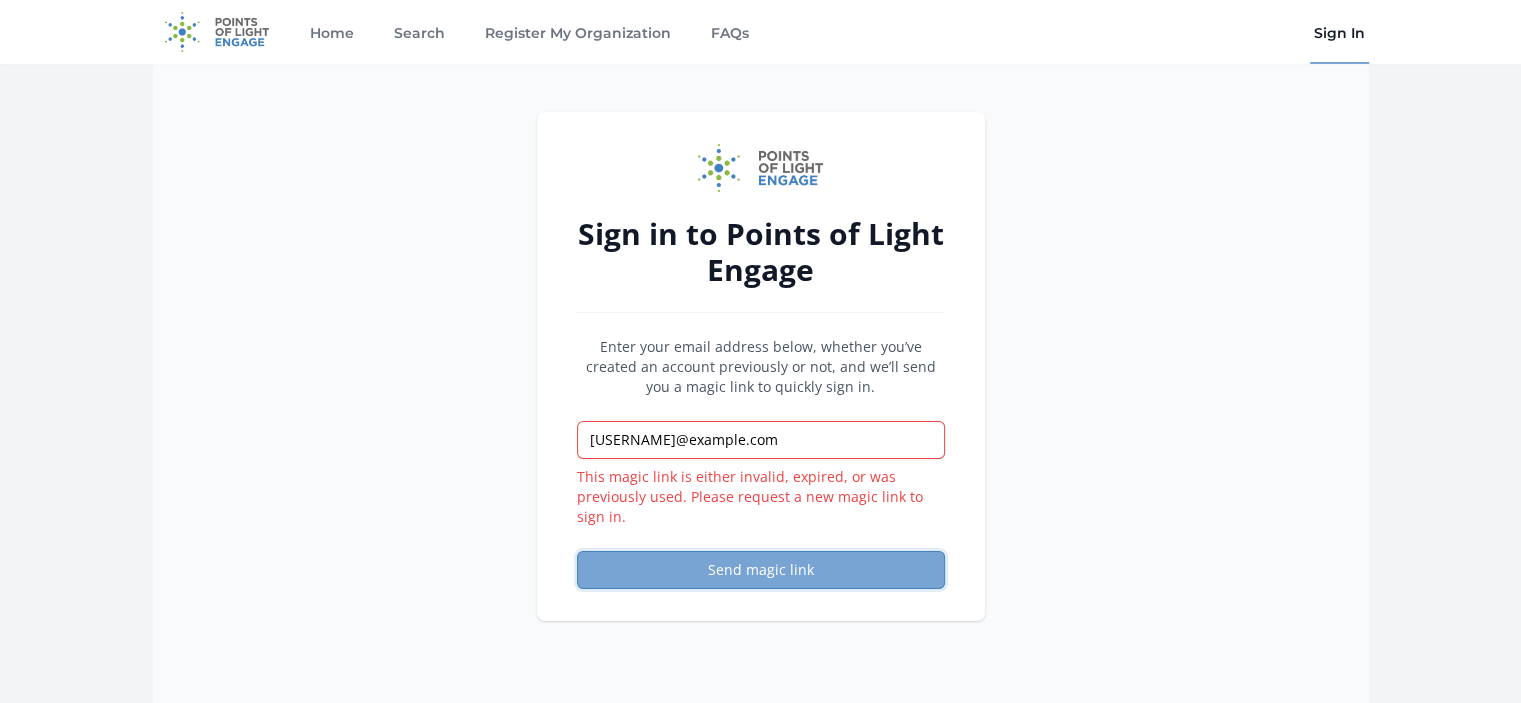 click on "Send magic link" at bounding box center [761, 570] 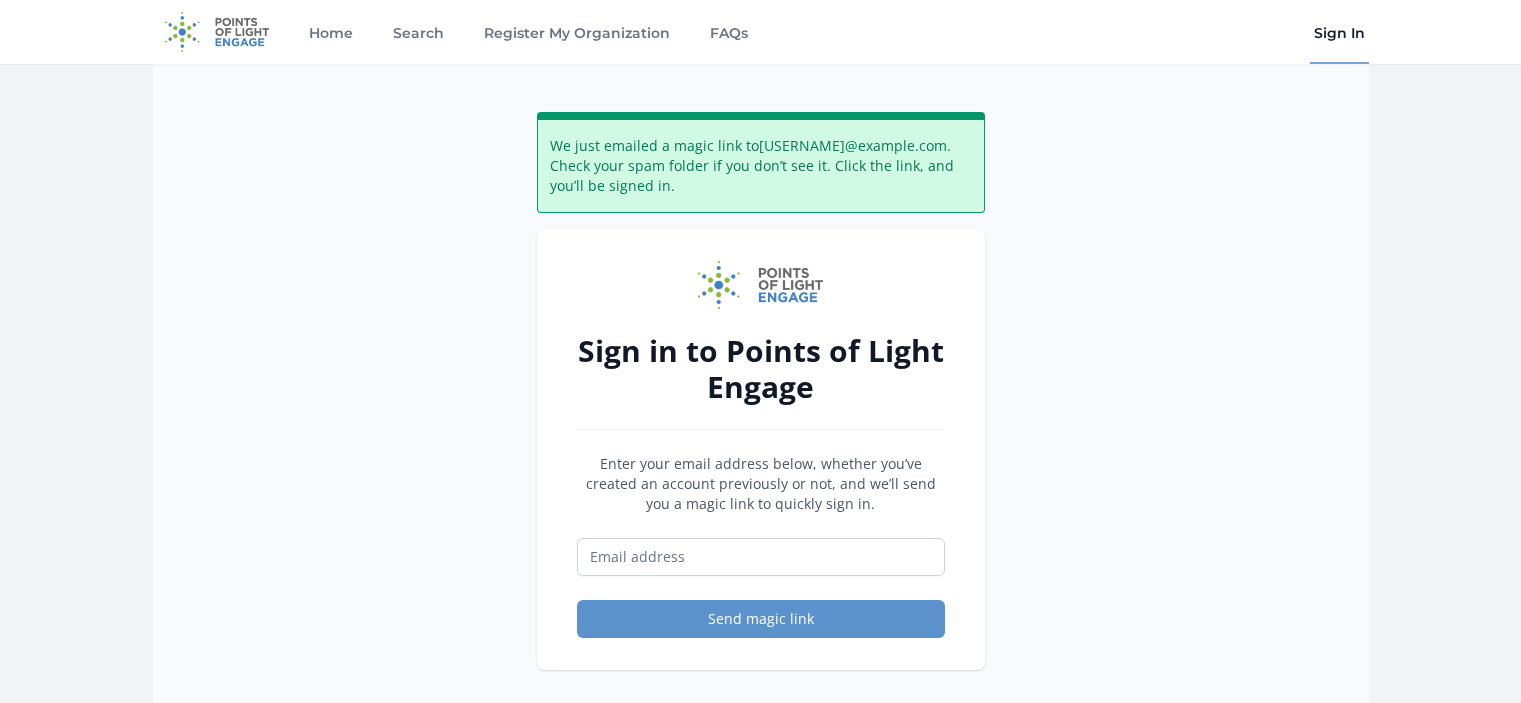 scroll, scrollTop: 0, scrollLeft: 0, axis: both 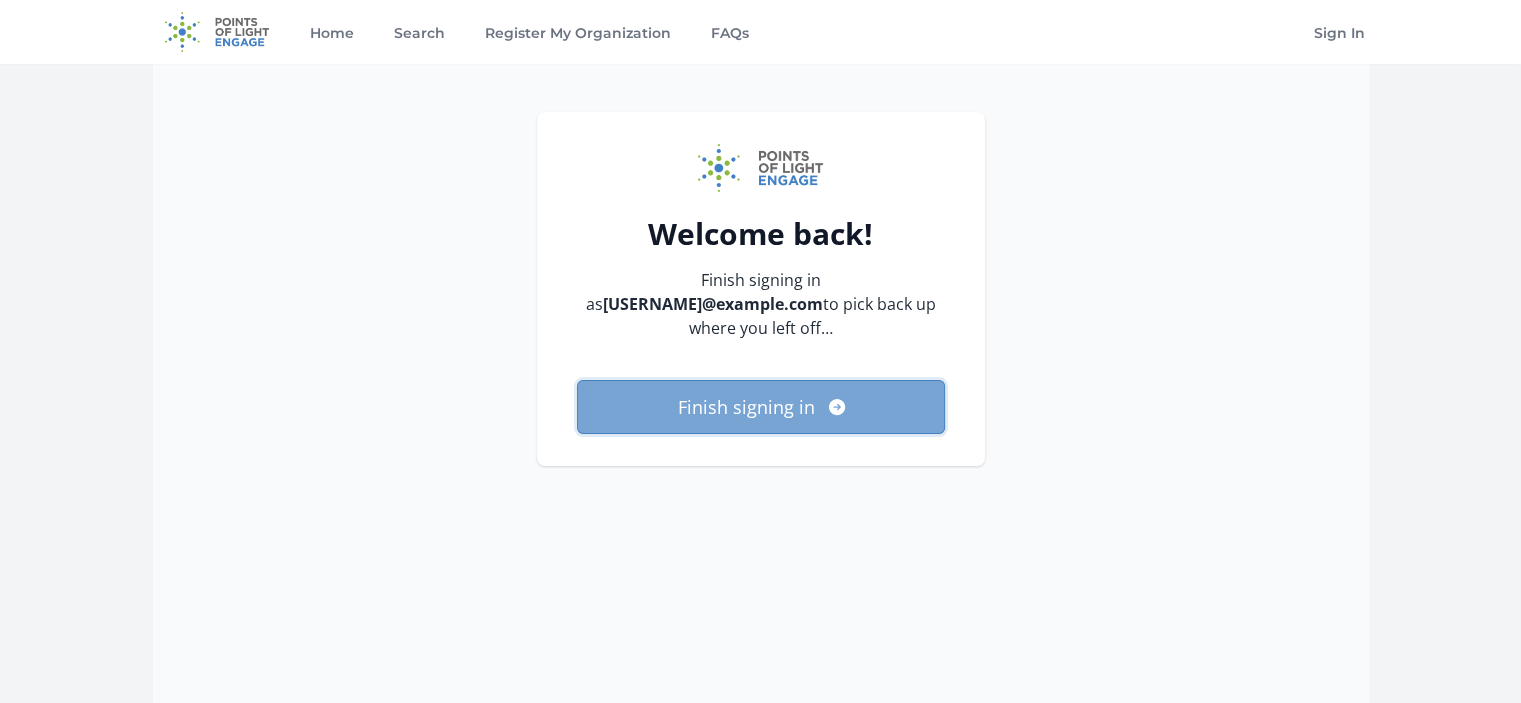 click on "Finish signing in" at bounding box center [761, 407] 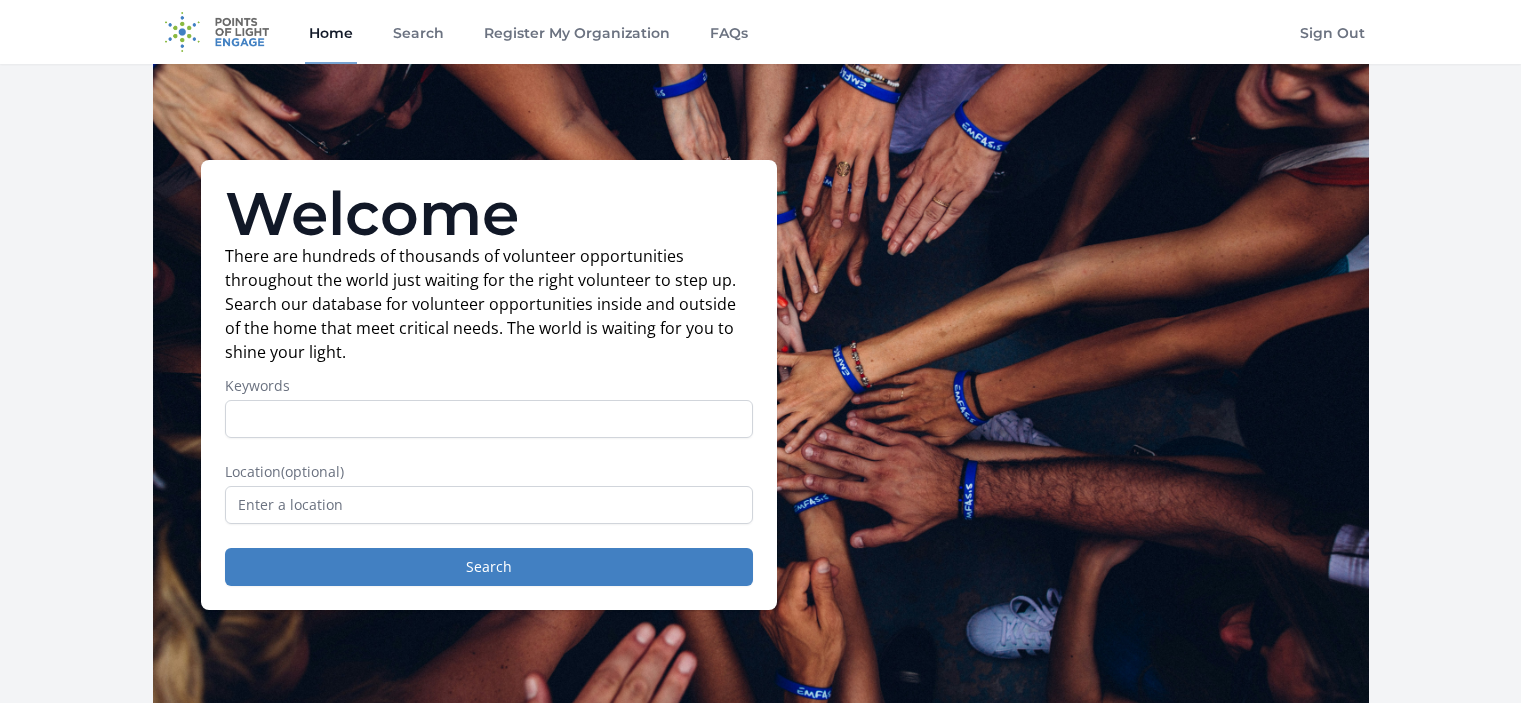 scroll, scrollTop: 0, scrollLeft: 0, axis: both 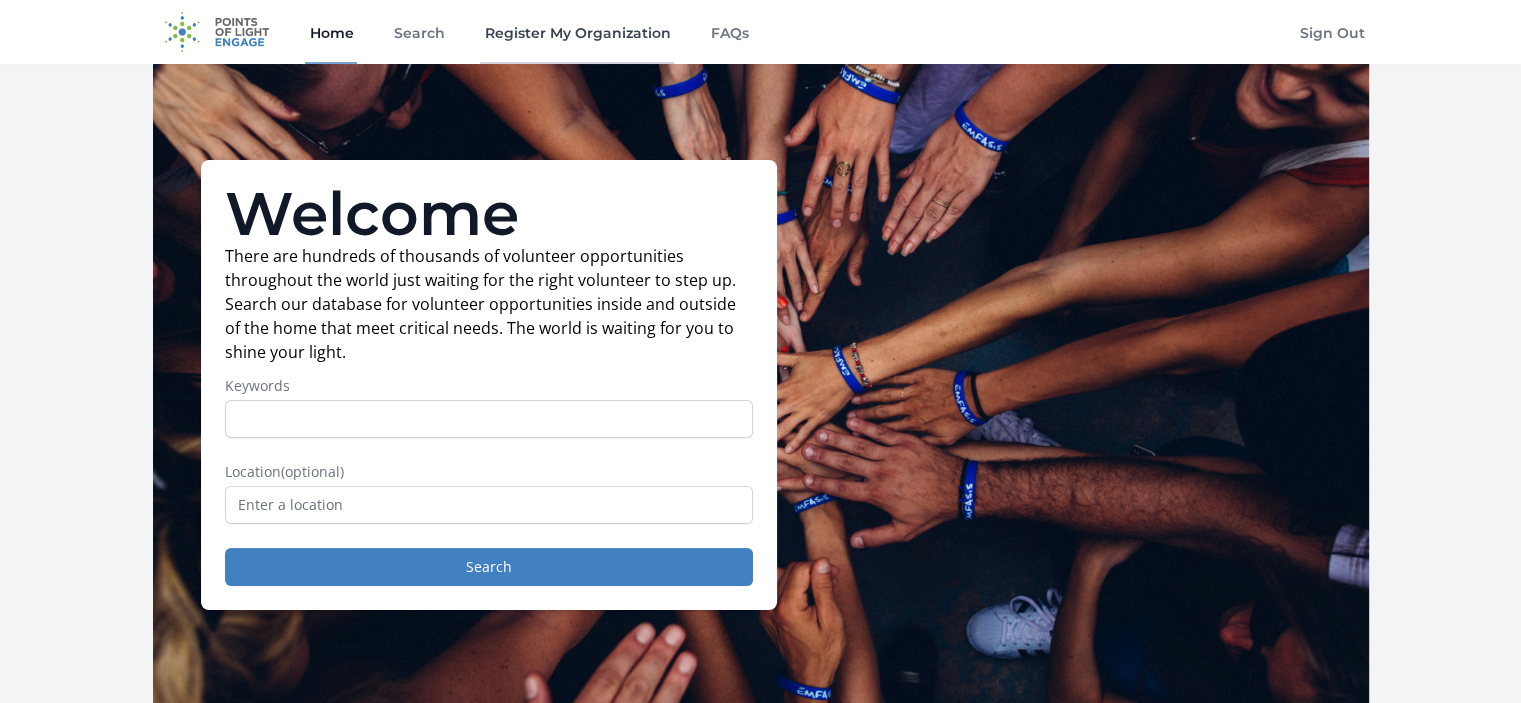 click on "Register My Organization" at bounding box center [577, 32] 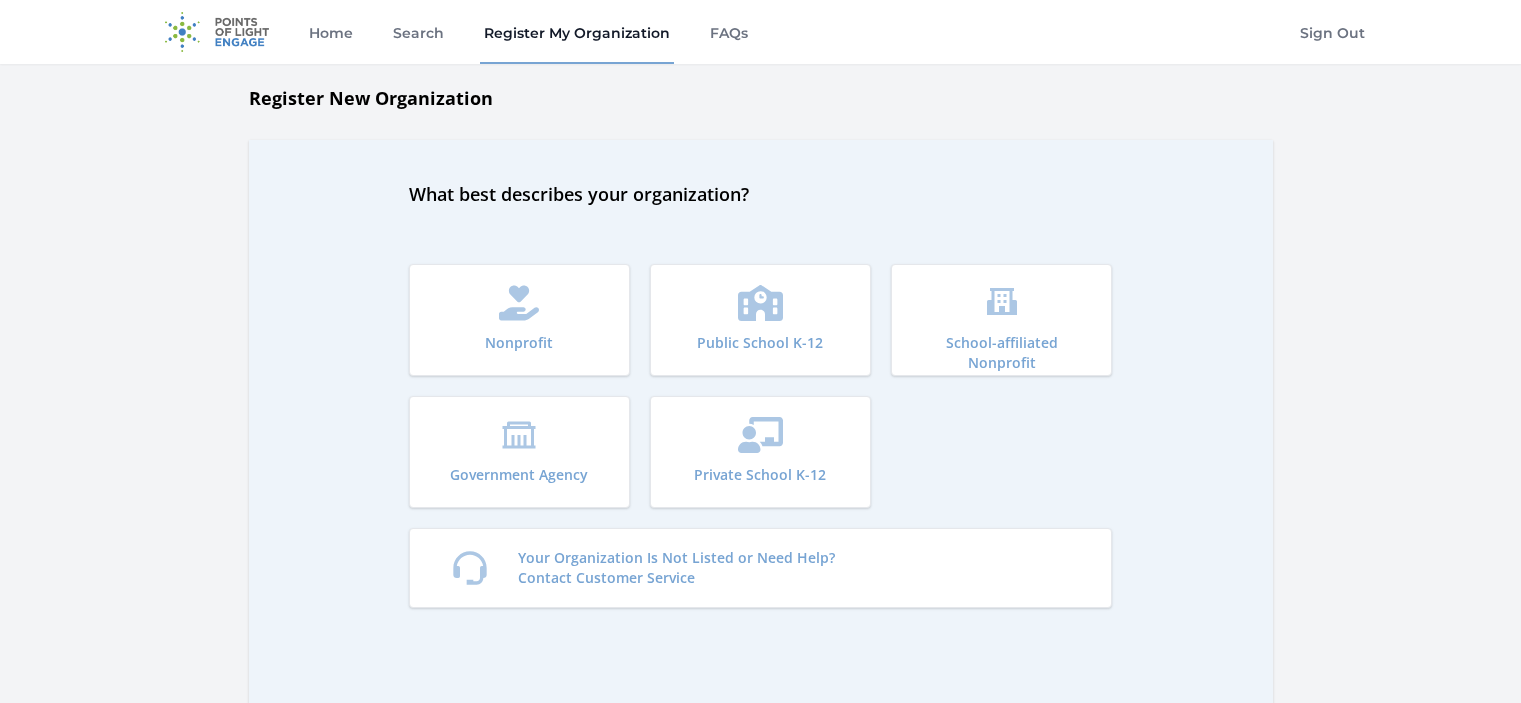 scroll, scrollTop: 0, scrollLeft: 0, axis: both 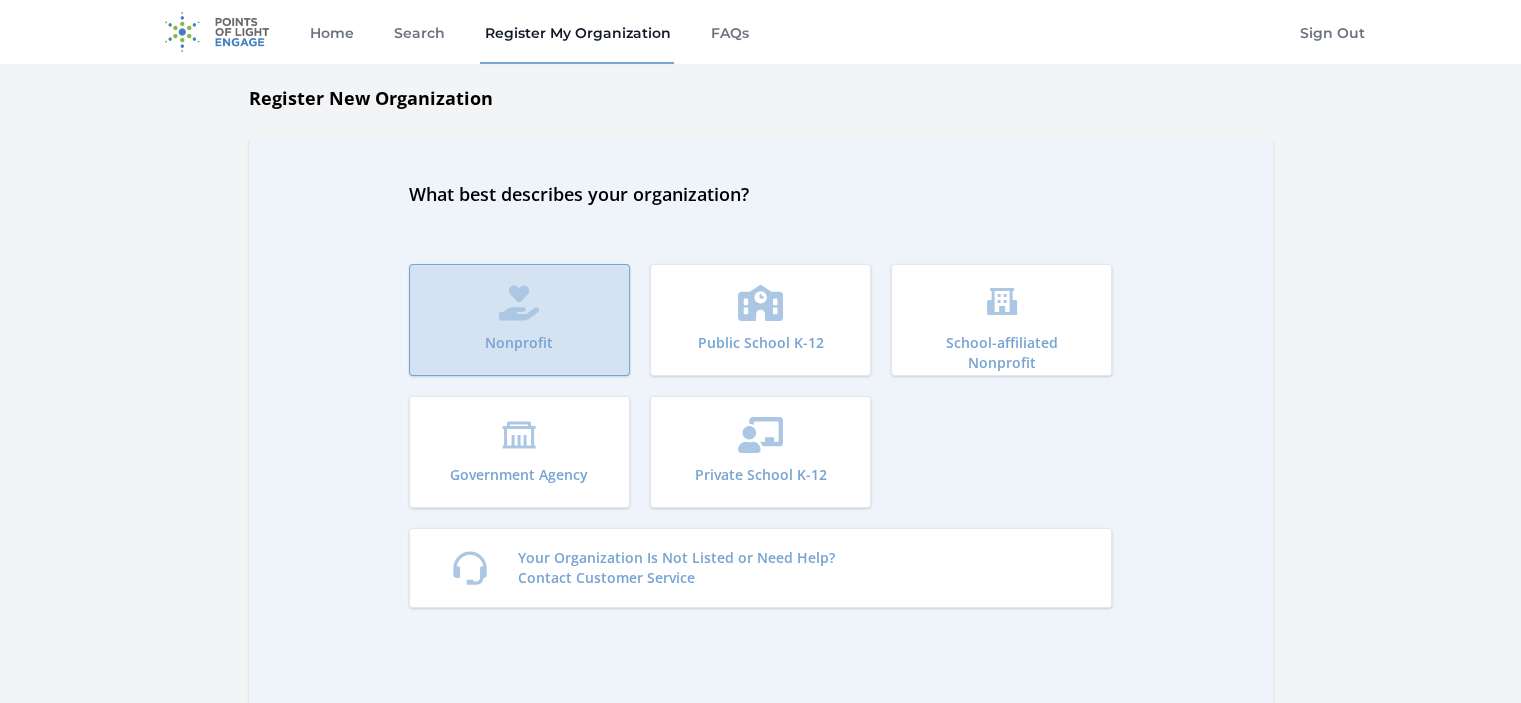 click on "Nonprofit" at bounding box center (519, 320) 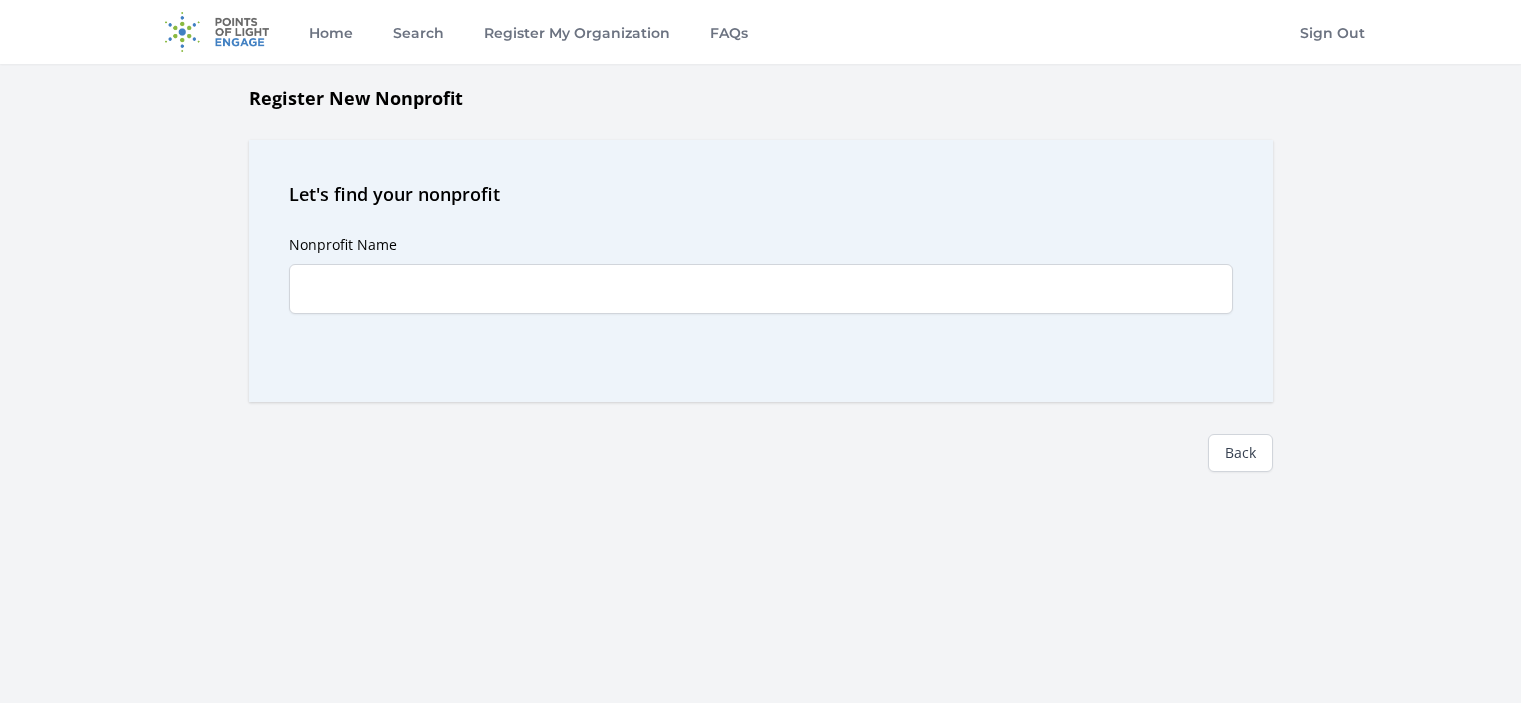 scroll, scrollTop: 0, scrollLeft: 0, axis: both 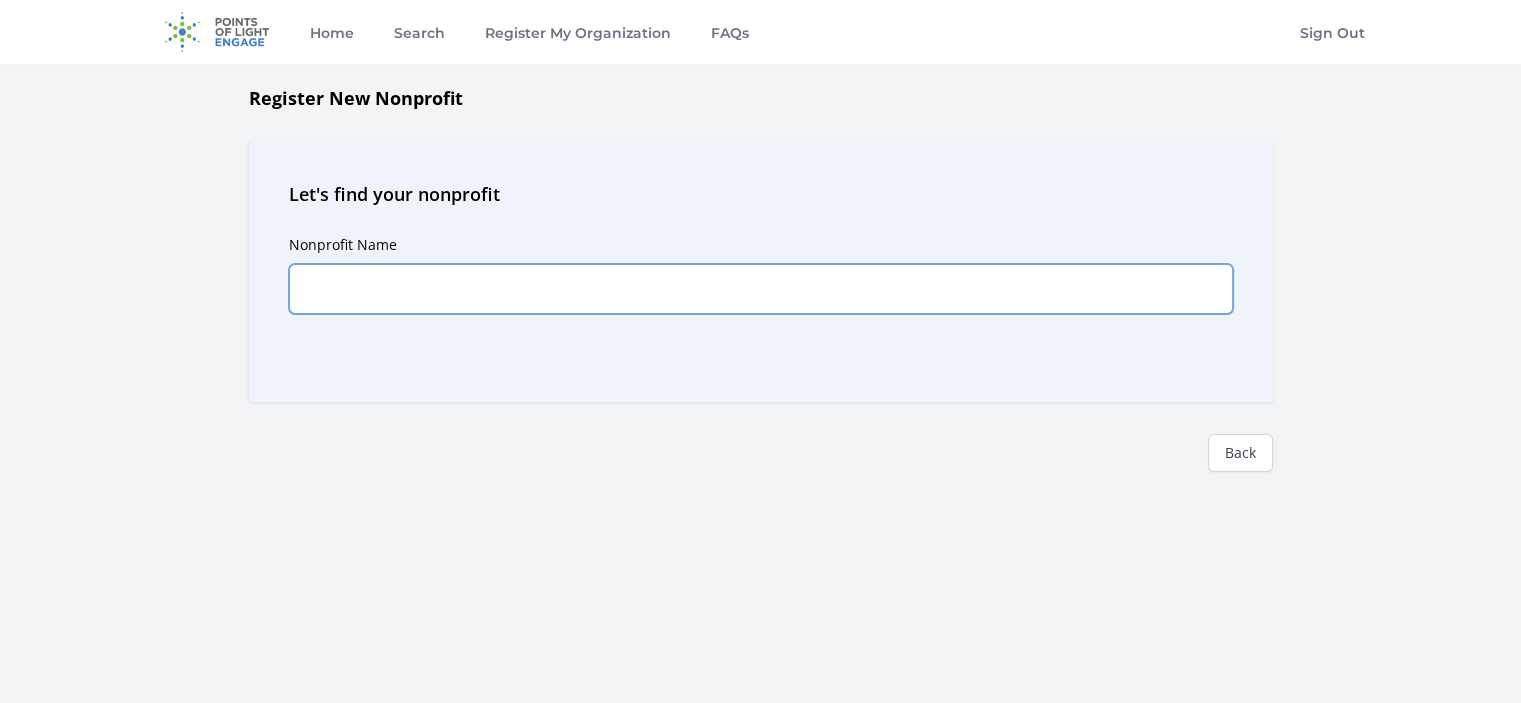 click on "Nonprofit Name" at bounding box center (761, 289) 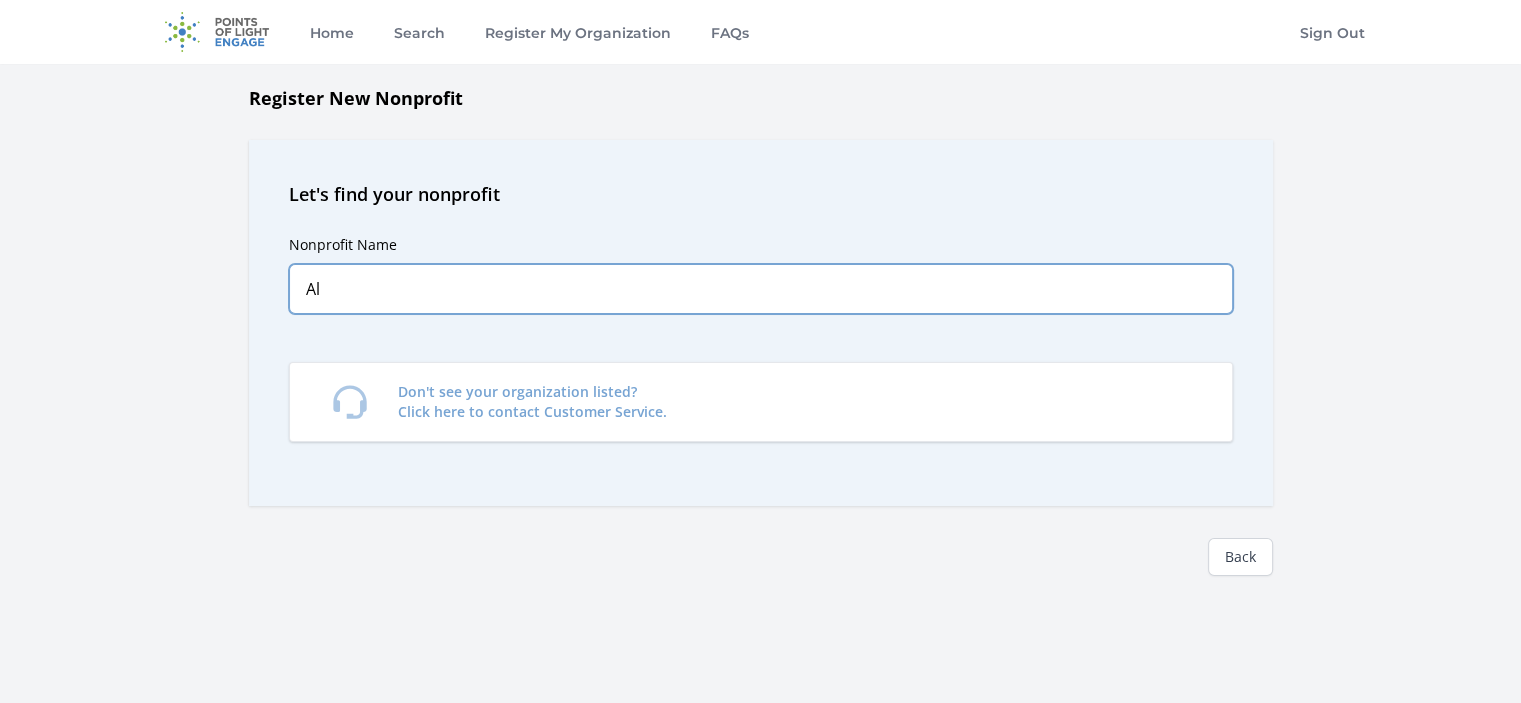 type on "A" 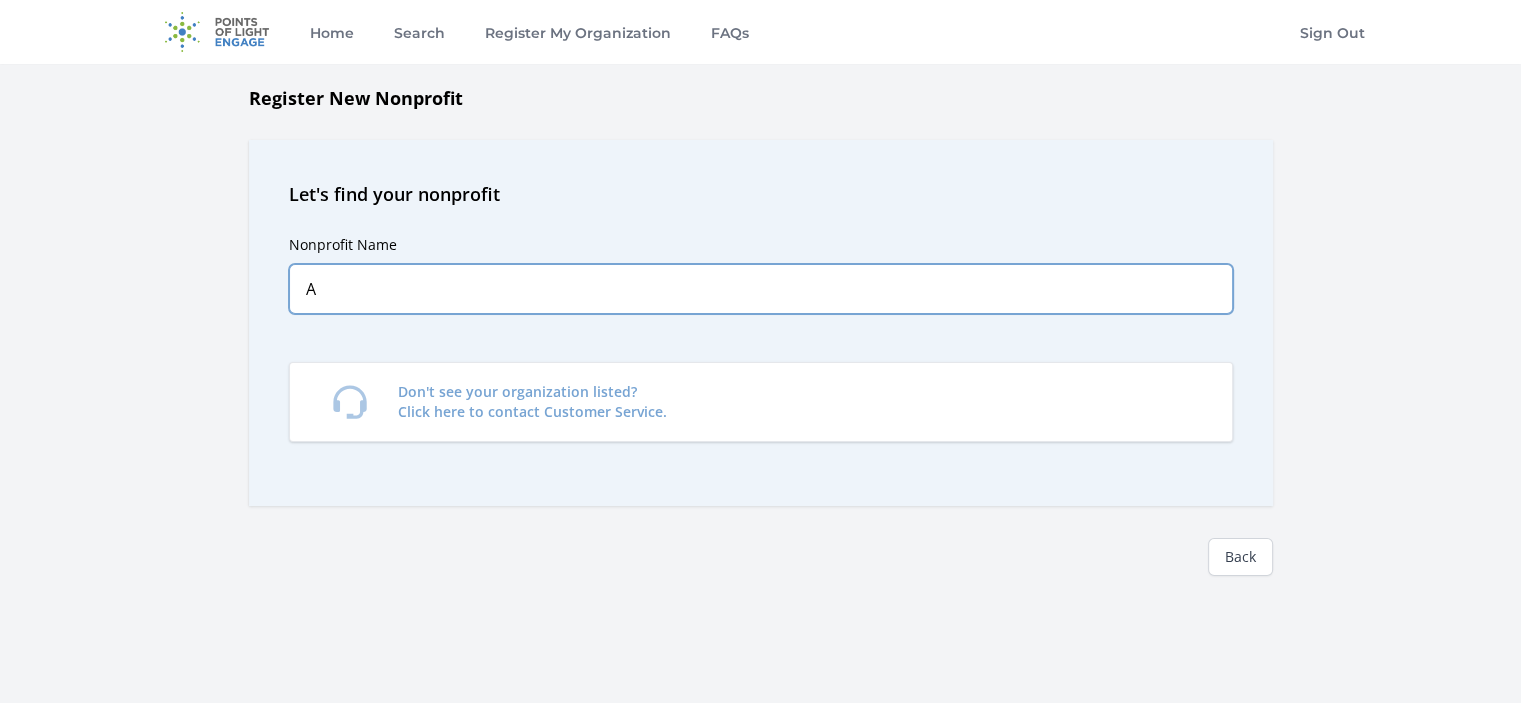 type 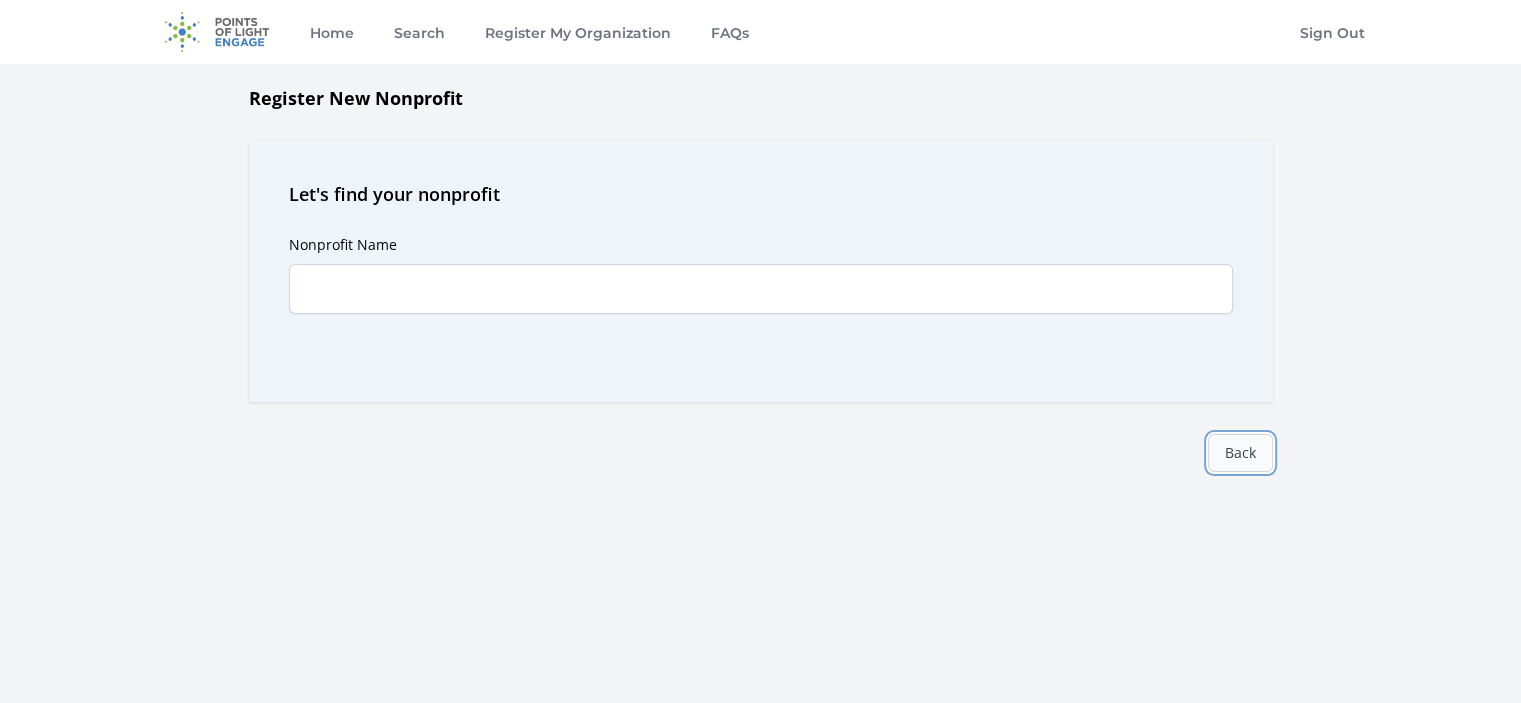 click on "Back" at bounding box center (1240, 453) 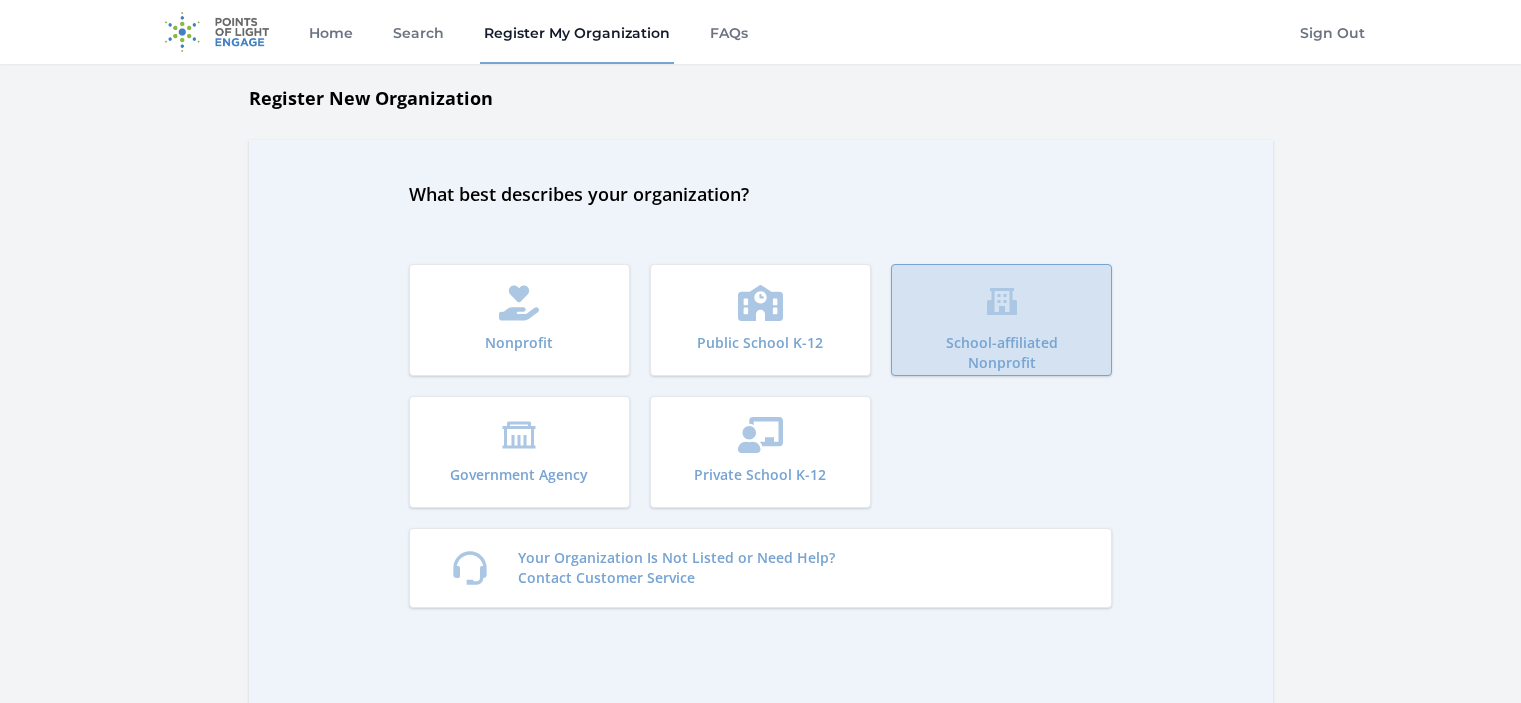 scroll, scrollTop: 0, scrollLeft: 0, axis: both 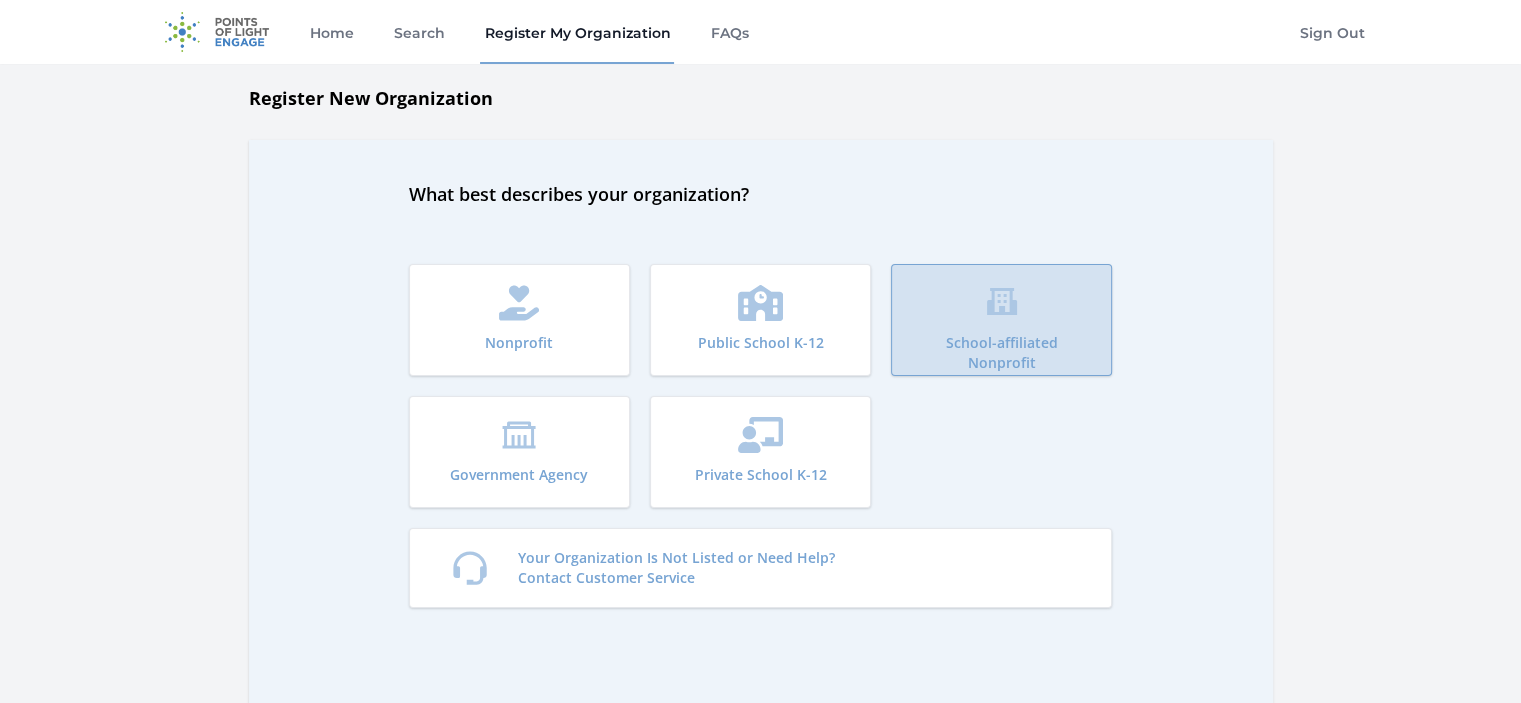 click 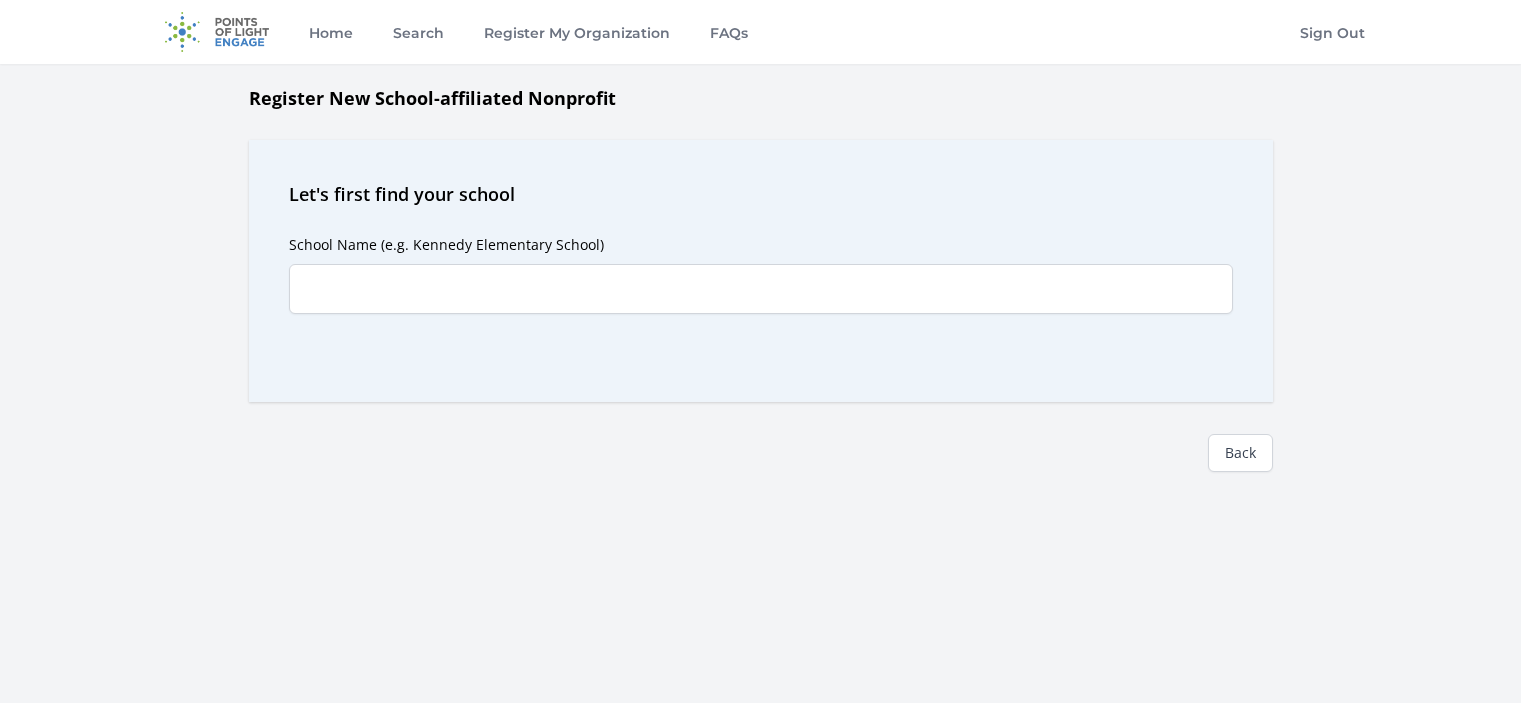 scroll, scrollTop: 0, scrollLeft: 0, axis: both 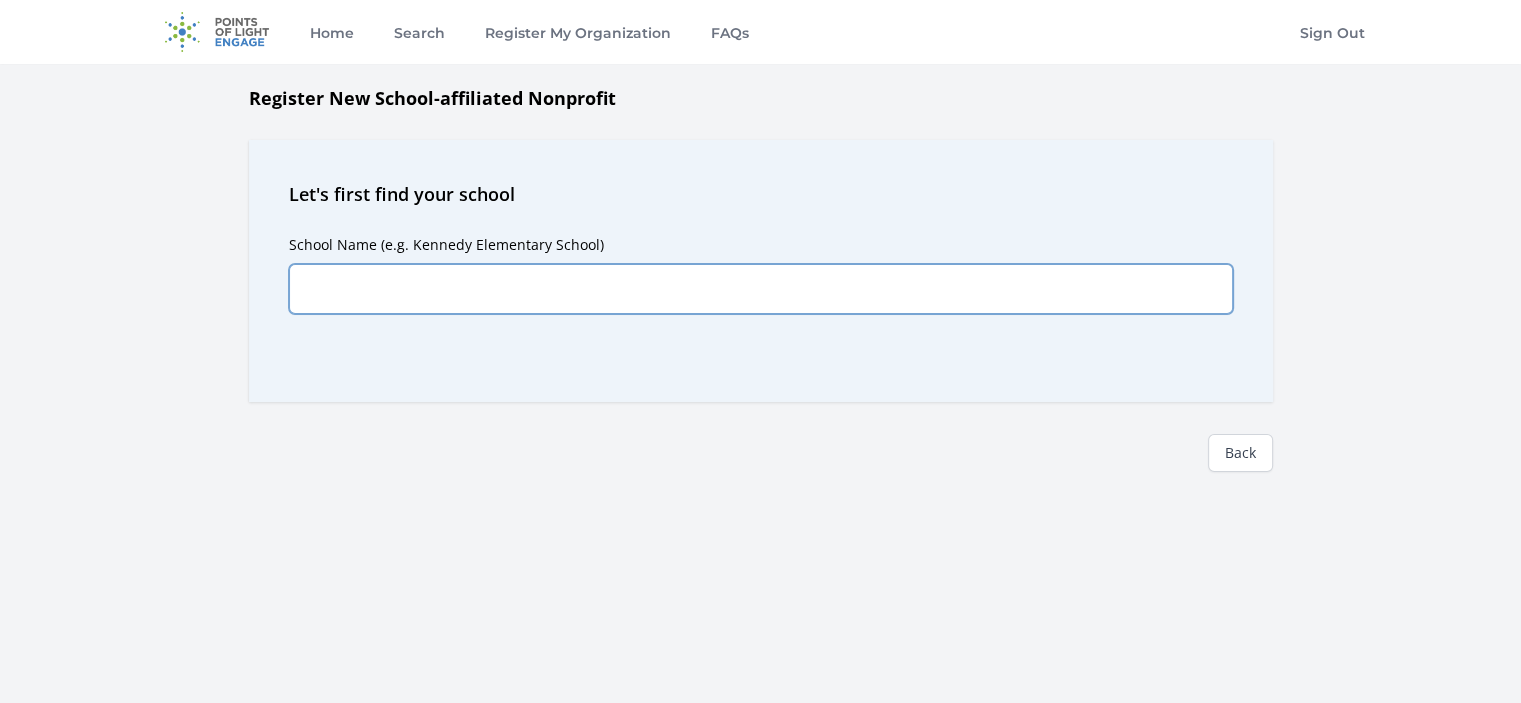 click on "School Name (e.g. Kennedy Elementary School)" at bounding box center [761, 289] 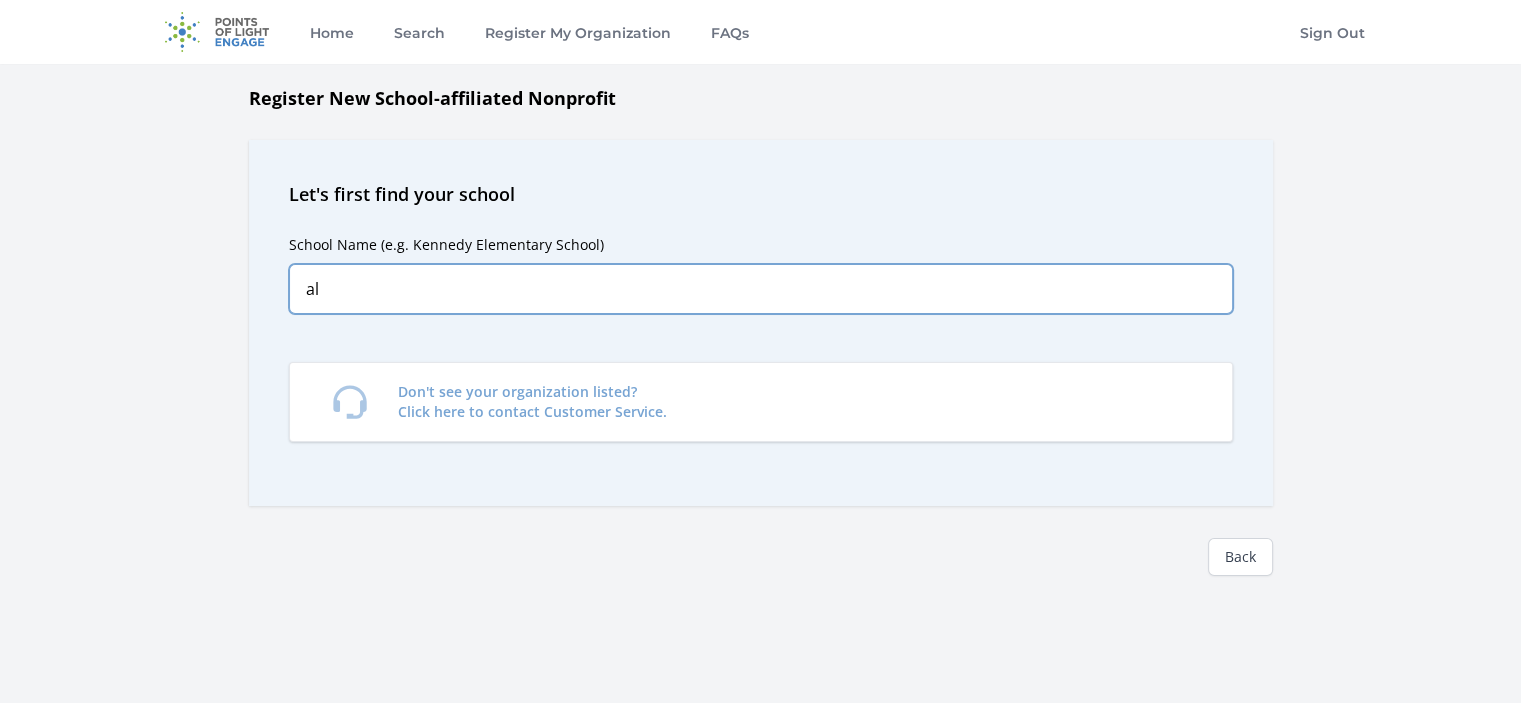 type on "a" 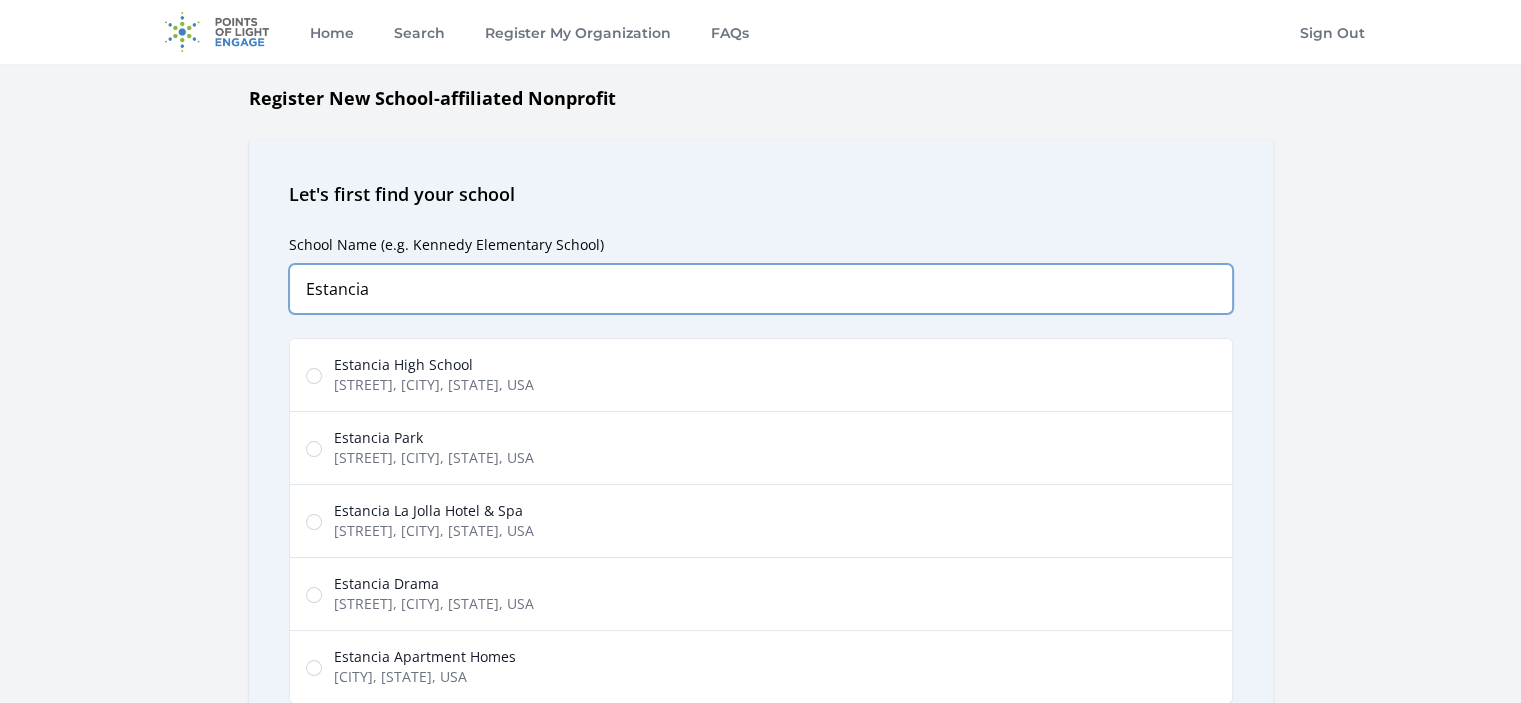 type on "Estancia" 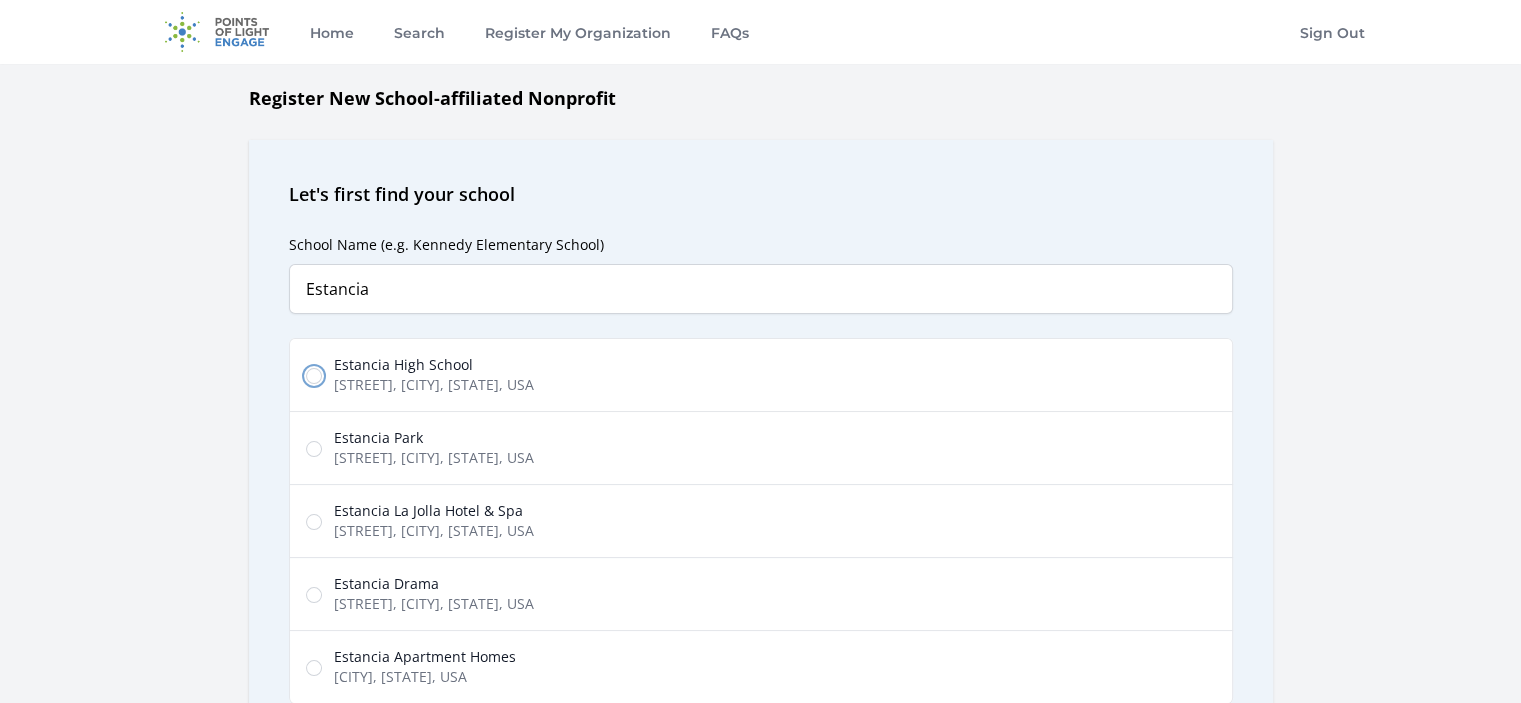 click on "Estancia High School
Placentia Avenue, Costa Mesa, CA, USA" at bounding box center (314, 376) 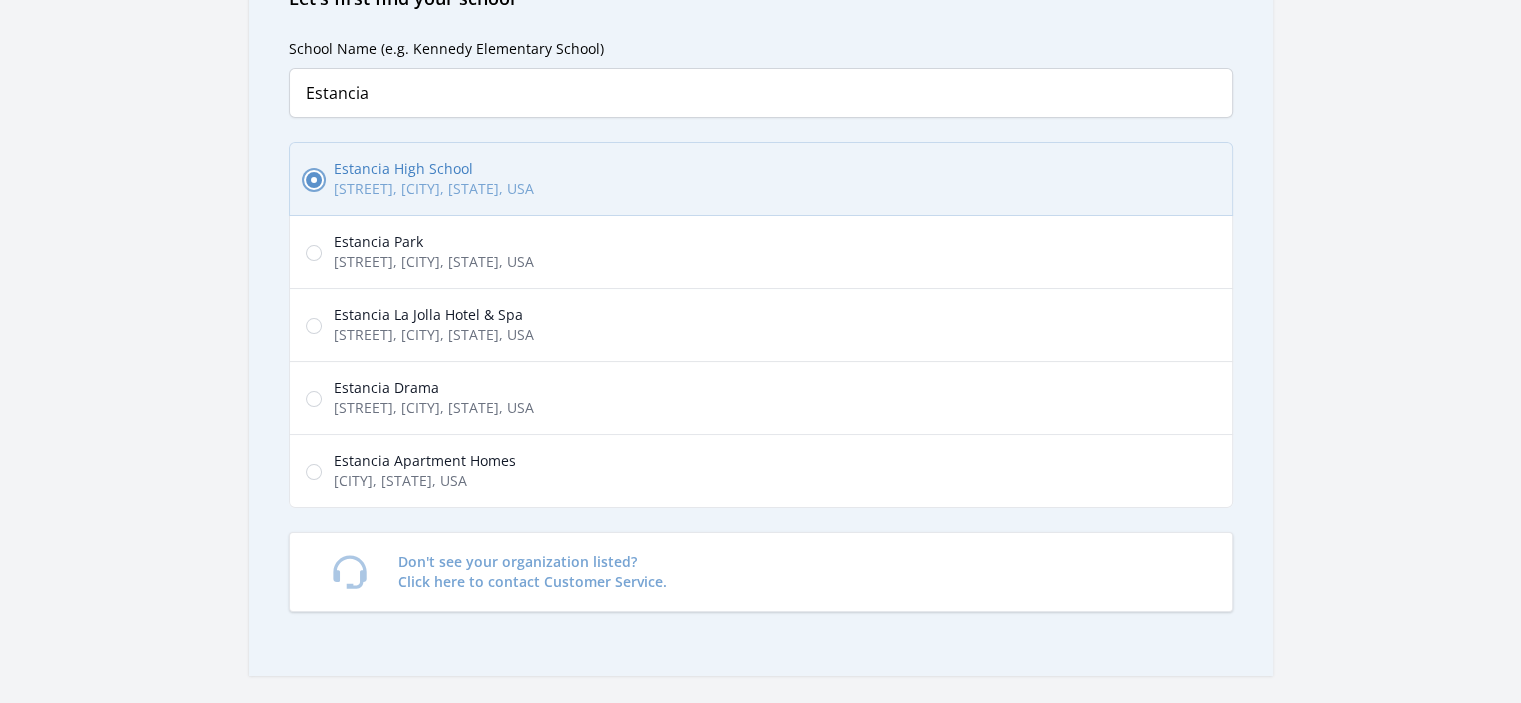 scroll, scrollTop: 300, scrollLeft: 0, axis: vertical 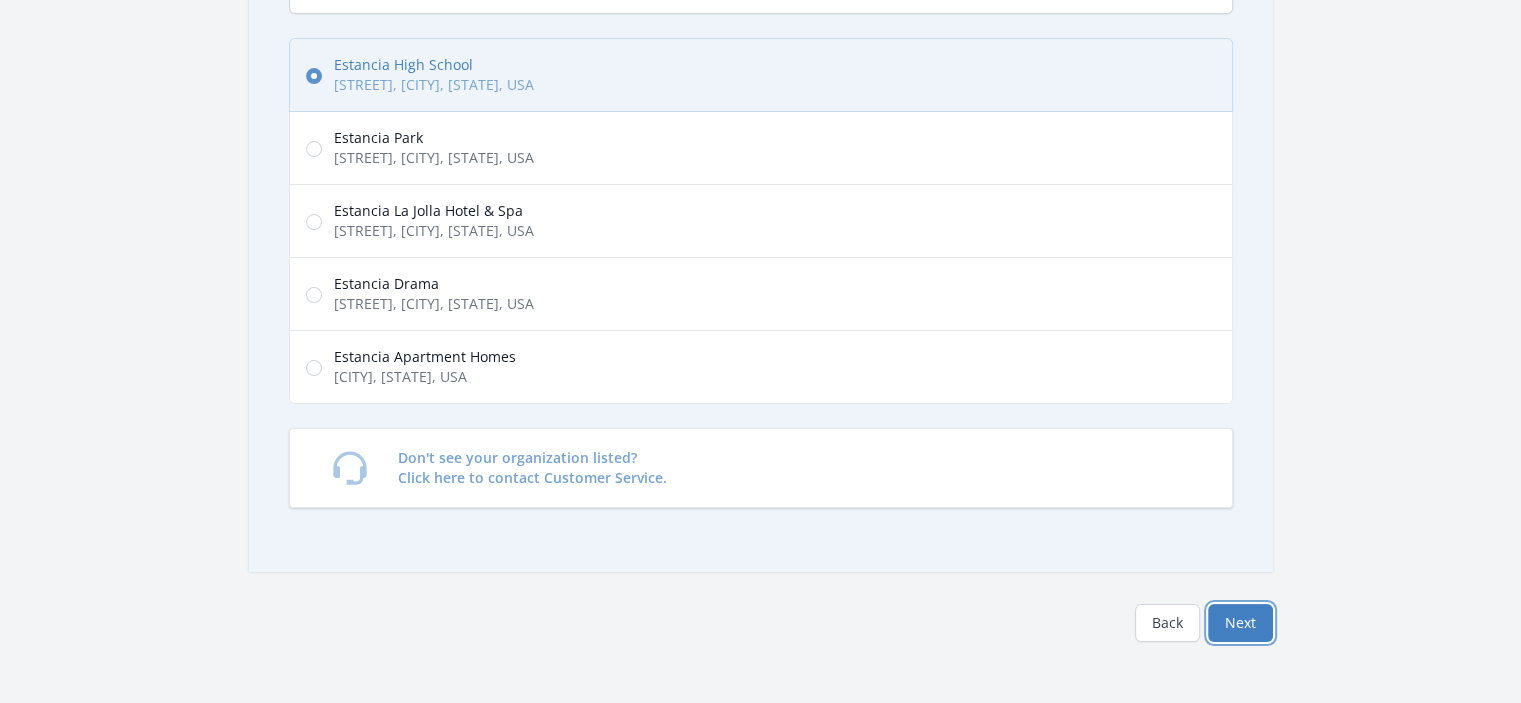 click on "Next" at bounding box center (1240, 623) 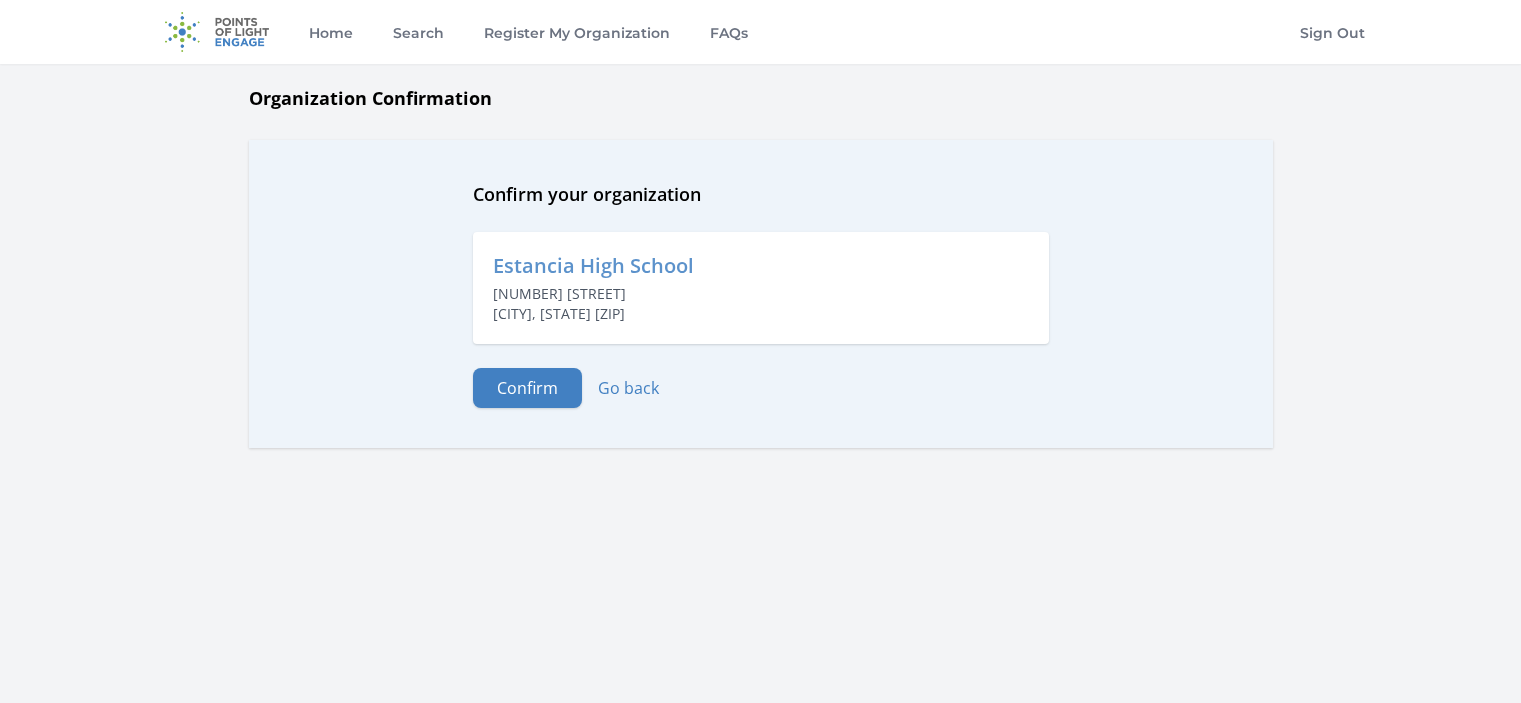 scroll, scrollTop: 0, scrollLeft: 0, axis: both 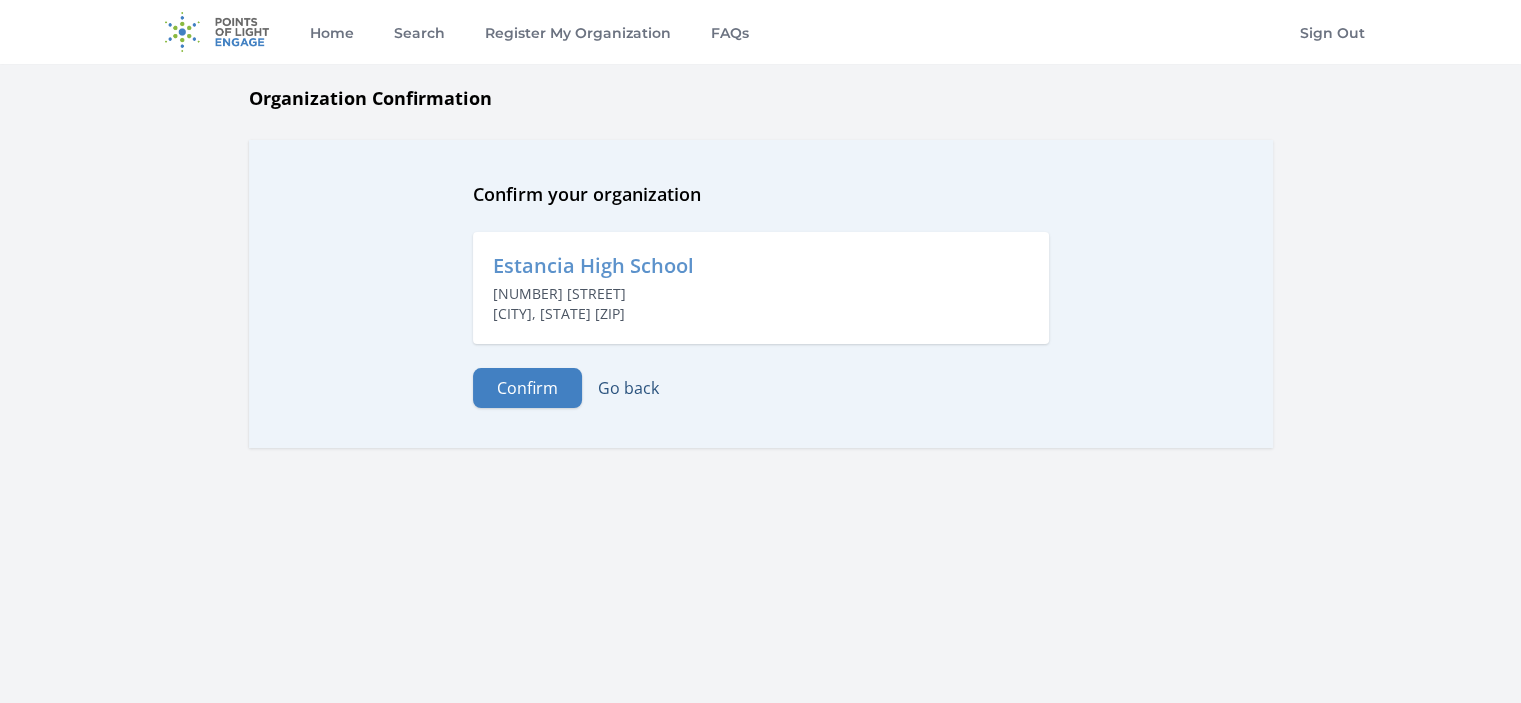 click on "Go back" at bounding box center [628, 388] 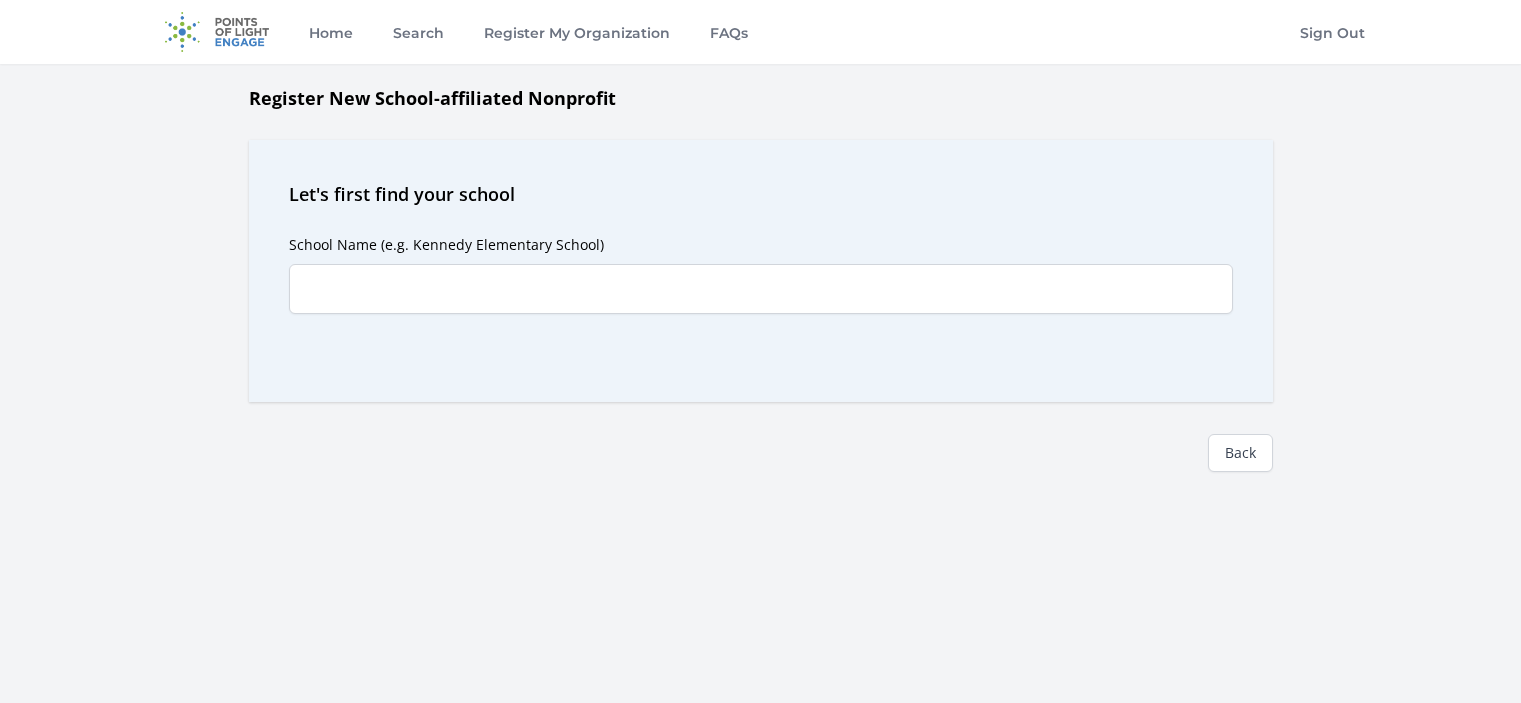 scroll, scrollTop: 0, scrollLeft: 0, axis: both 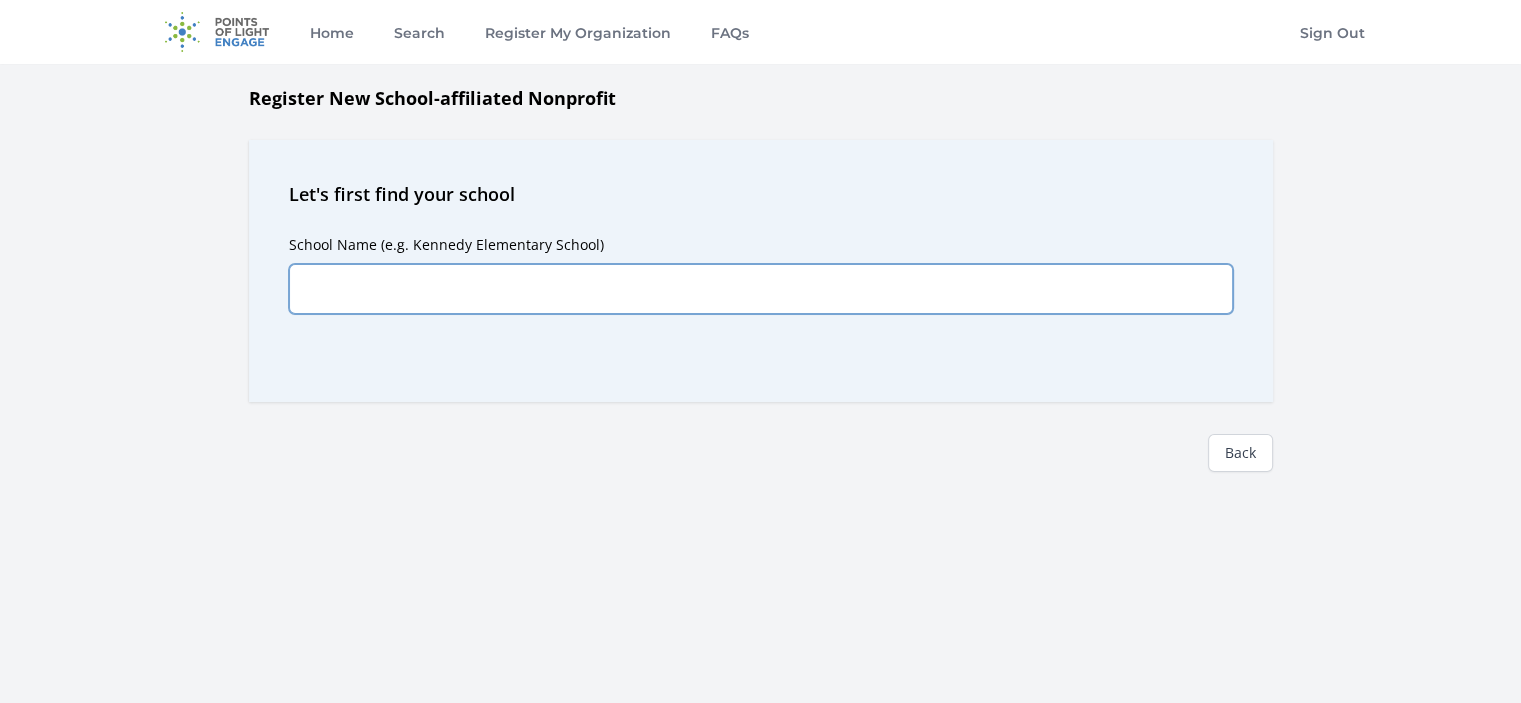 click on "School Name (e.g. Kennedy Elementary School)" at bounding box center (761, 289) 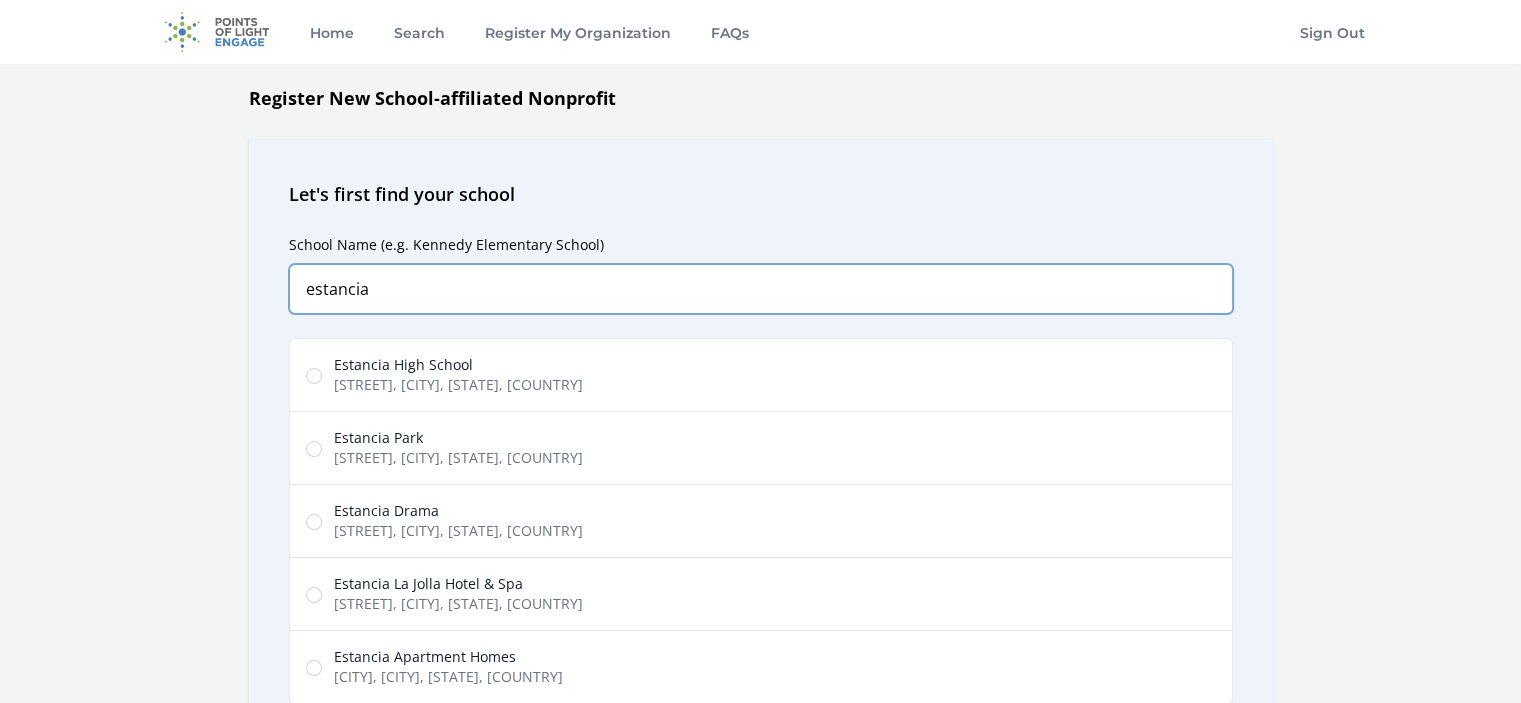 type on "estancia" 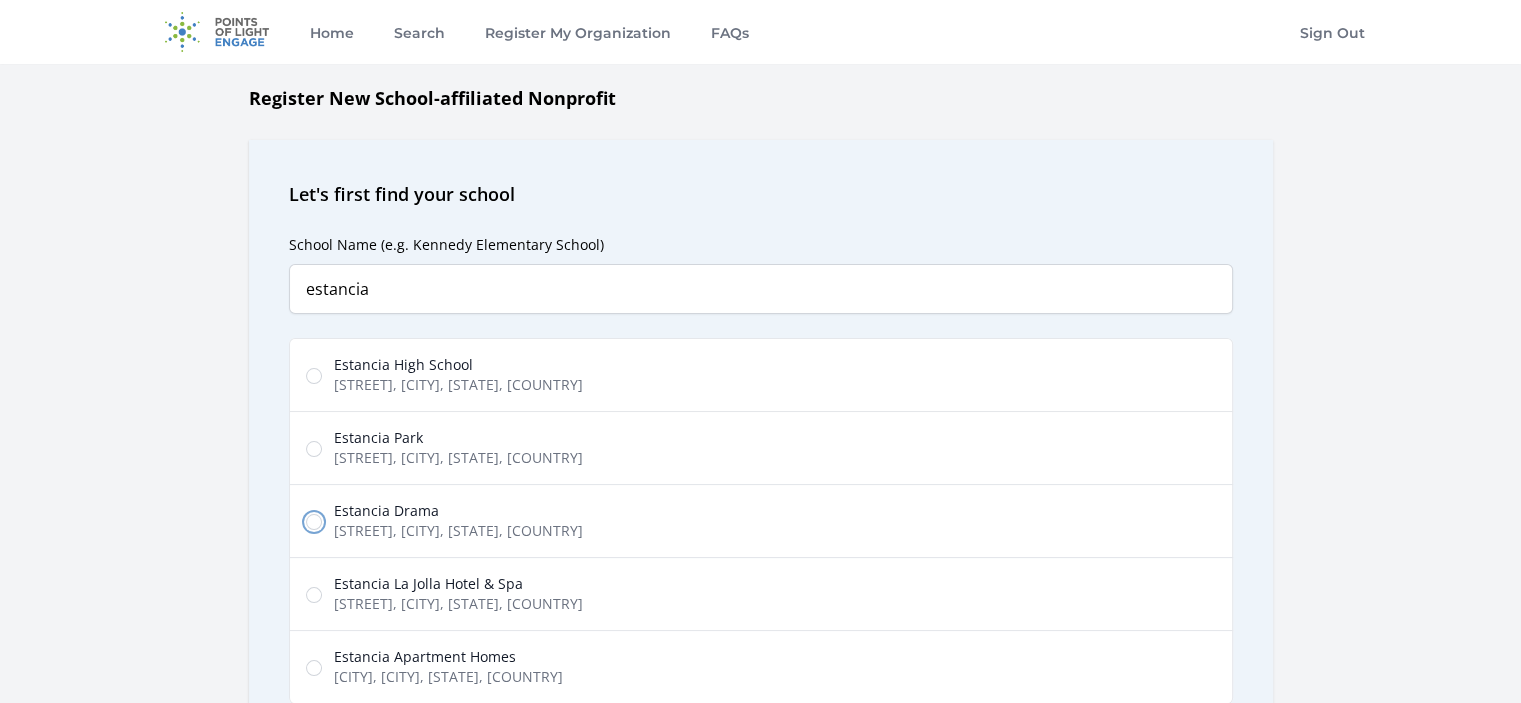 click on "Estancia Drama
Placentia Avenue, Costa Mesa, CA, USA" at bounding box center [314, 522] 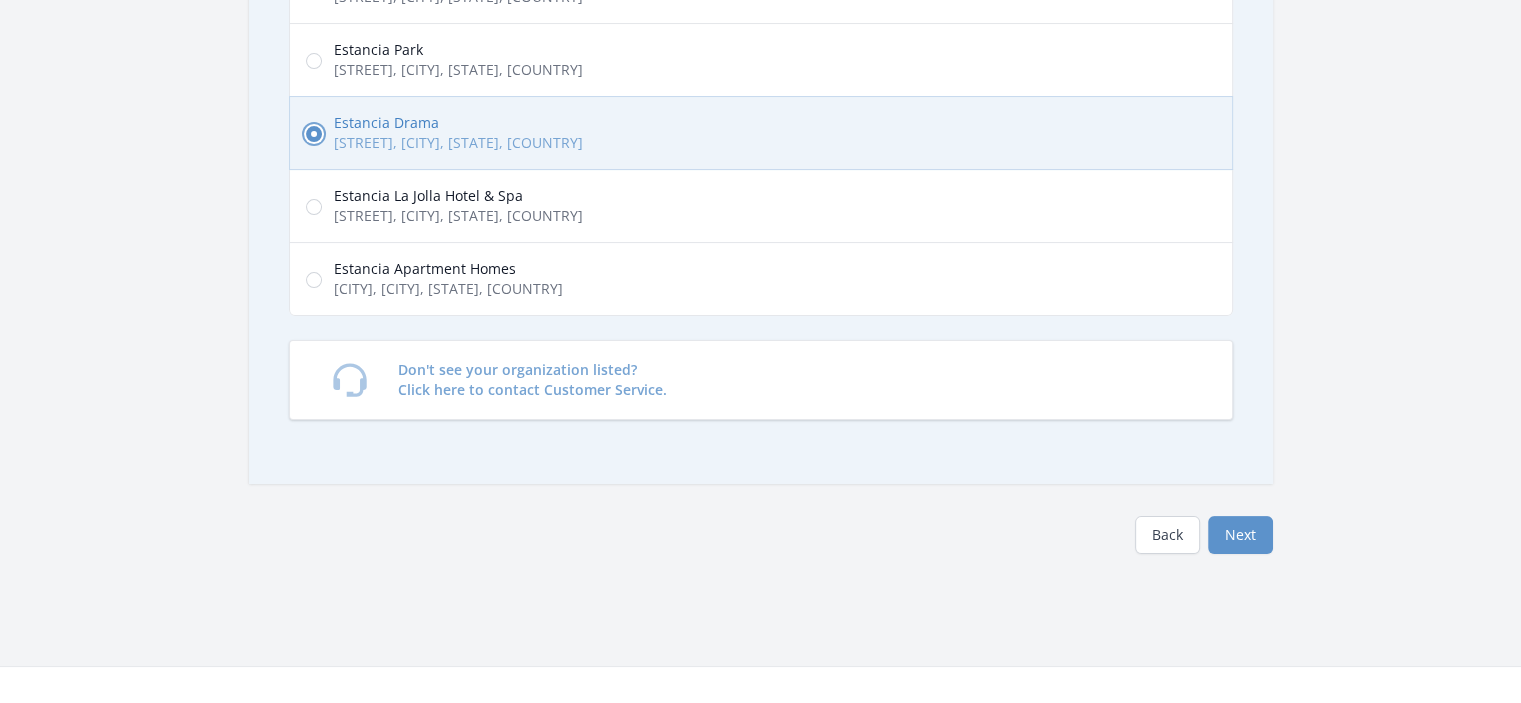 scroll, scrollTop: 400, scrollLeft: 0, axis: vertical 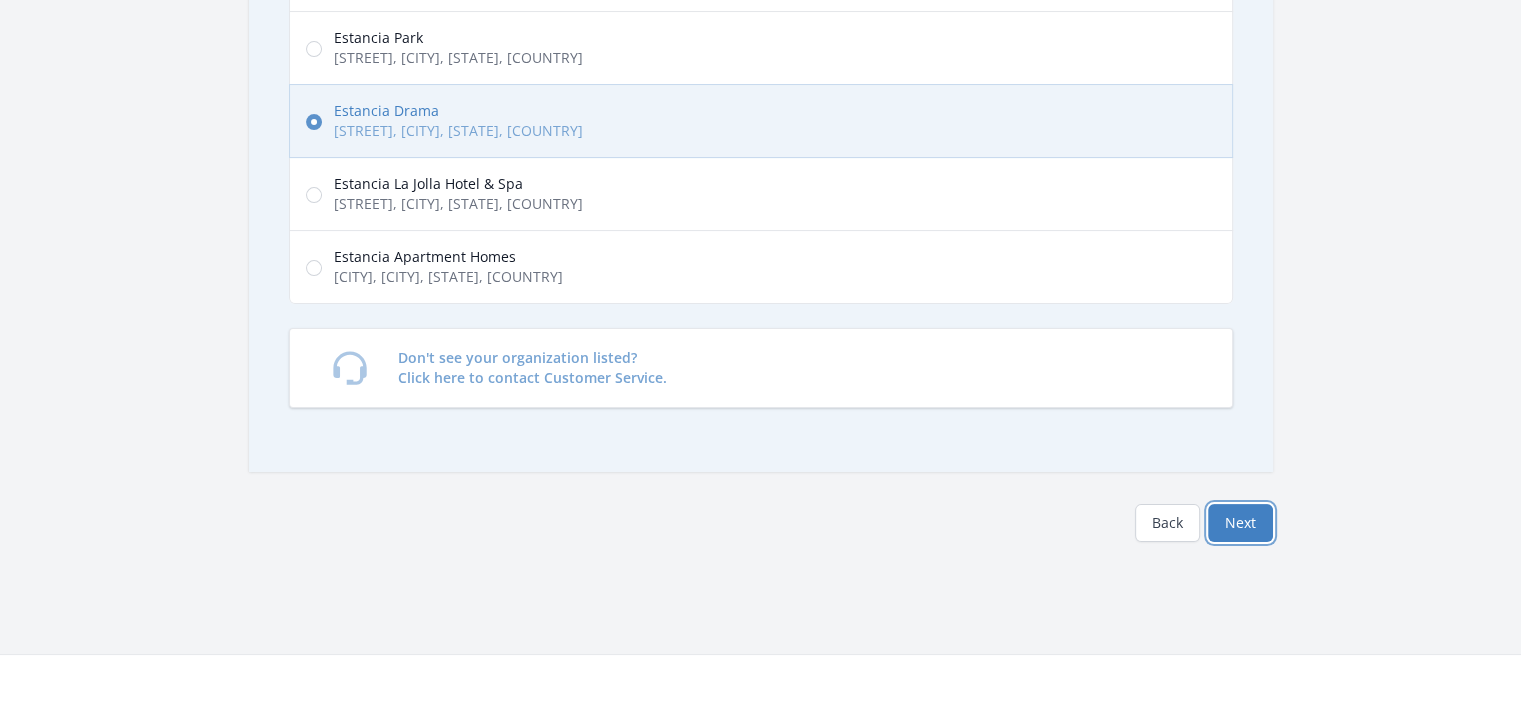 click on "Next" at bounding box center (1240, 523) 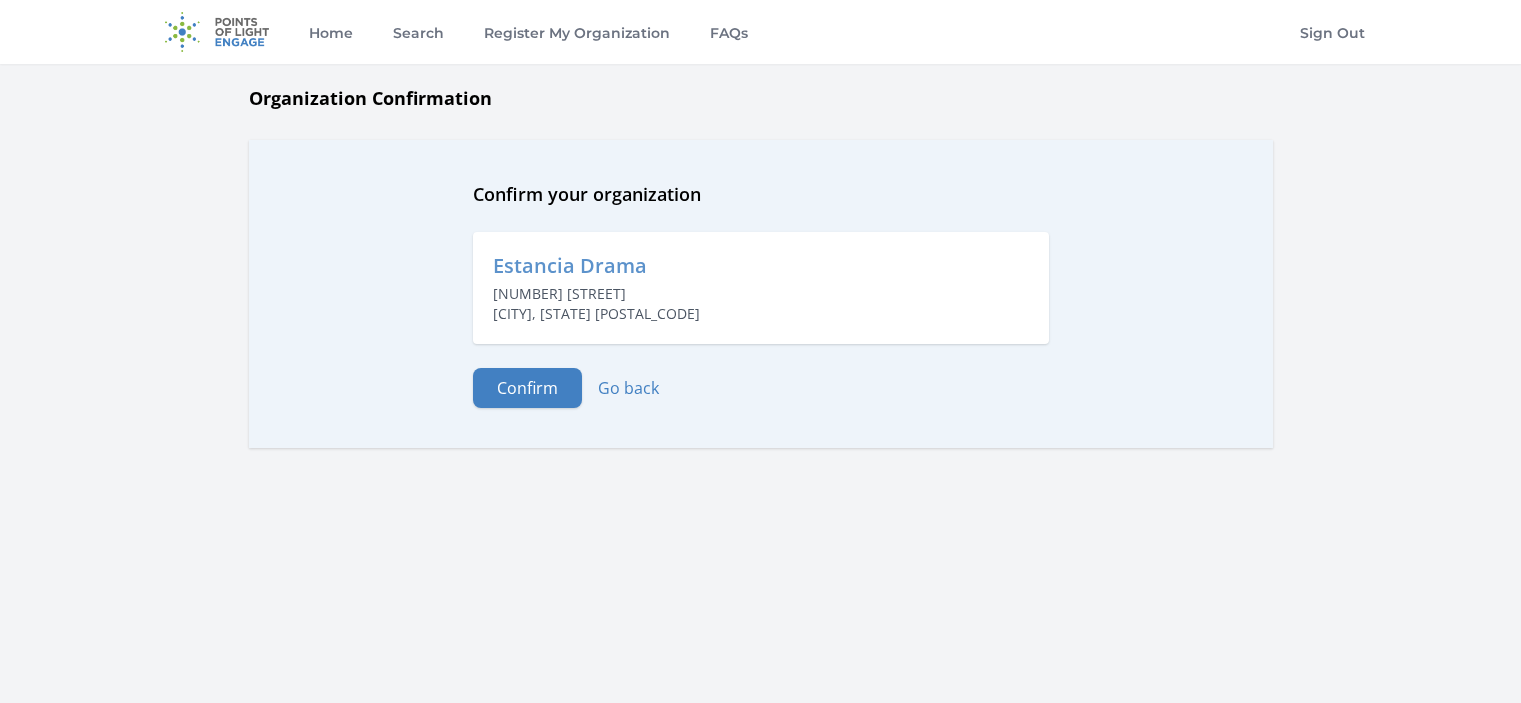 scroll, scrollTop: 0, scrollLeft: 0, axis: both 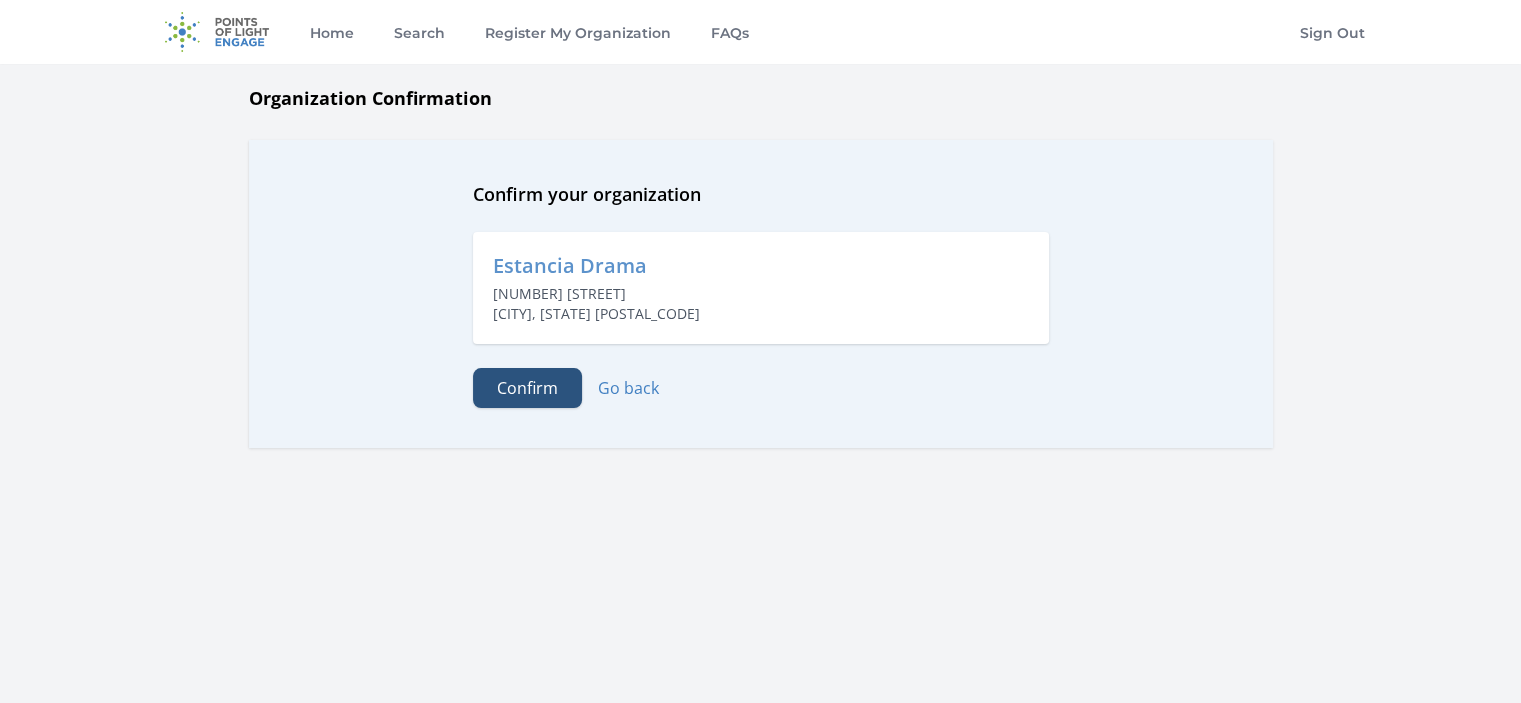 click on "Confirm" at bounding box center [527, 388] 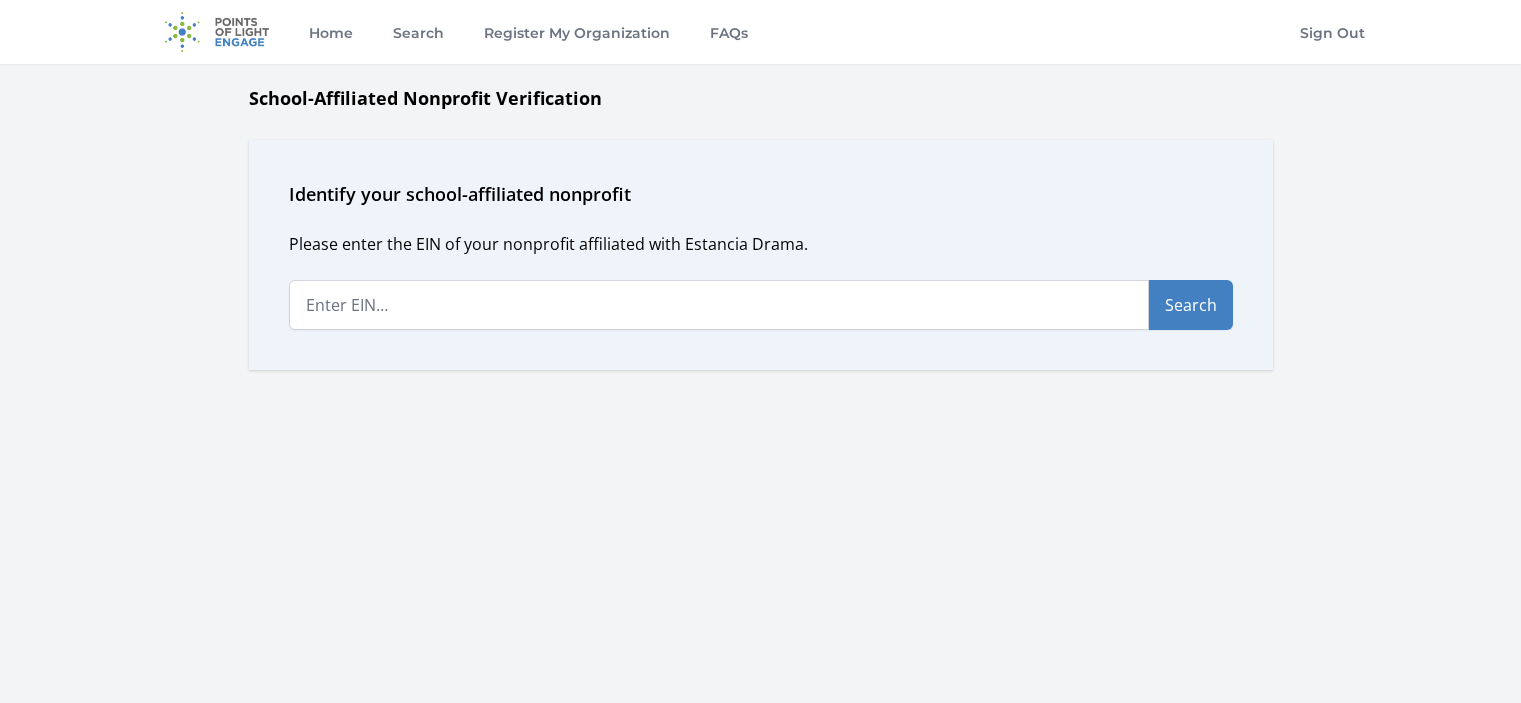 scroll, scrollTop: 0, scrollLeft: 0, axis: both 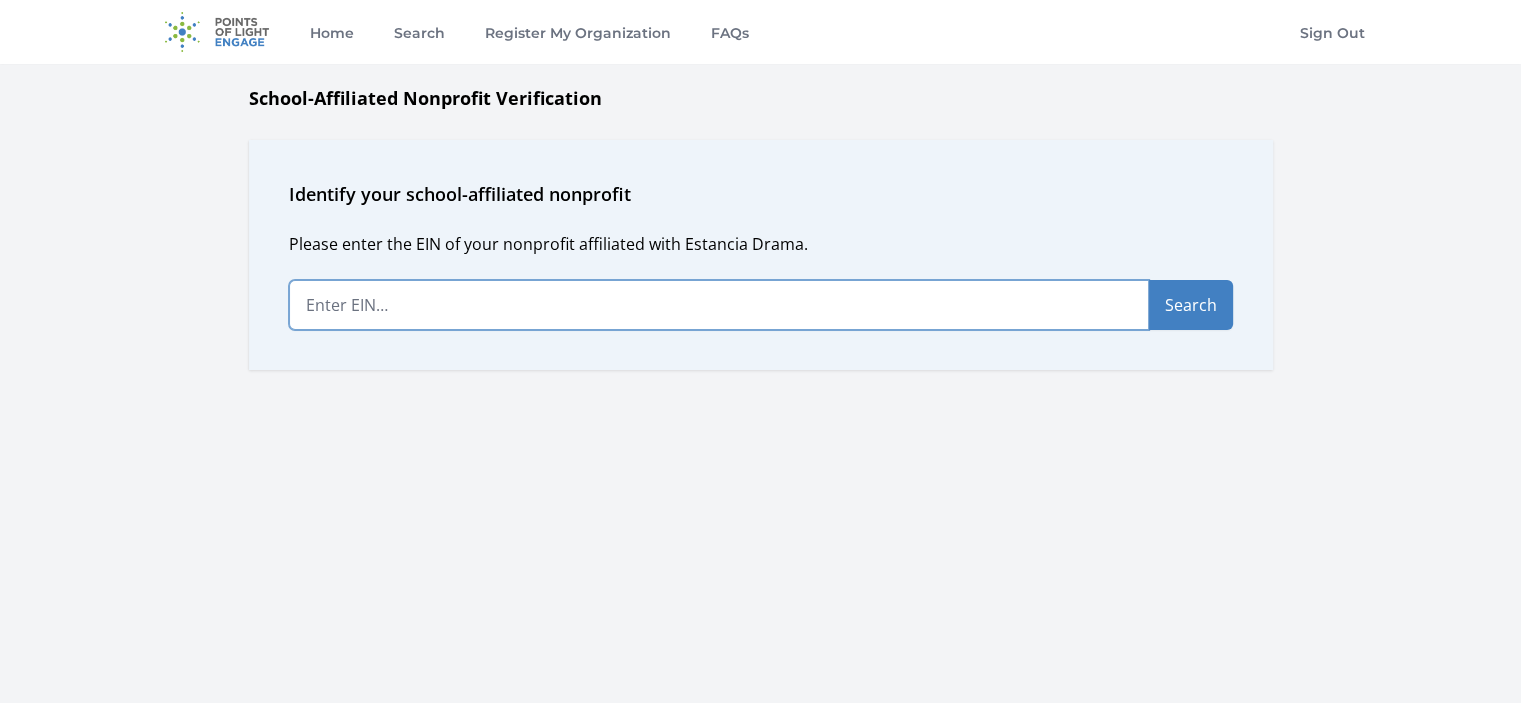 click at bounding box center (719, 305) 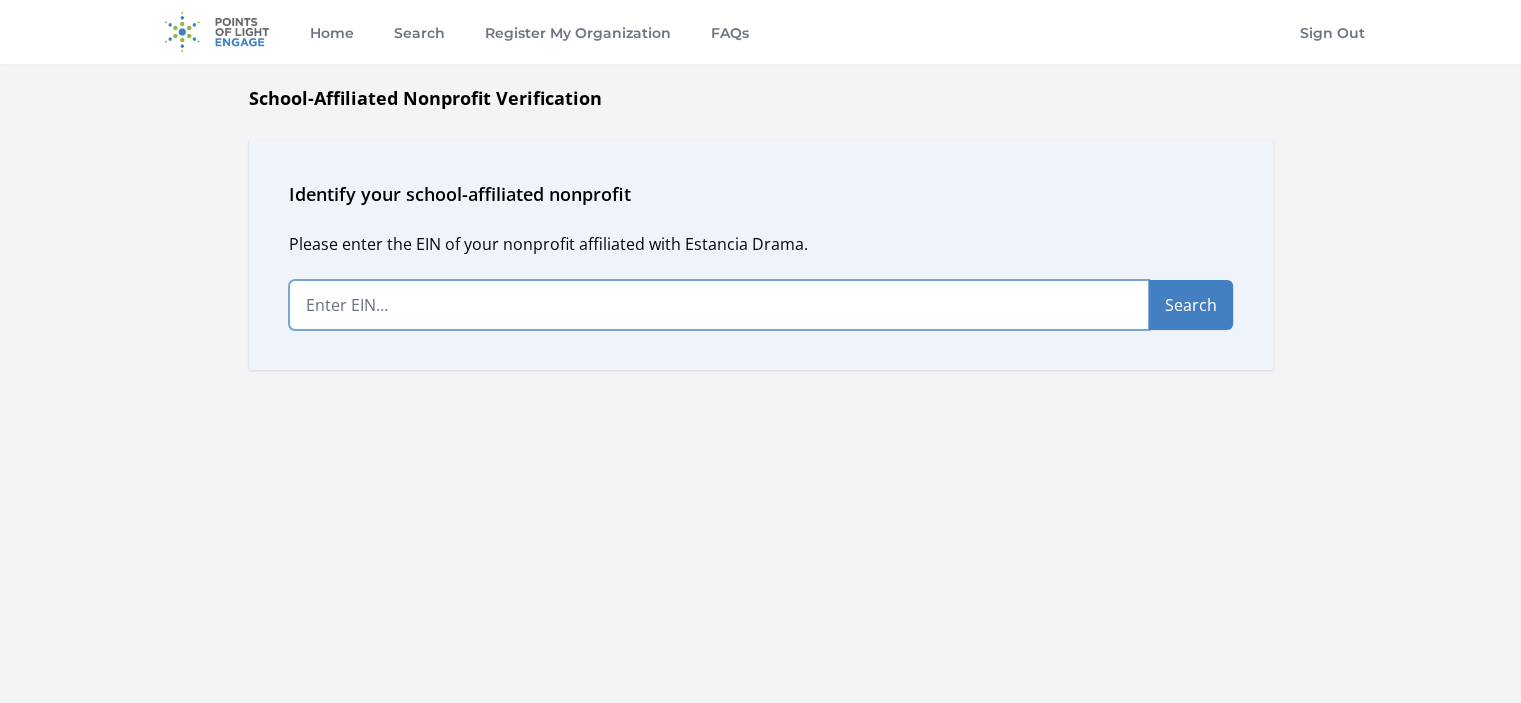 paste on "52-4020202" 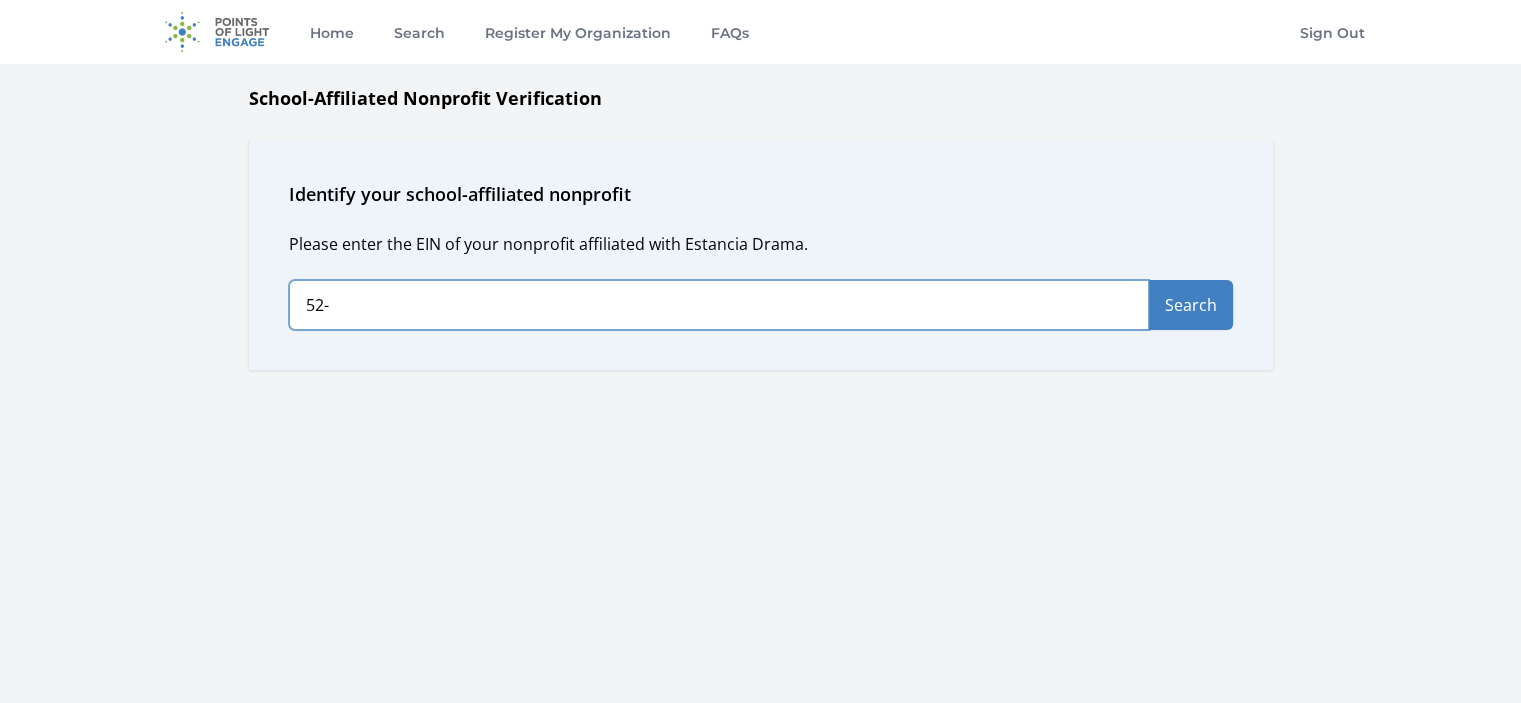 type on "5" 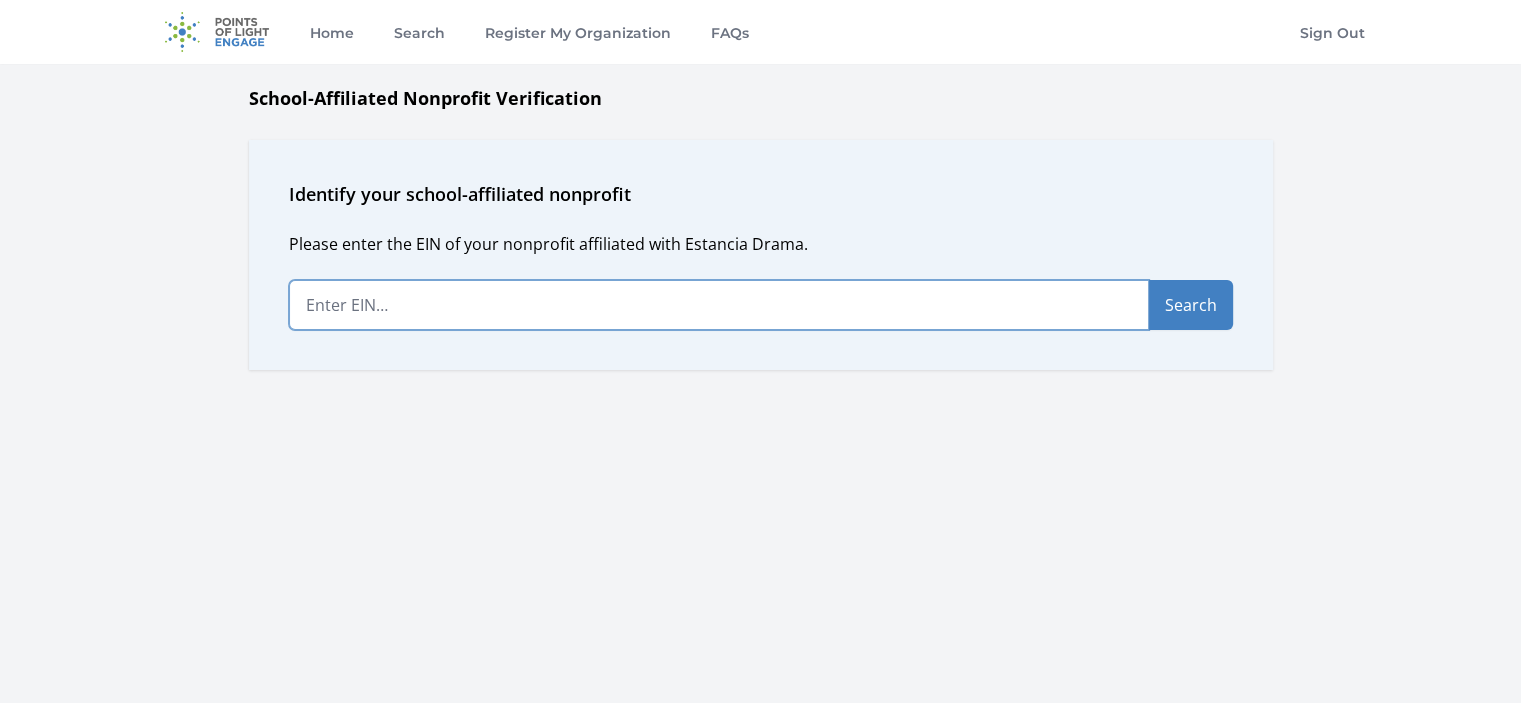 click at bounding box center [719, 305] 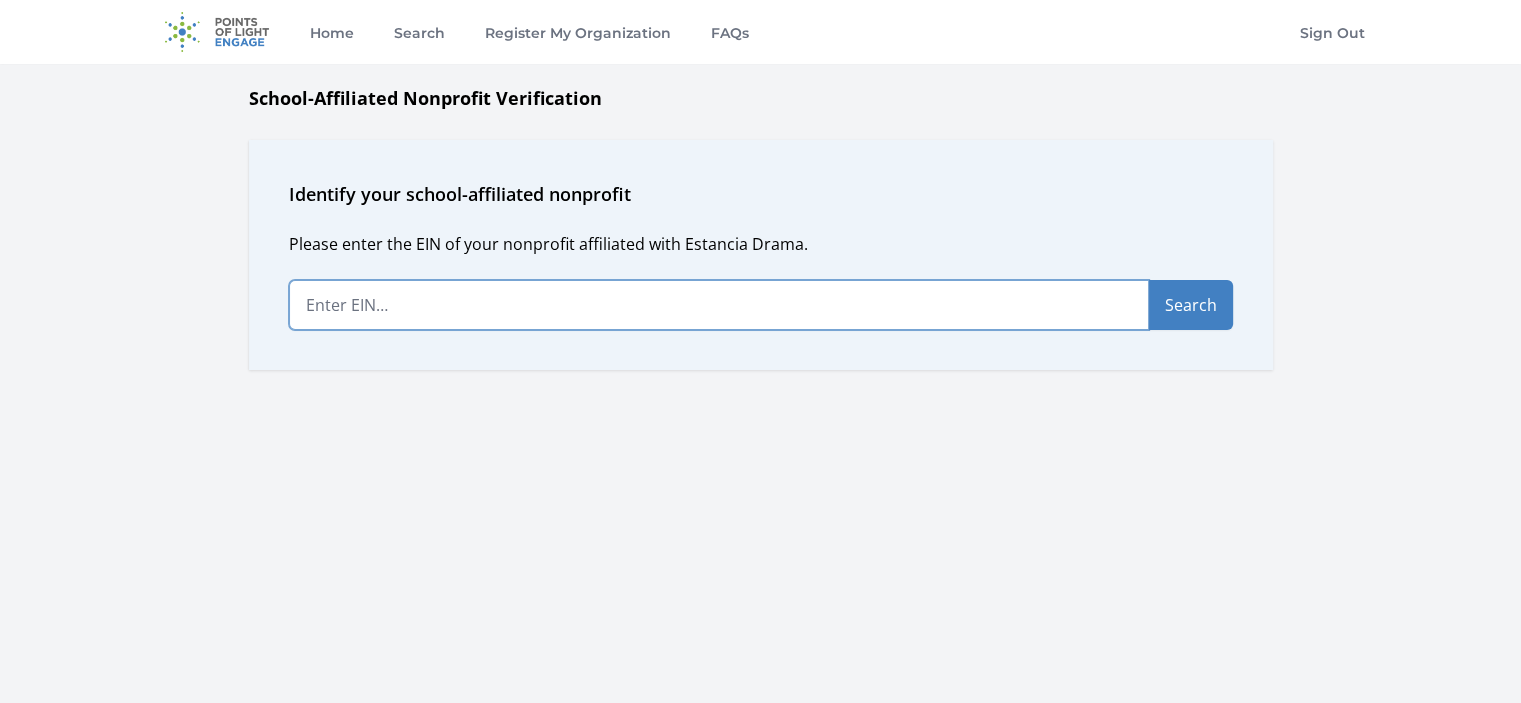 paste on "46-0762807" 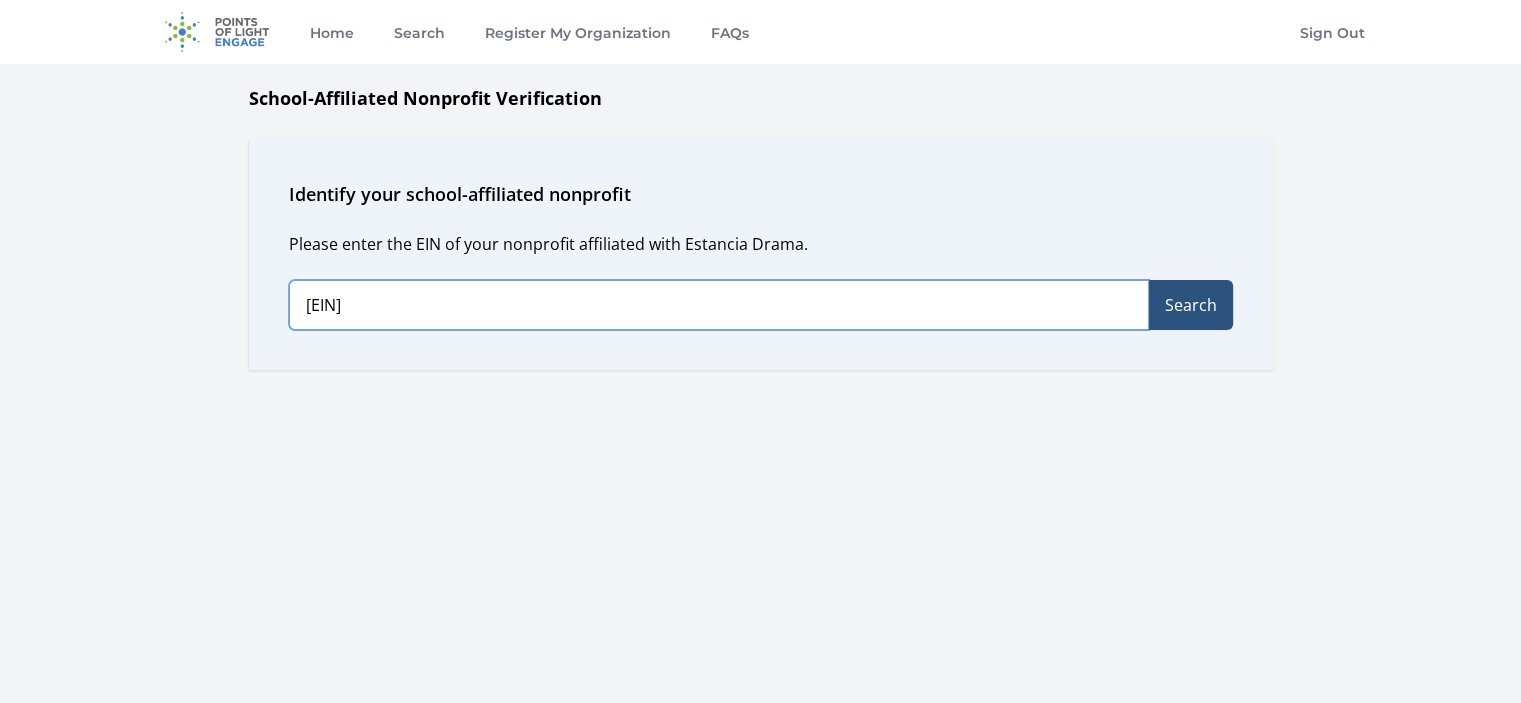 type on "46-0762807" 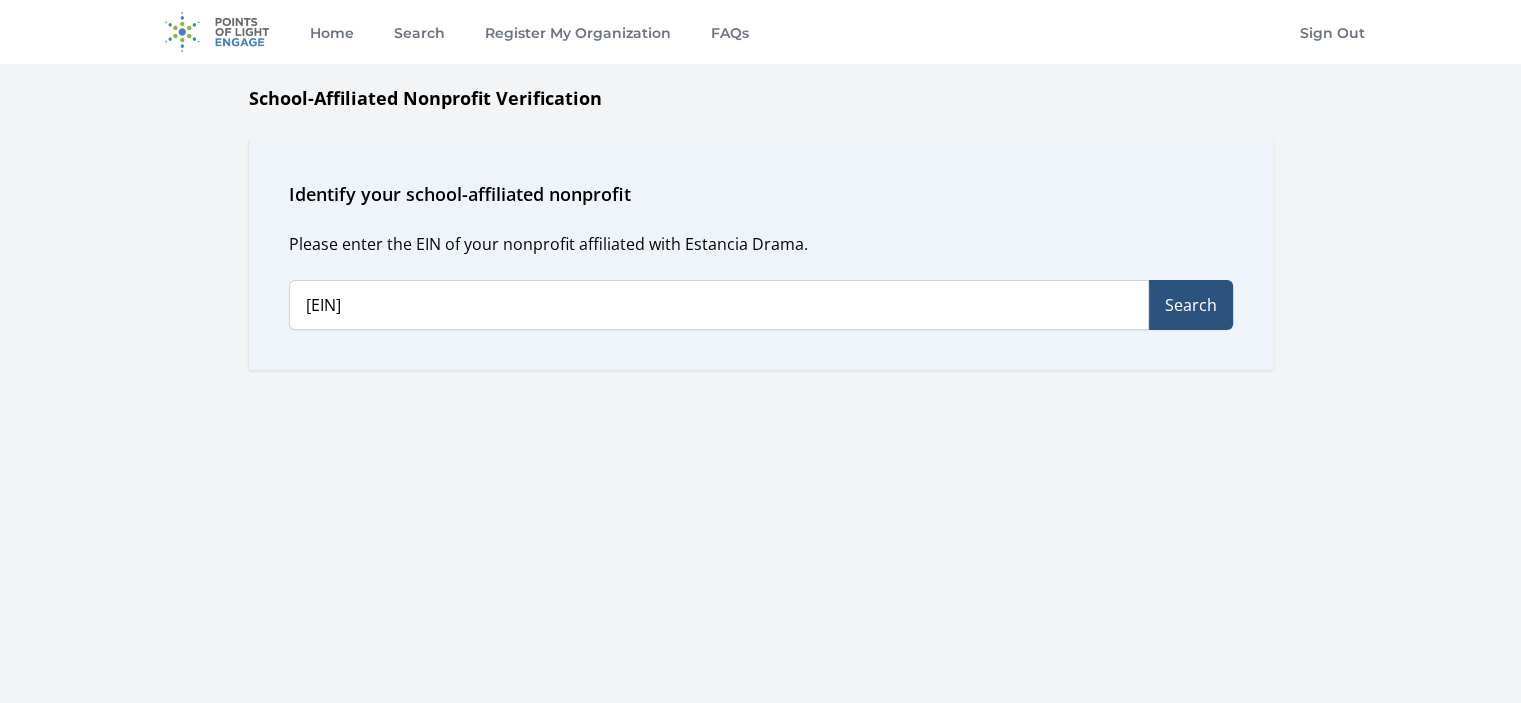 click on "Search" at bounding box center [1191, 305] 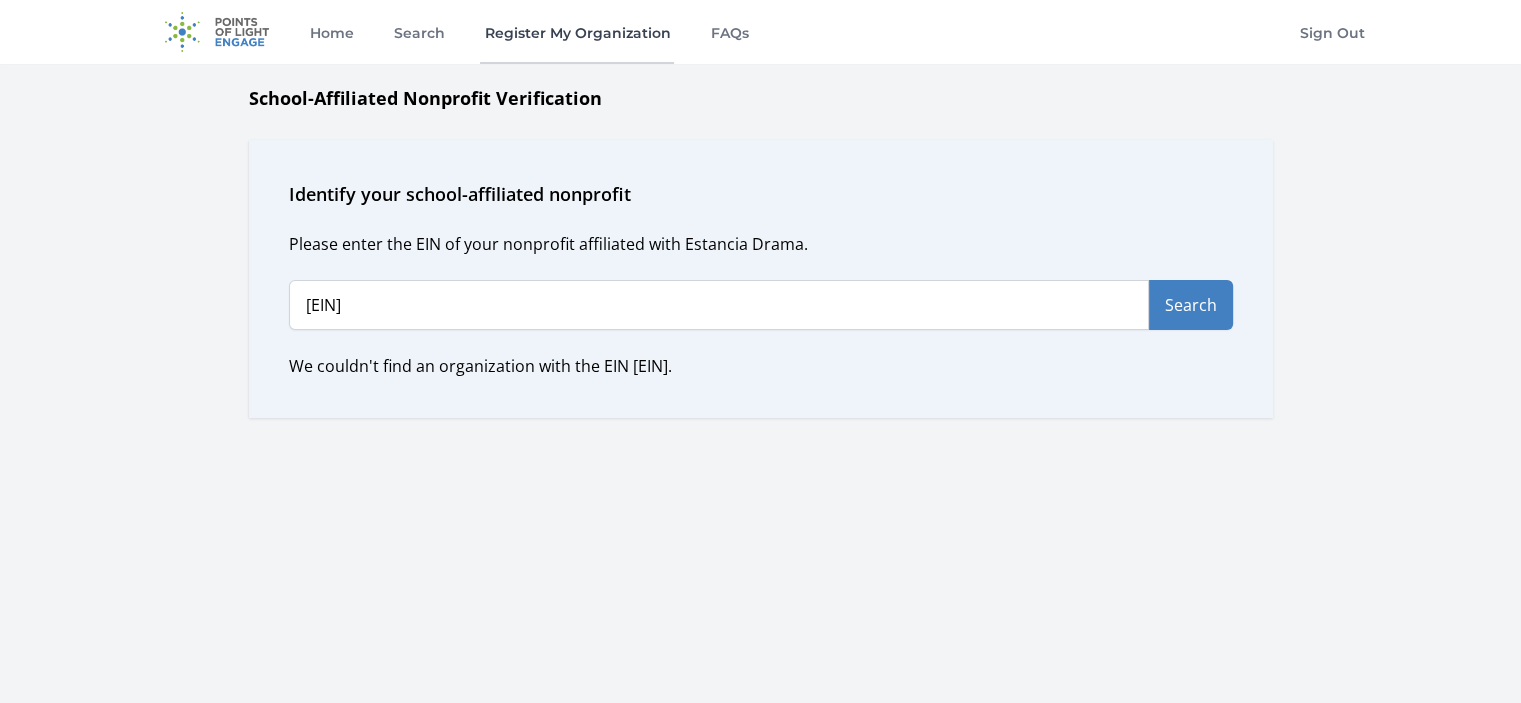 click on "Register My Organization" at bounding box center [577, 32] 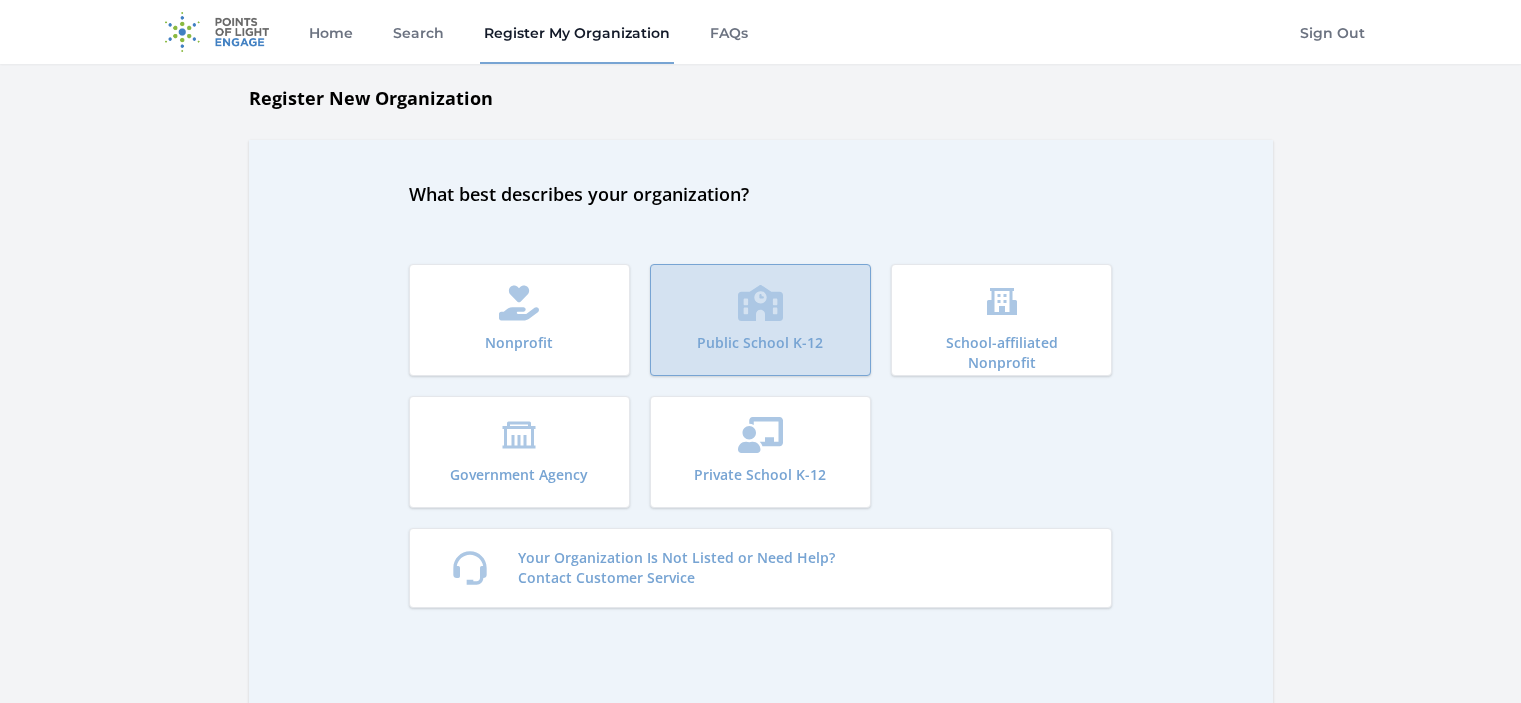 scroll, scrollTop: 0, scrollLeft: 0, axis: both 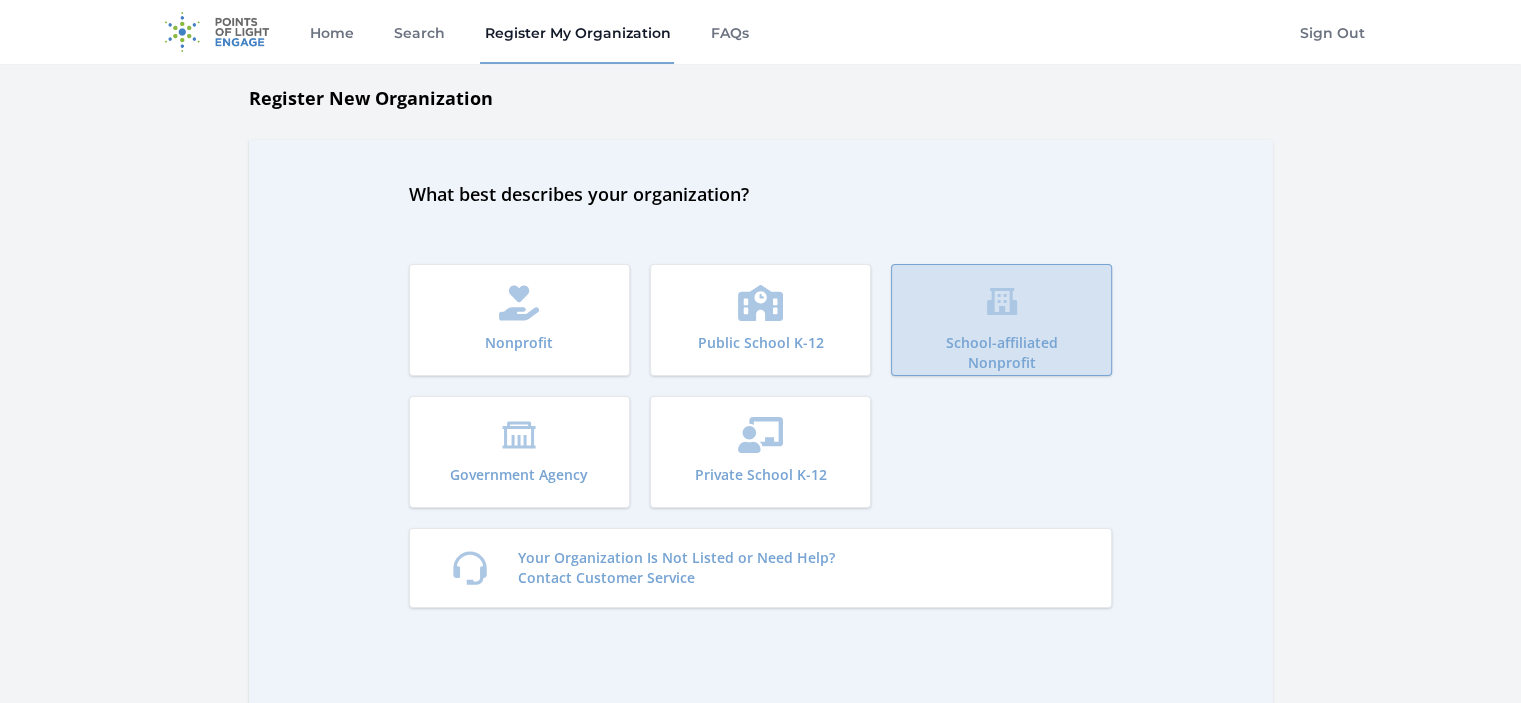 click on "School-affiliated Nonprofit" at bounding box center (1001, 320) 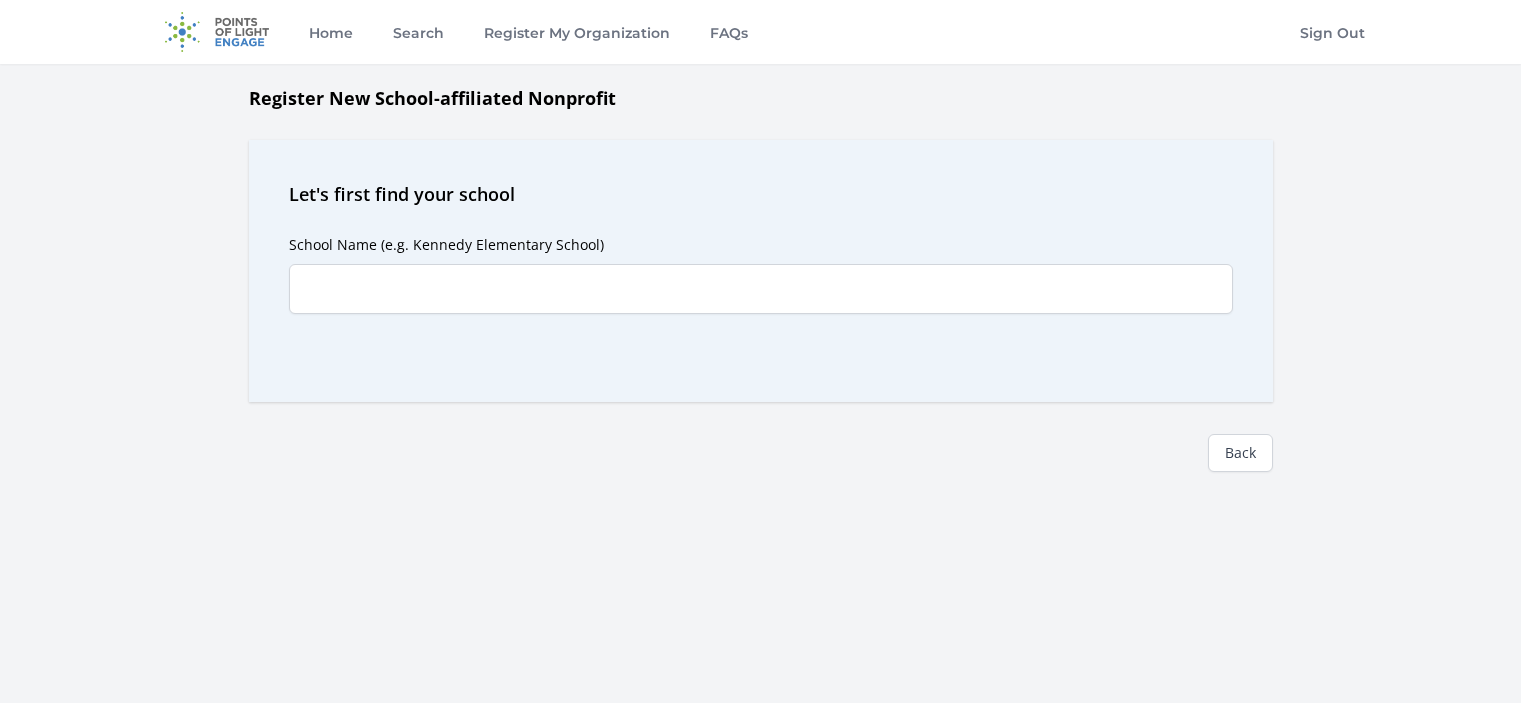 scroll, scrollTop: 0, scrollLeft: 0, axis: both 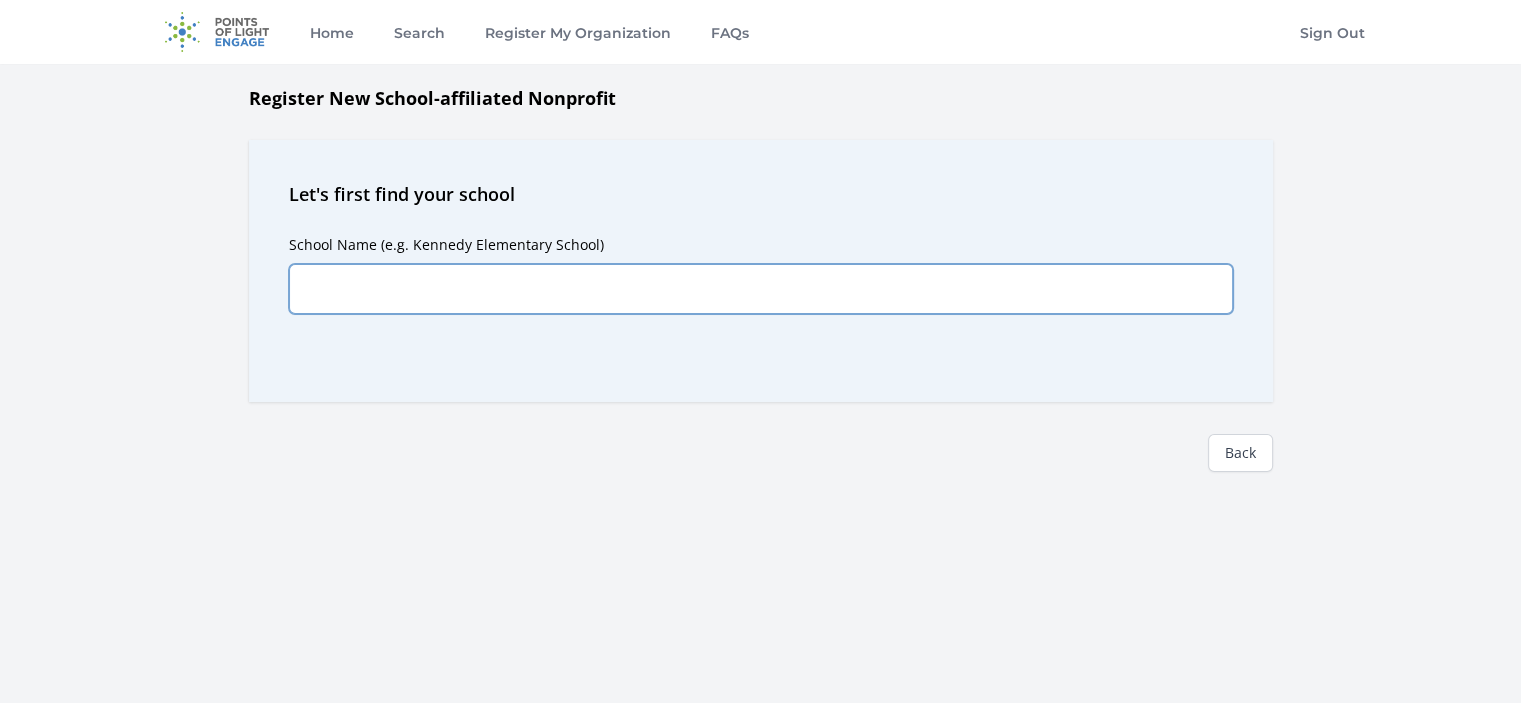 click on "School Name (e.g. Kennedy Elementary School)" at bounding box center [761, 289] 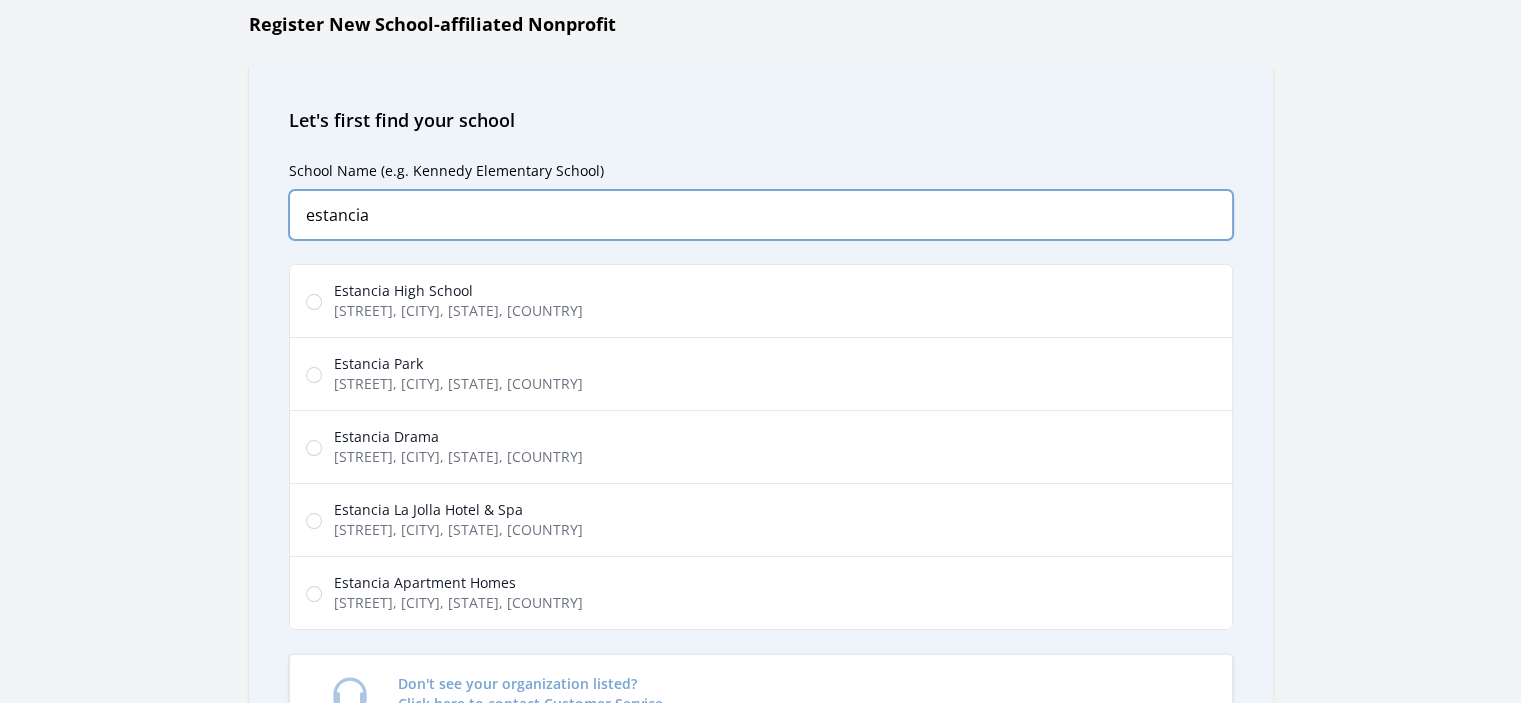 scroll, scrollTop: 300, scrollLeft: 0, axis: vertical 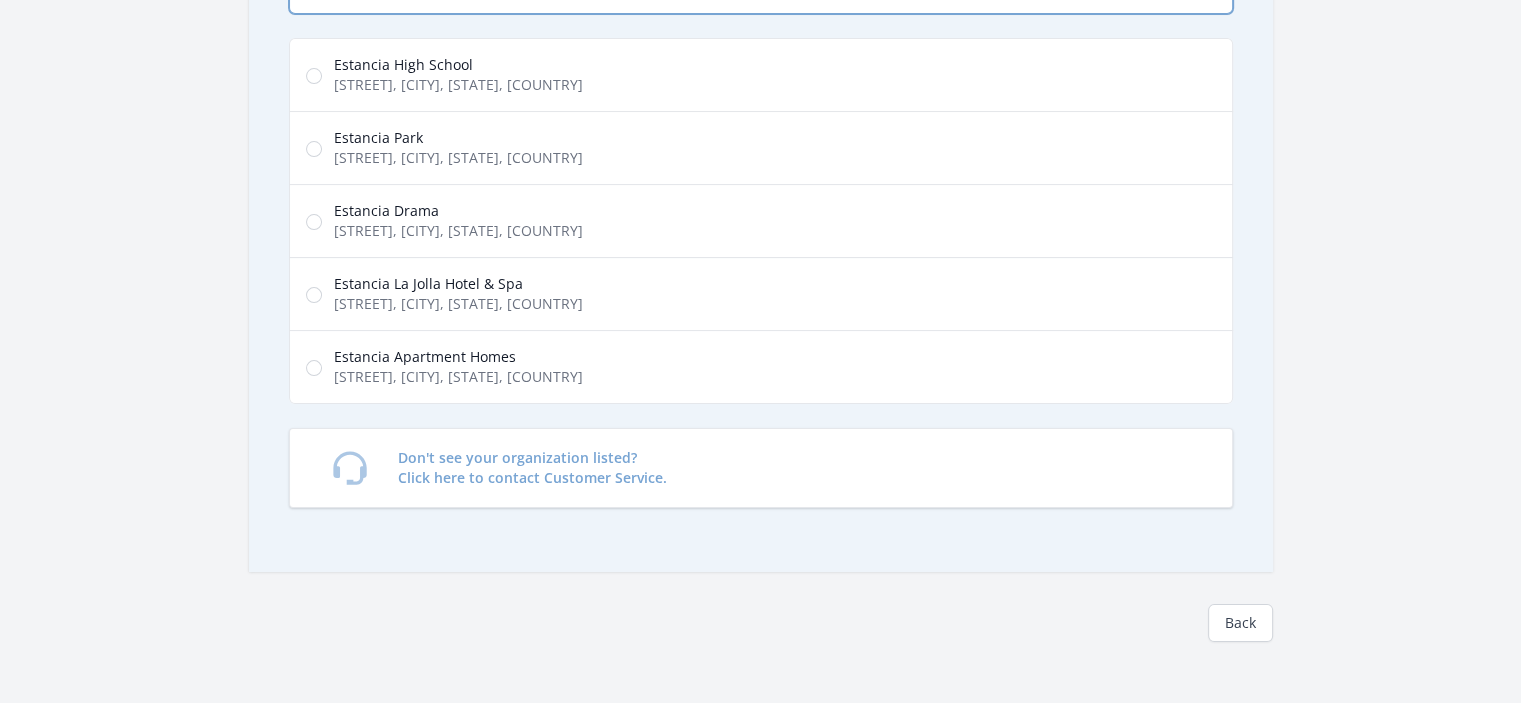 type on "estancia" 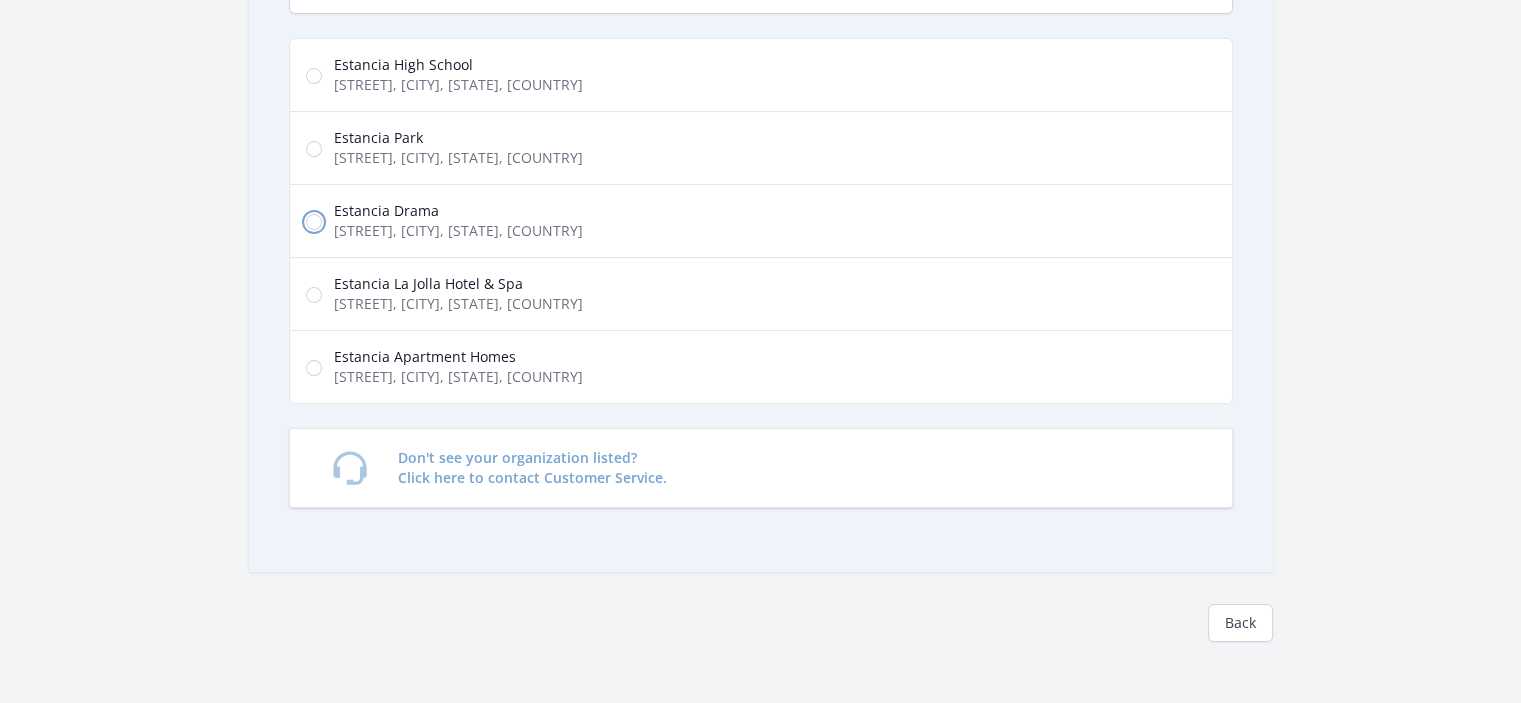 click on "[STREET]
[STREET], [CITY], [STATE], [COUNTRY]" at bounding box center [314, 222] 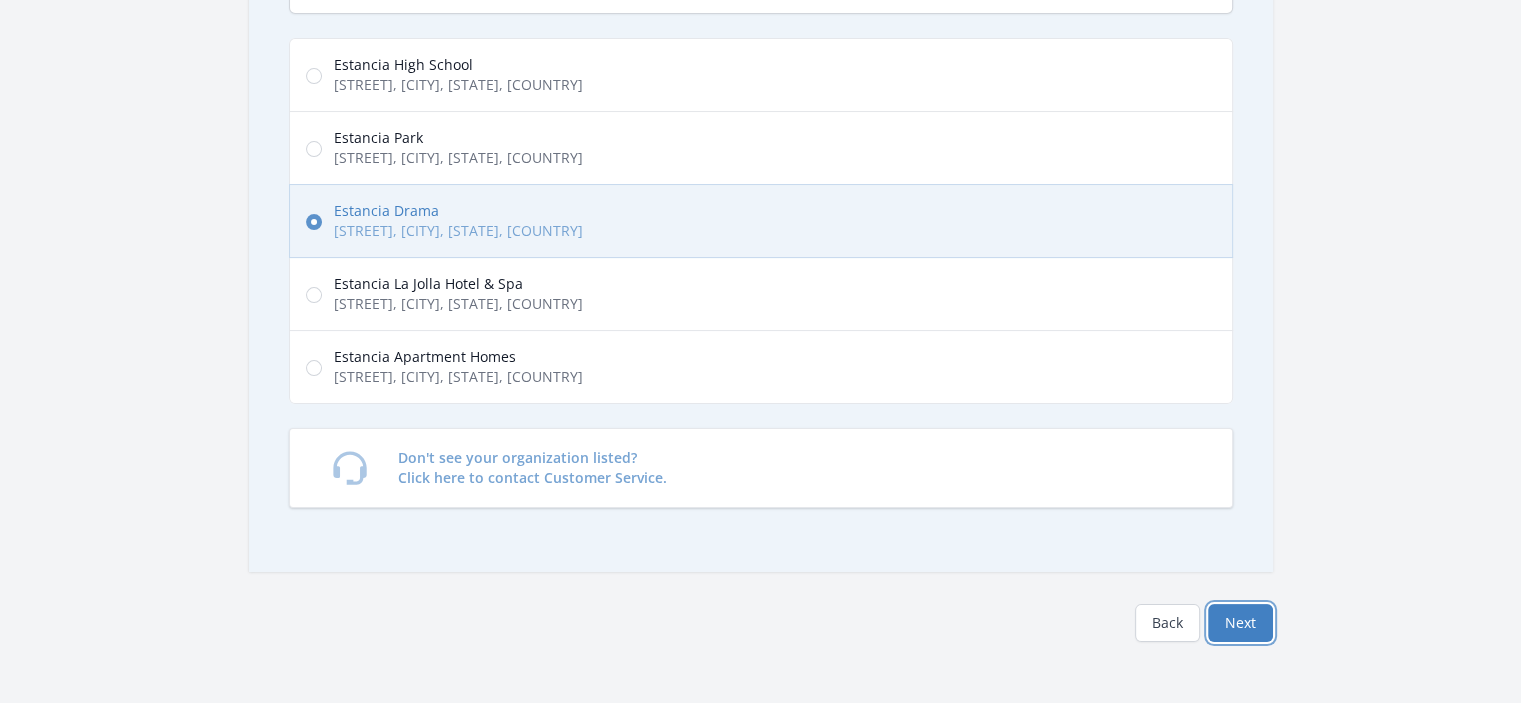 click on "Next" at bounding box center [1240, 623] 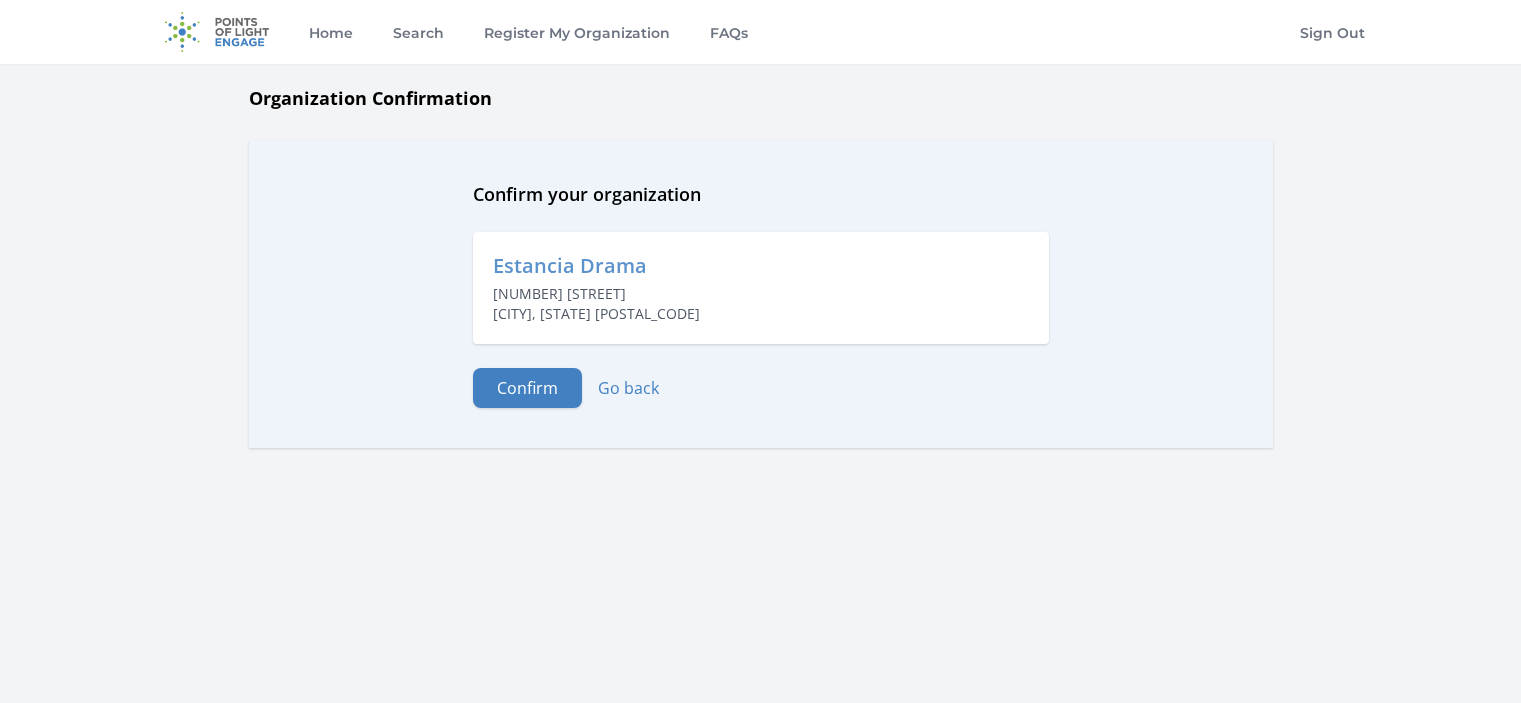 scroll, scrollTop: 0, scrollLeft: 0, axis: both 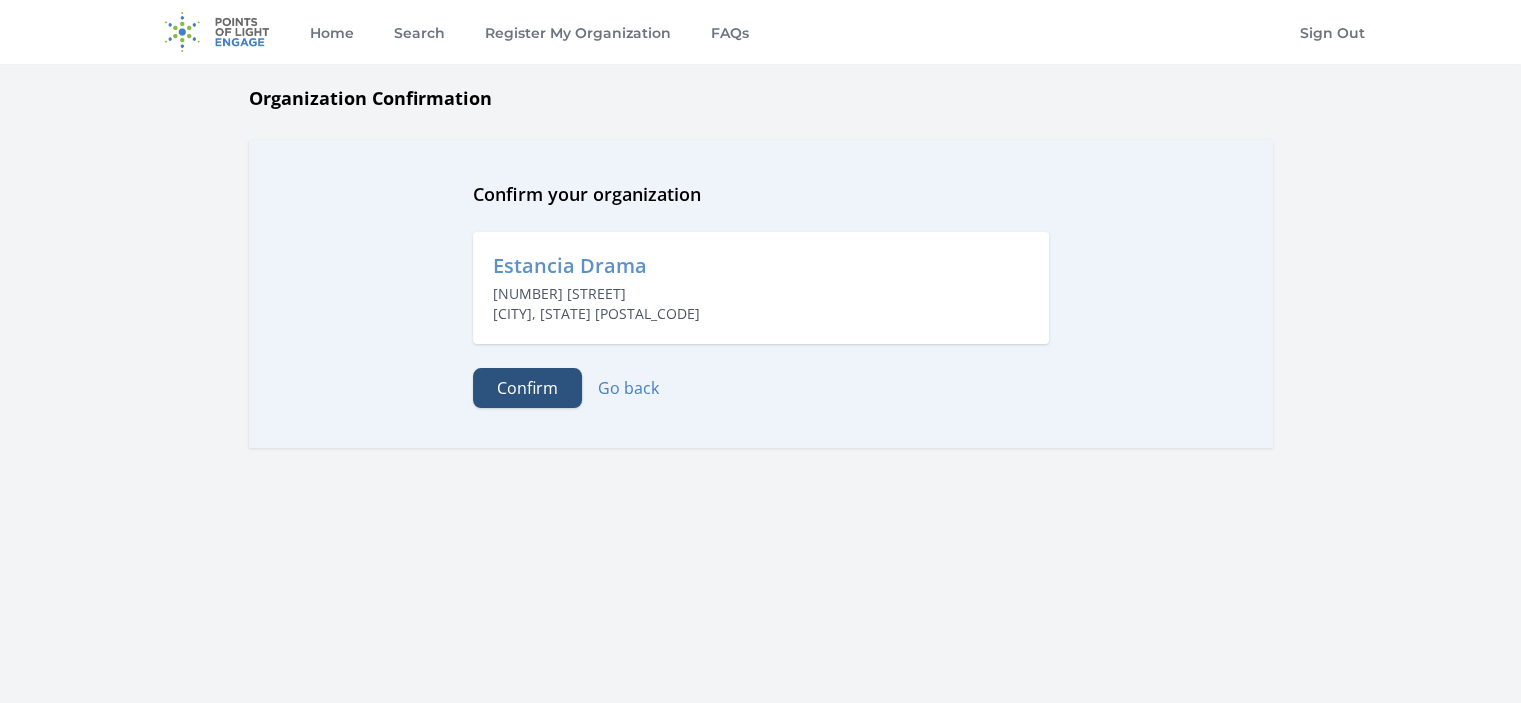 click on "Confirm" at bounding box center [527, 388] 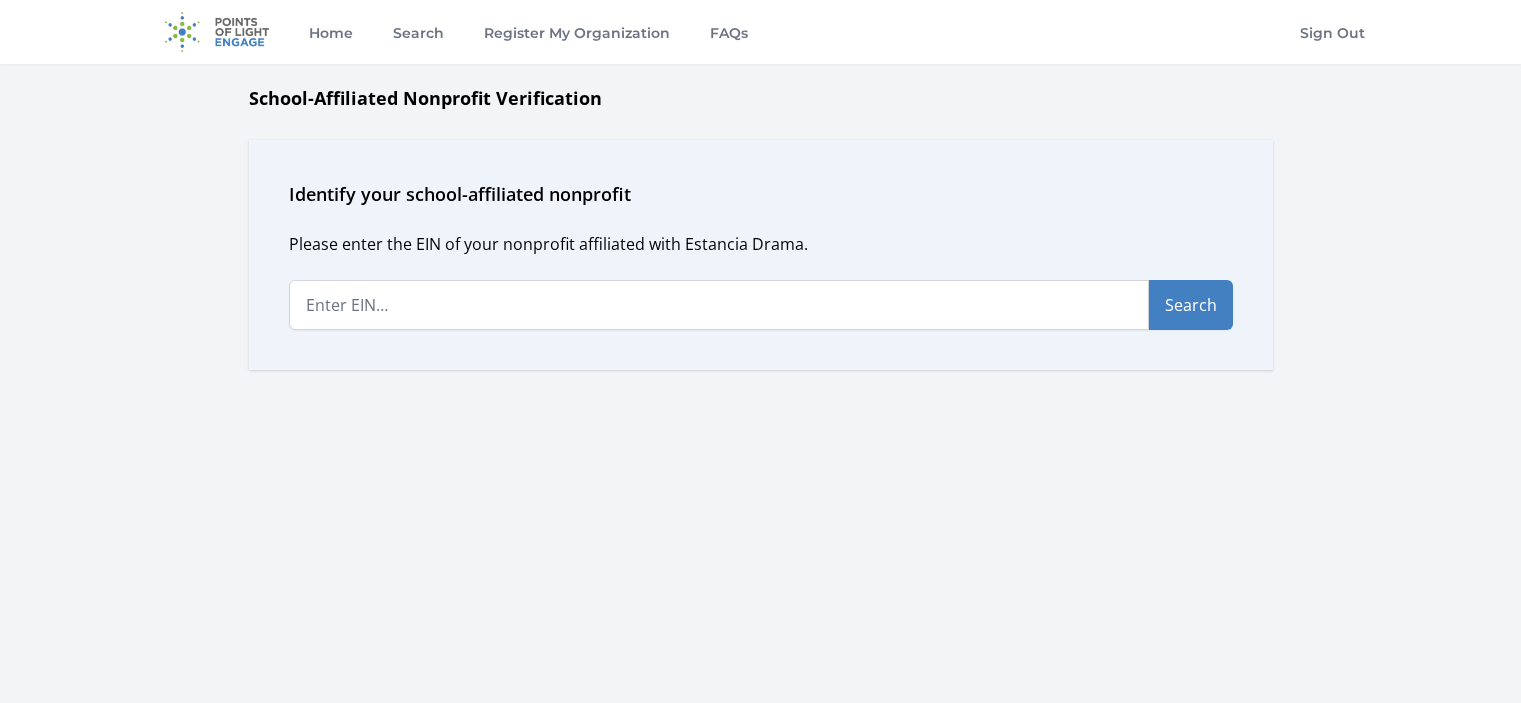 scroll, scrollTop: 0, scrollLeft: 0, axis: both 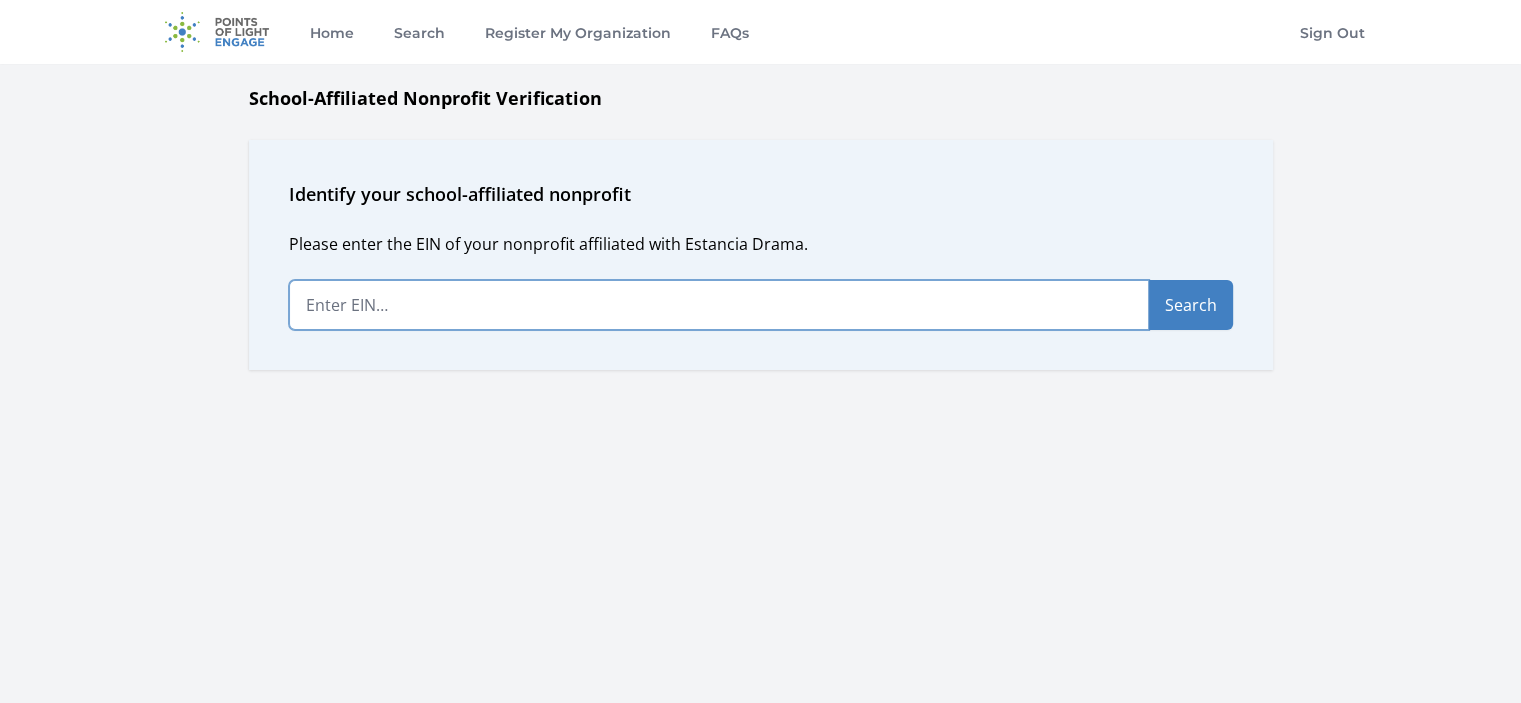 click at bounding box center [719, 305] 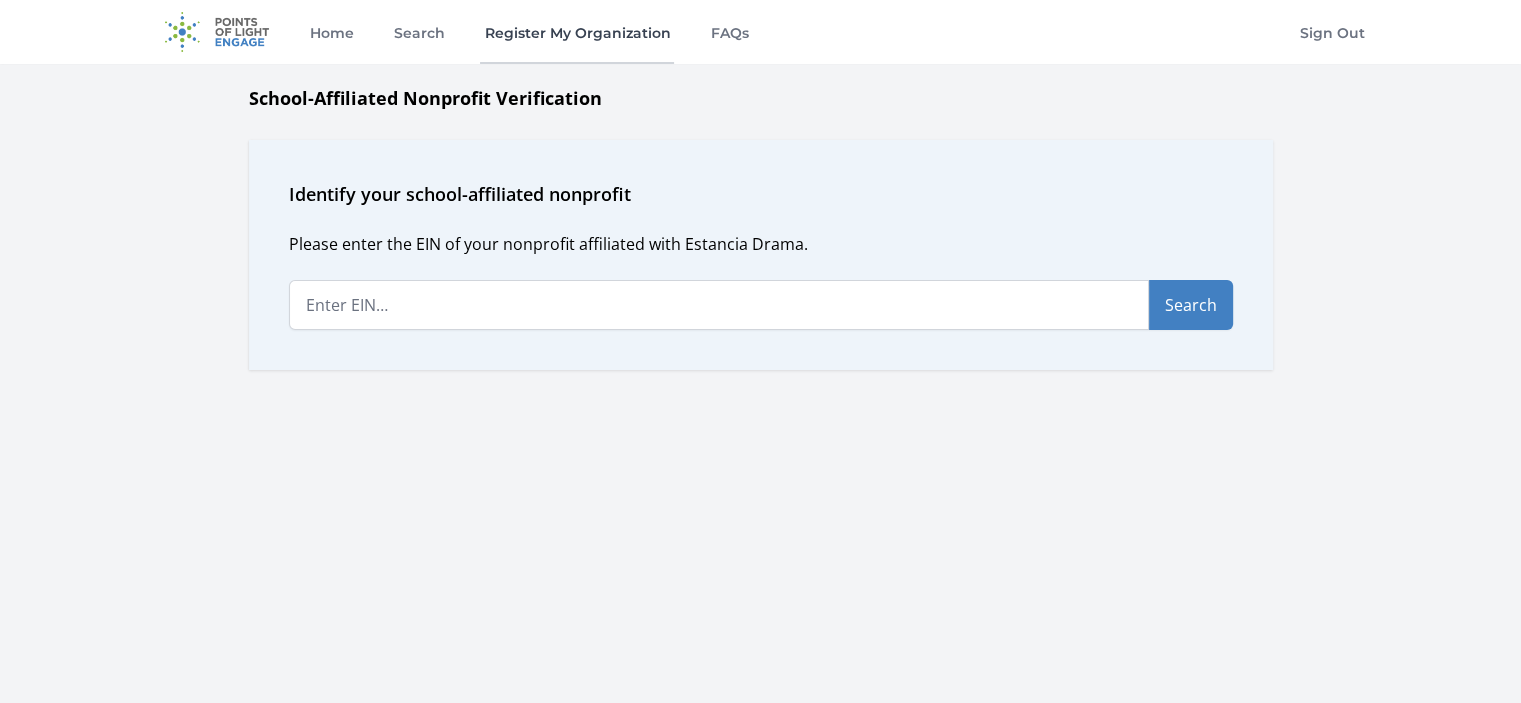 click on "Register My Organization" at bounding box center [577, 32] 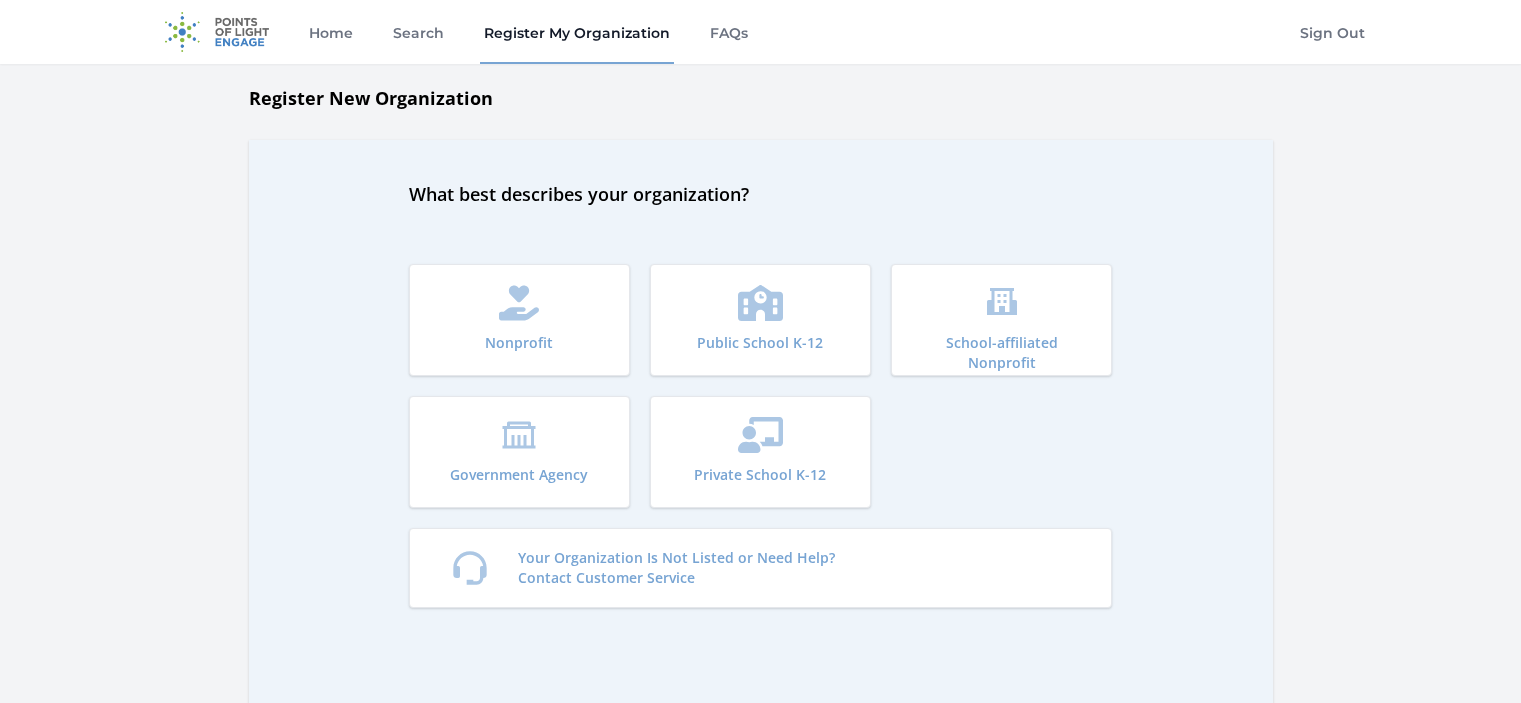 scroll, scrollTop: 0, scrollLeft: 0, axis: both 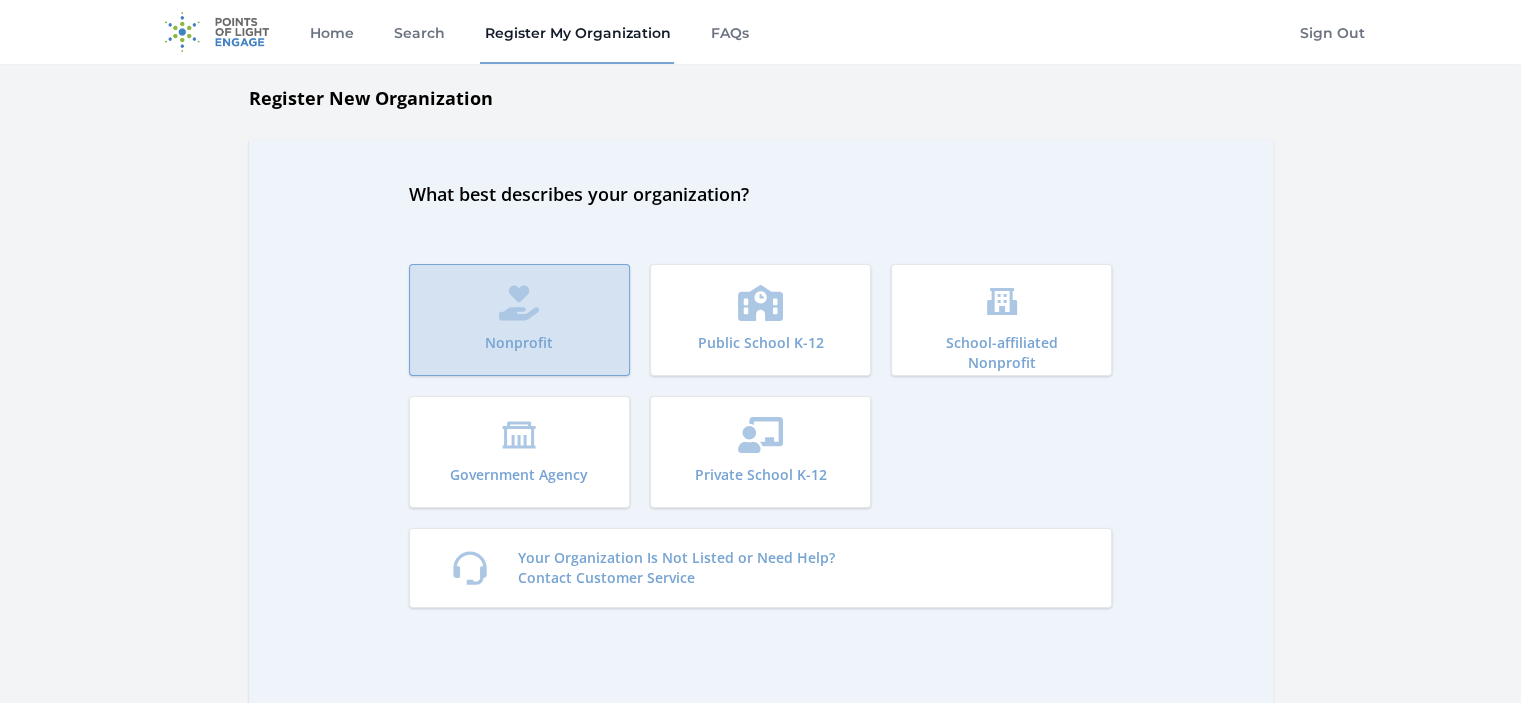 click on "Nonprofit" at bounding box center [519, 320] 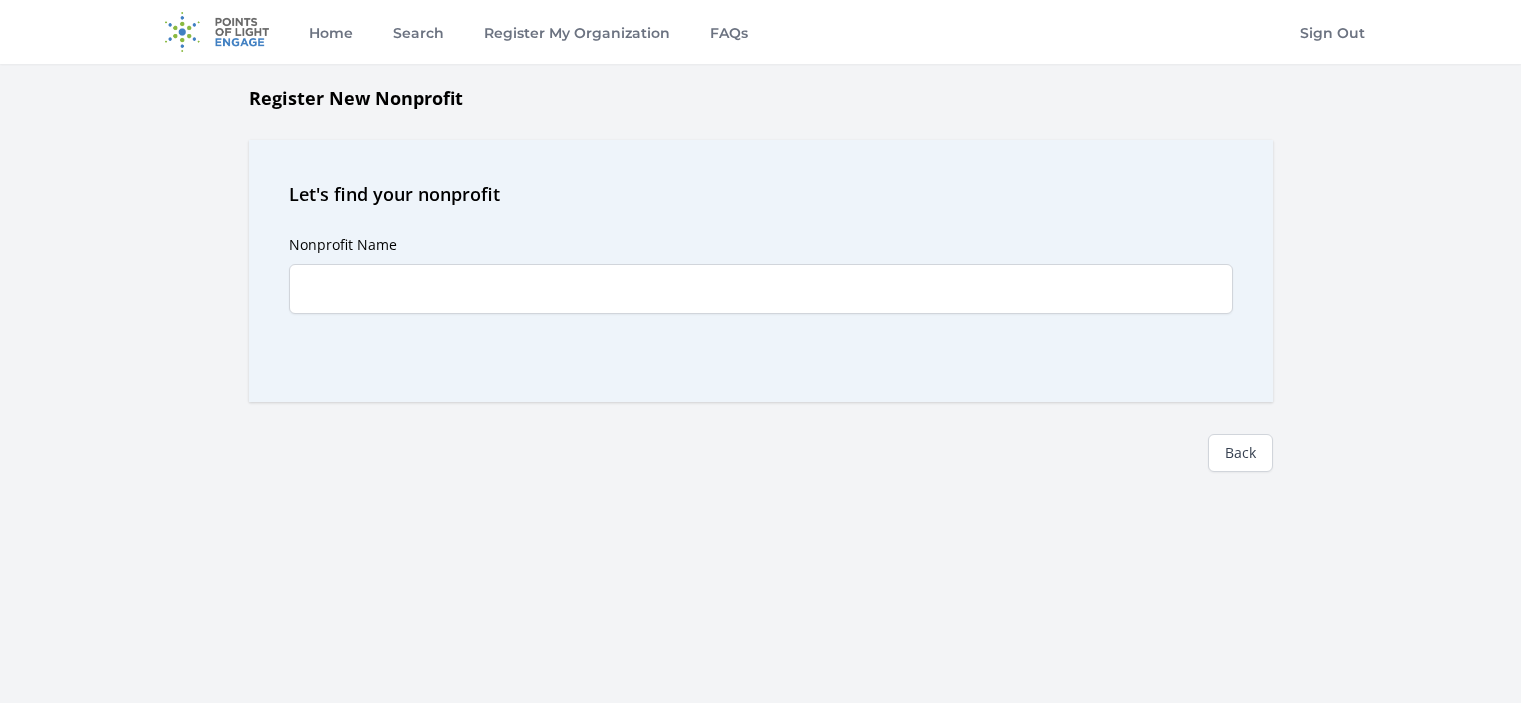 scroll, scrollTop: 0, scrollLeft: 0, axis: both 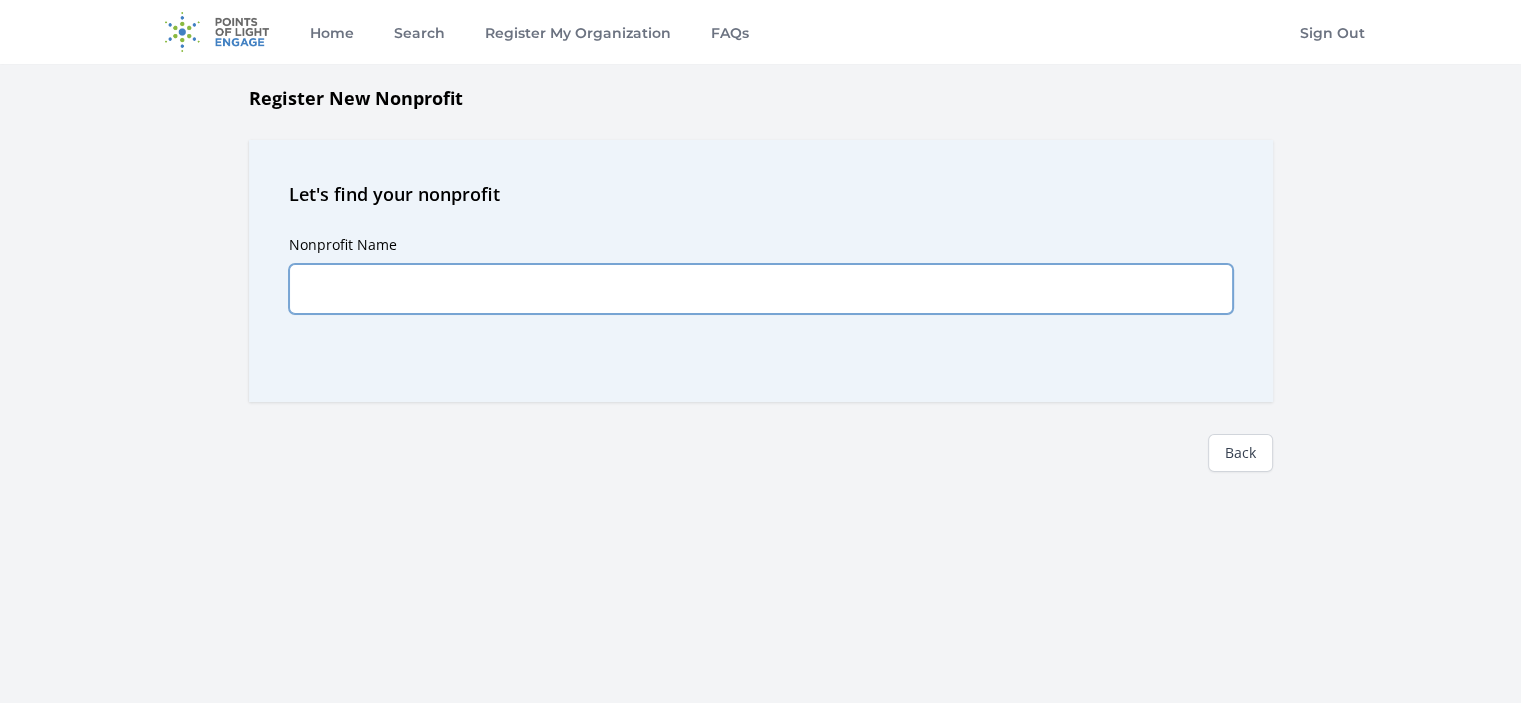 click on "Nonprofit Name" at bounding box center [761, 289] 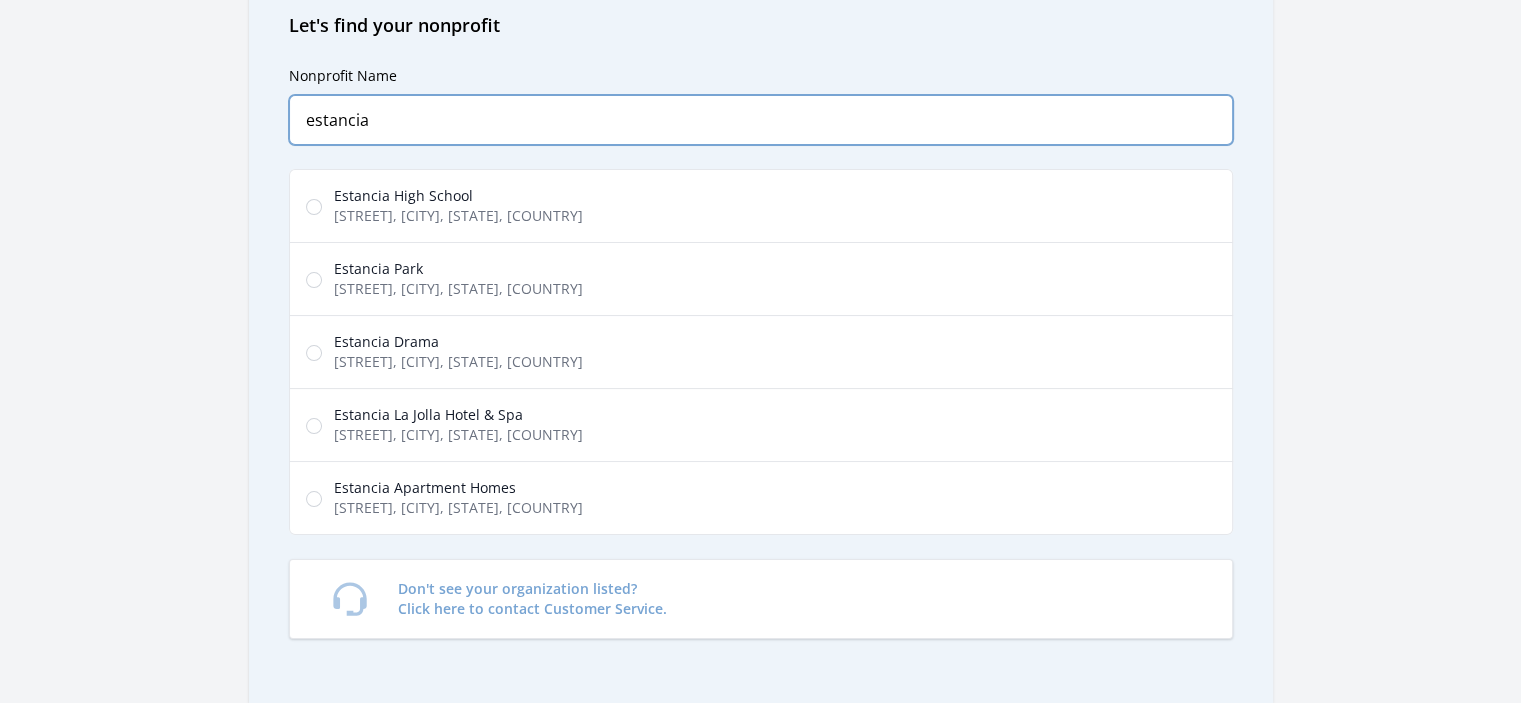 scroll, scrollTop: 200, scrollLeft: 0, axis: vertical 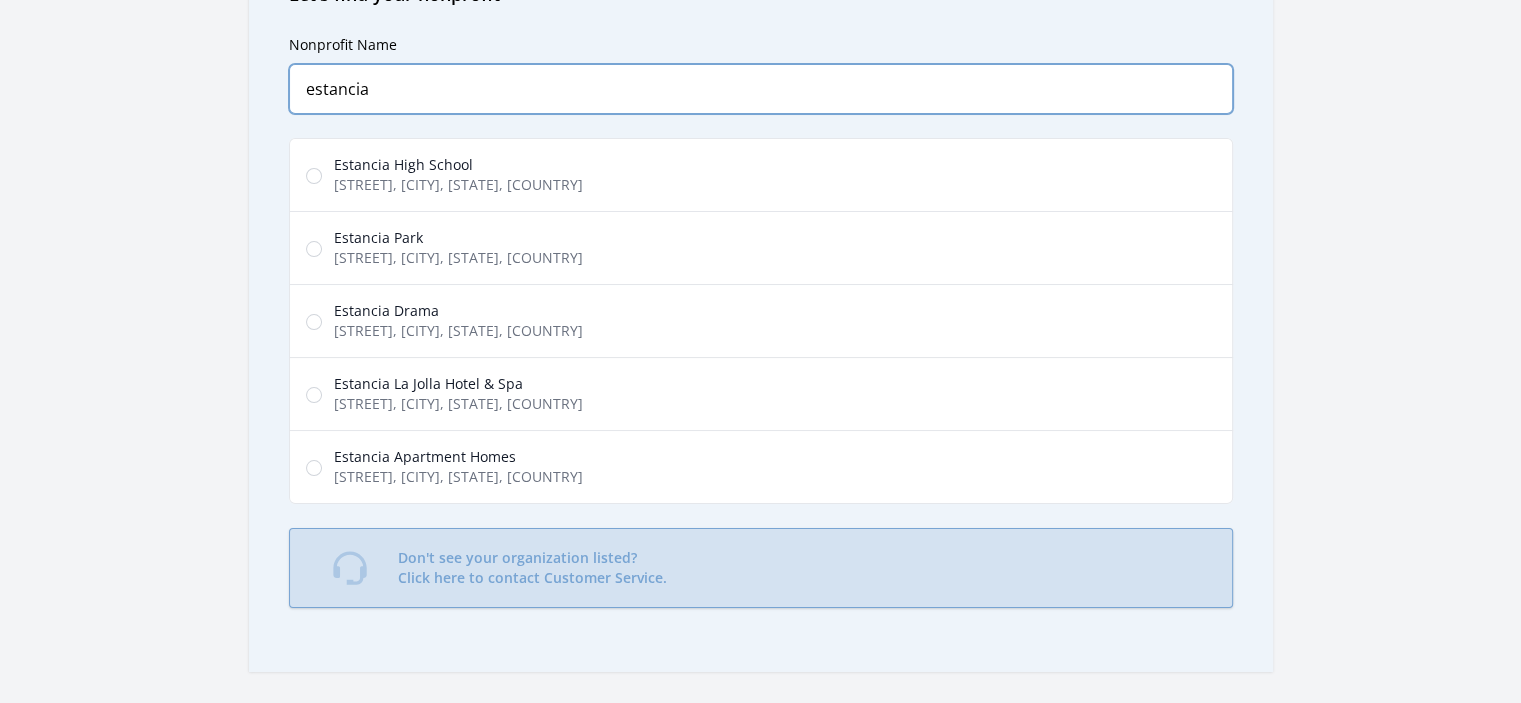 type on "estancia" 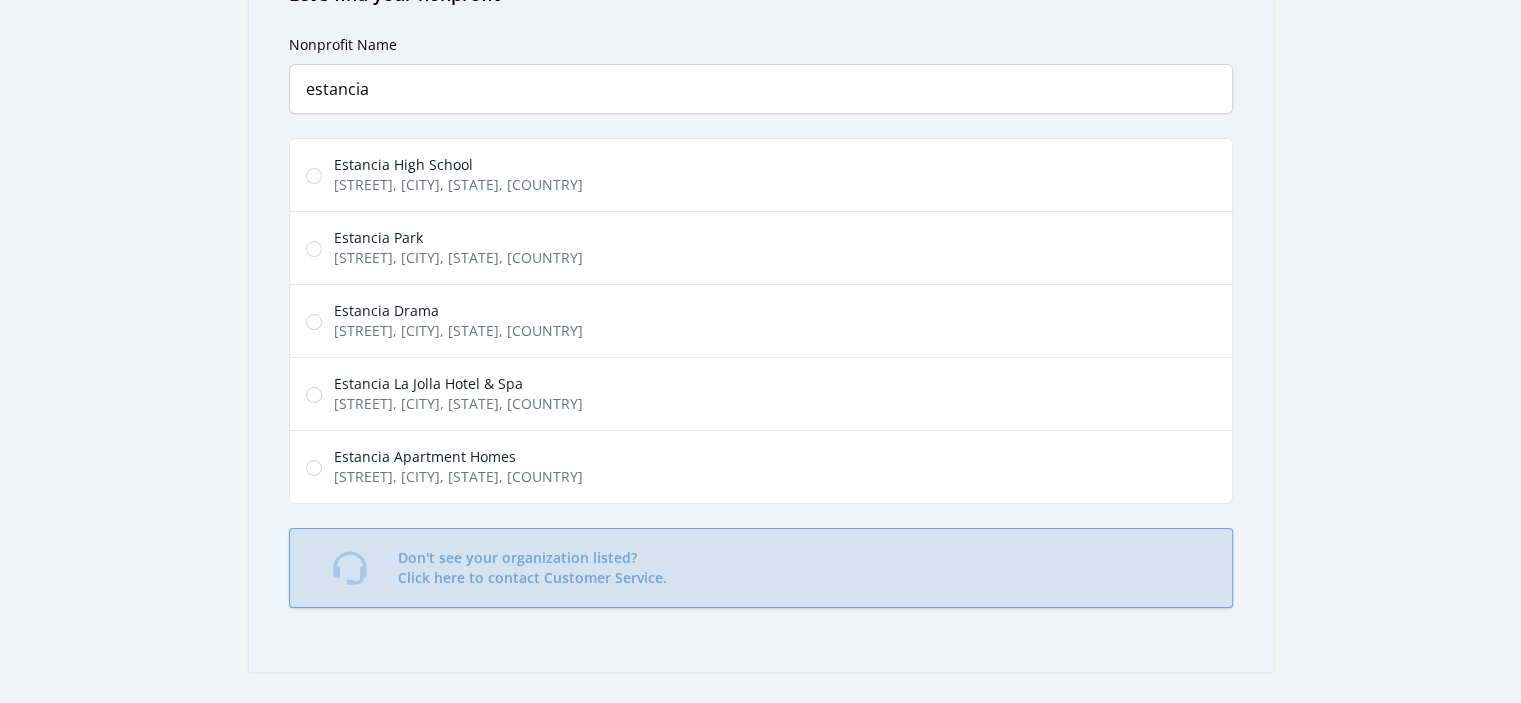 click on "Don't see your organization listed?
Click here to contact Customer Service." at bounding box center (532, 568) 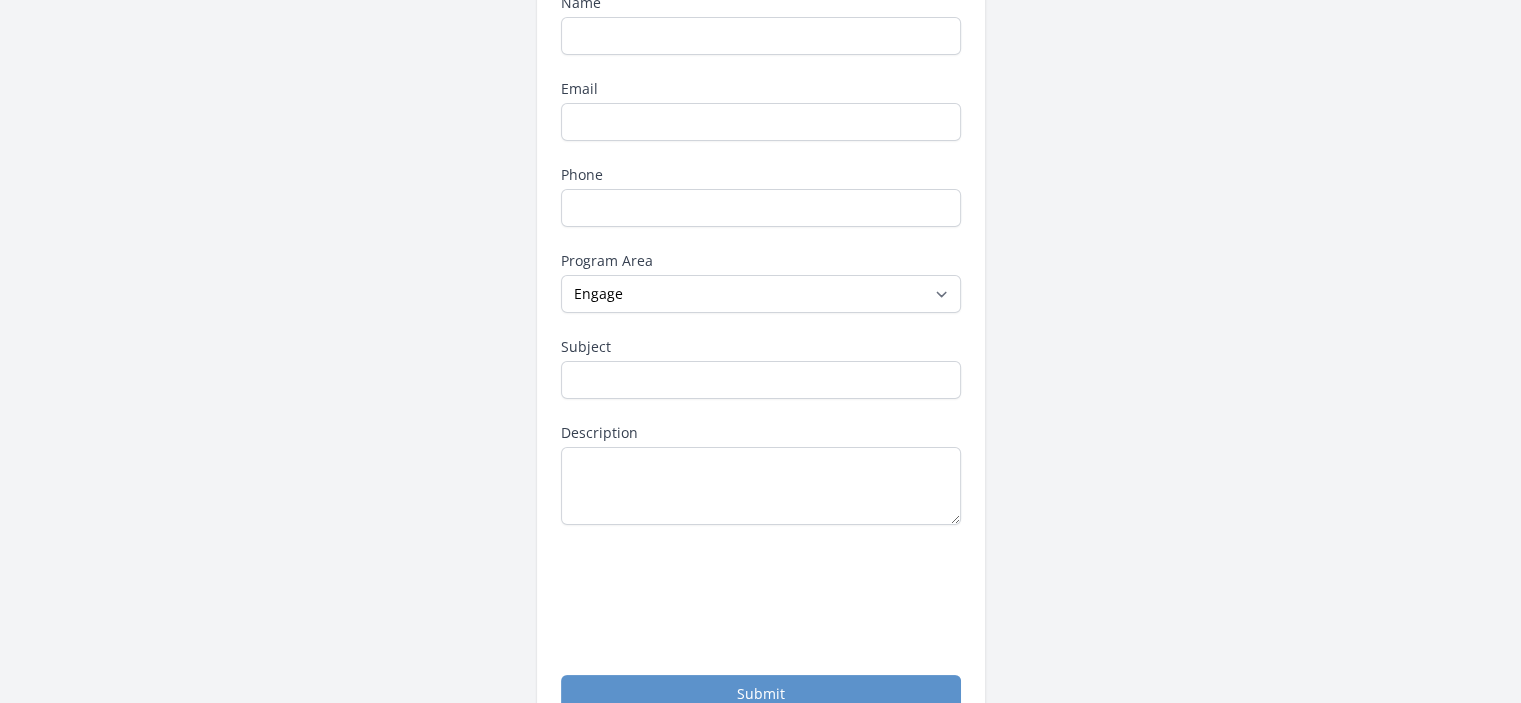 scroll, scrollTop: 0, scrollLeft: 0, axis: both 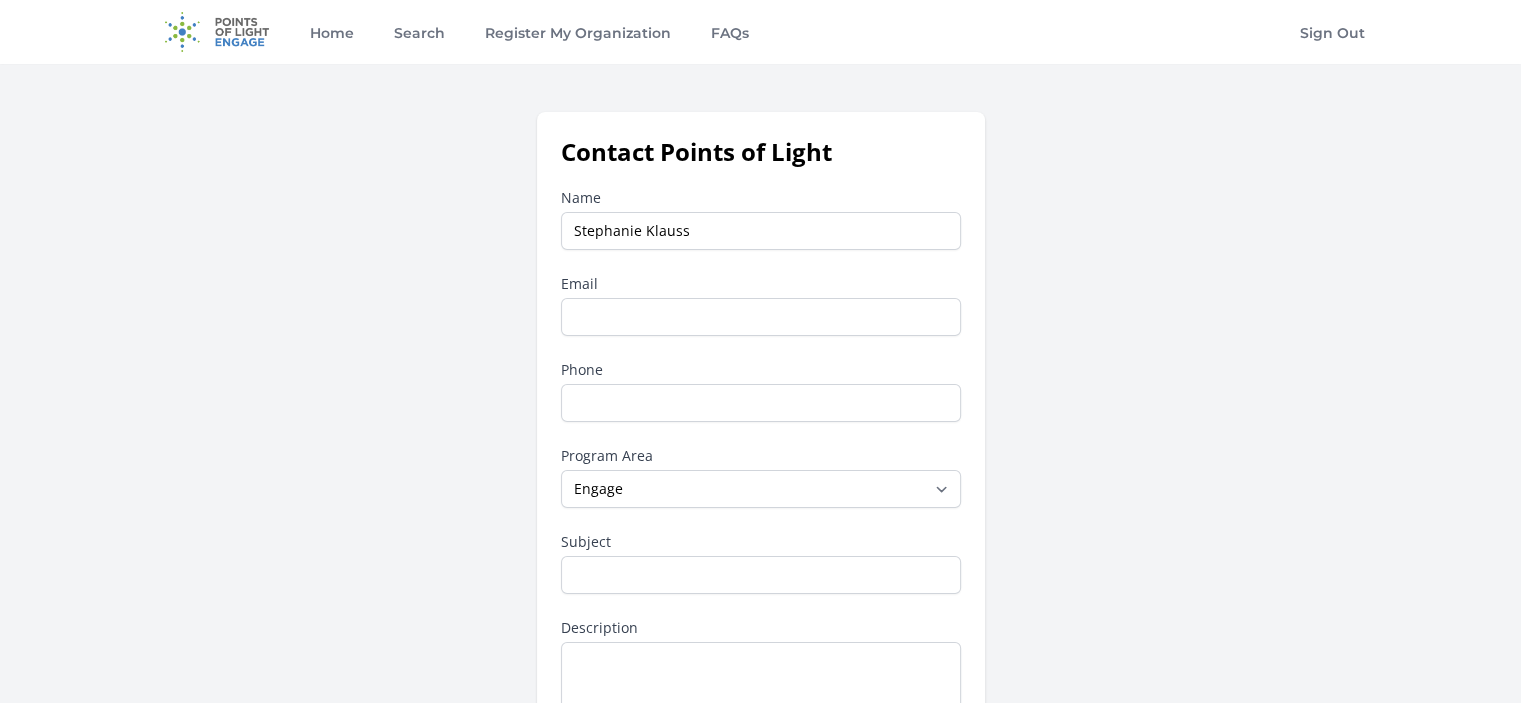type on "Stephanie Klauss" 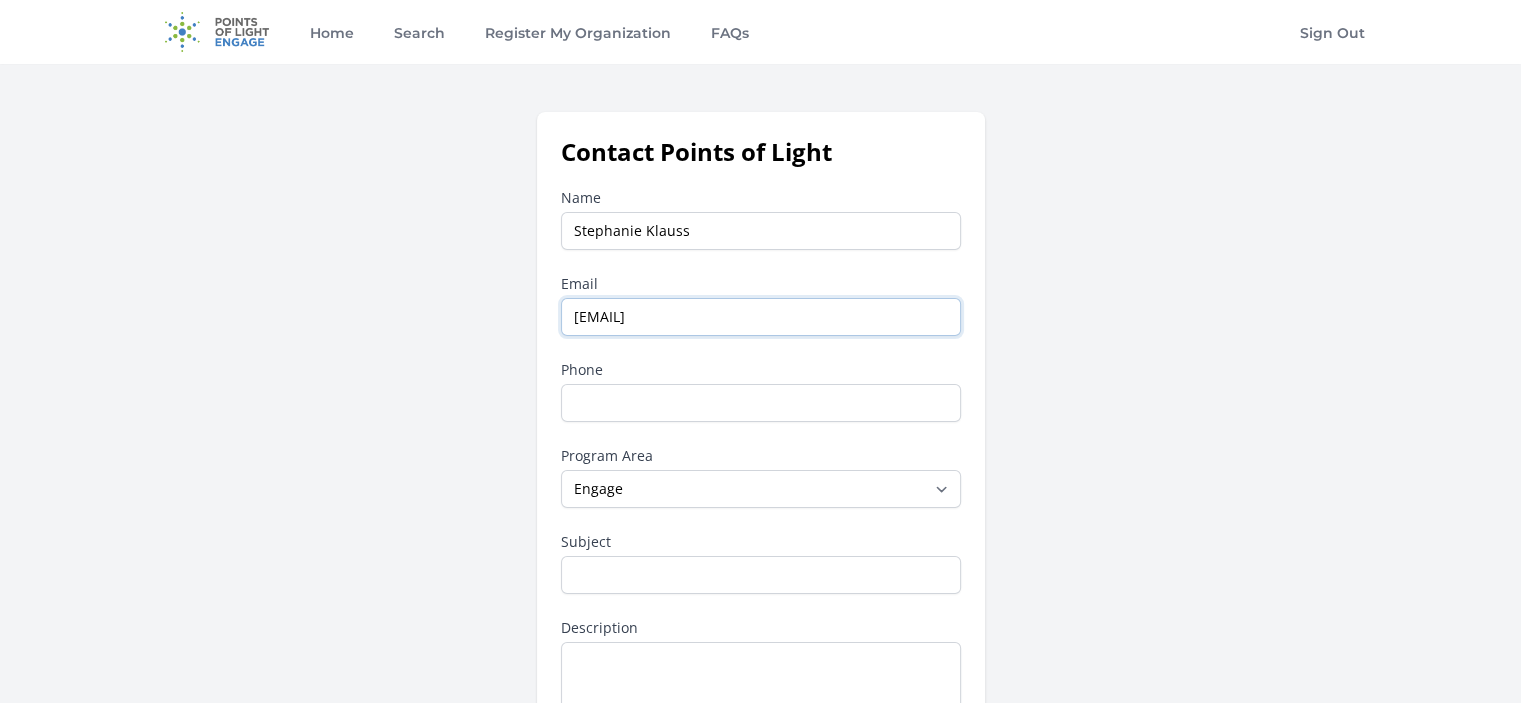 type on "[EMAIL]" 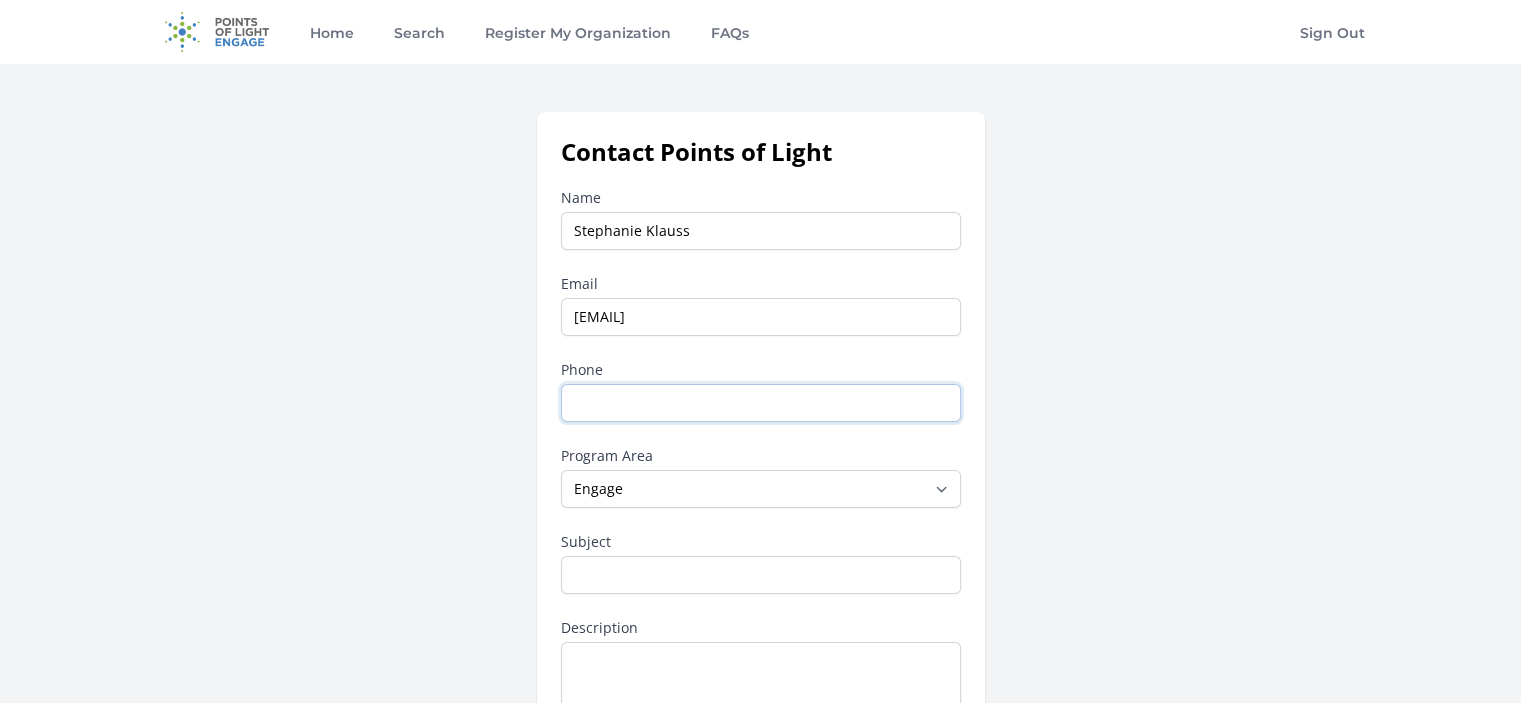 click on "Phone" at bounding box center (761, 403) 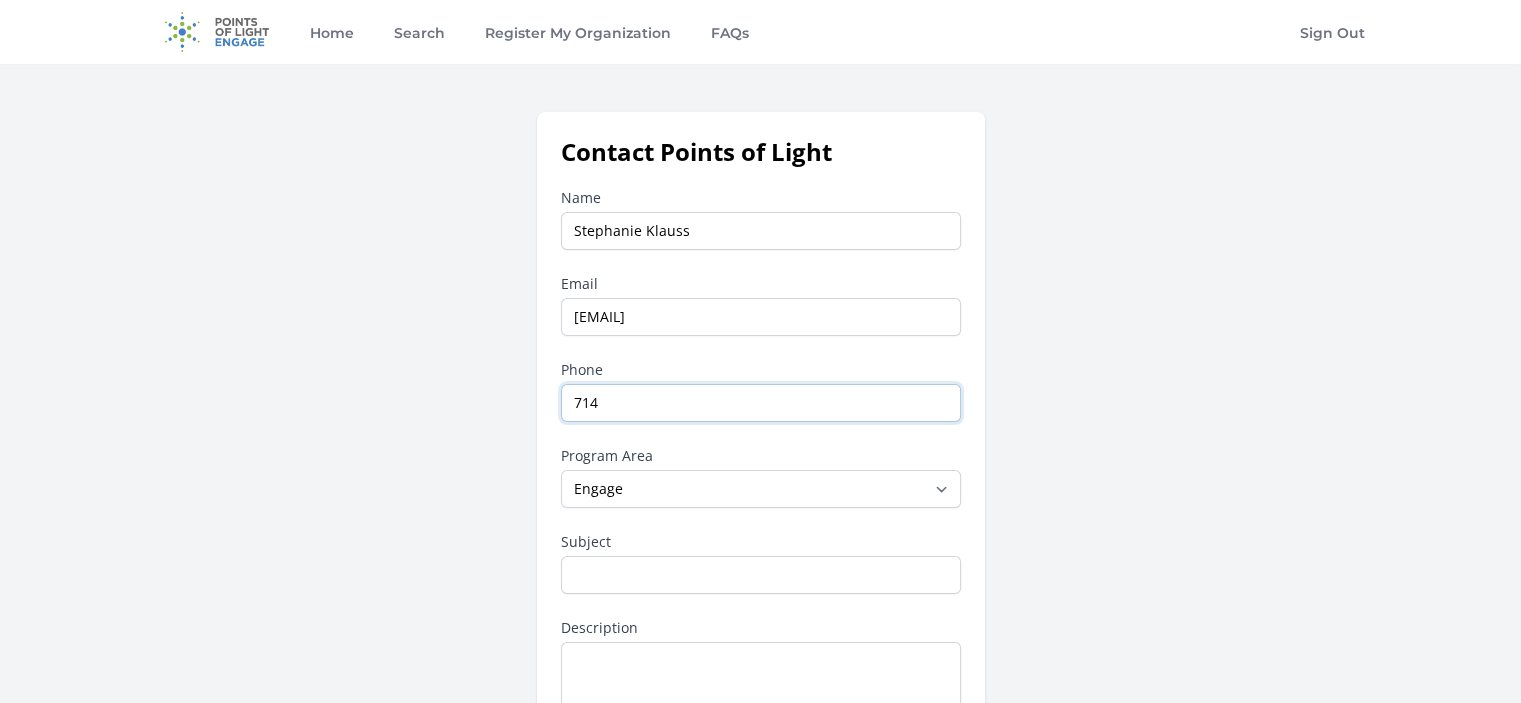 type on "[PHONE]" 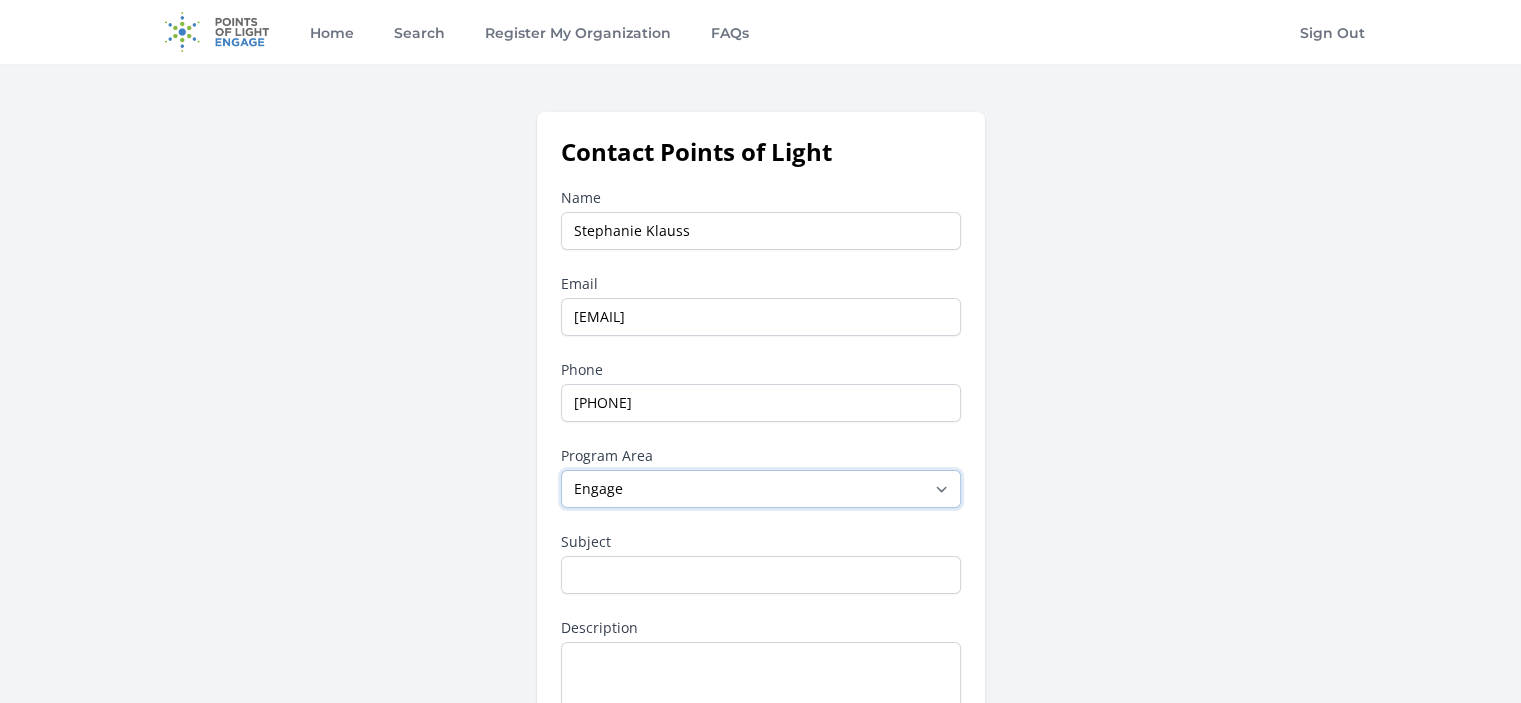 click on "--None--
Daily Point of Light Award
Disney Family Volunteer Rewards
Global Network Affiliates
Points of Light Events
Points of Light Partnership Development
Presidential Volunteer Service Awards Program
Service Enterprise Certification
Other
Points of Light Community
Community for Employee Civic Engagement
Engage" at bounding box center (761, 489) 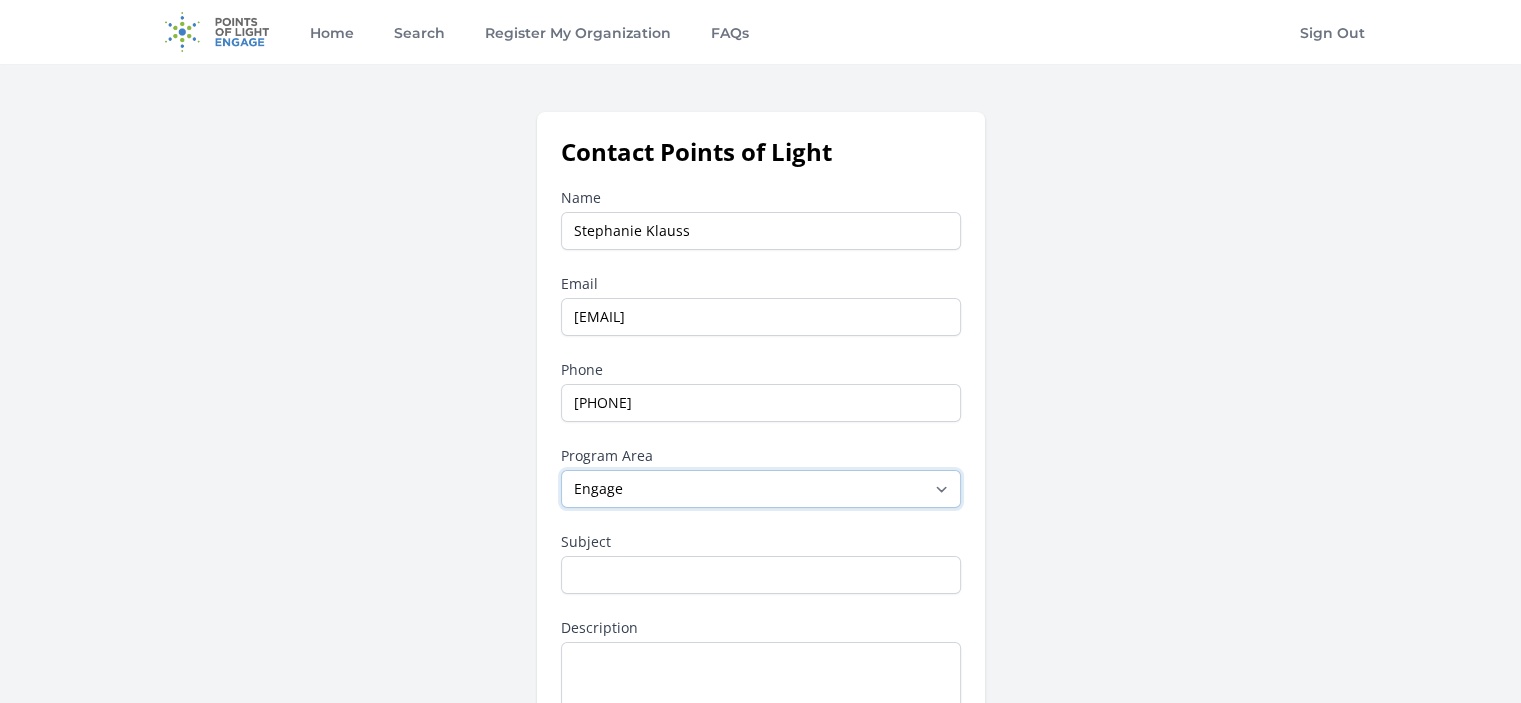 click on "--None--
Daily Point of Light Award
Disney Family Volunteer Rewards
Global Network Affiliates
Points of Light Events
Points of Light Partnership Development
Presidential Volunteer Service Awards Program
Service Enterprise Certification
Other
Points of Light Community
Community for Employee Civic Engagement
Engage" at bounding box center [761, 489] 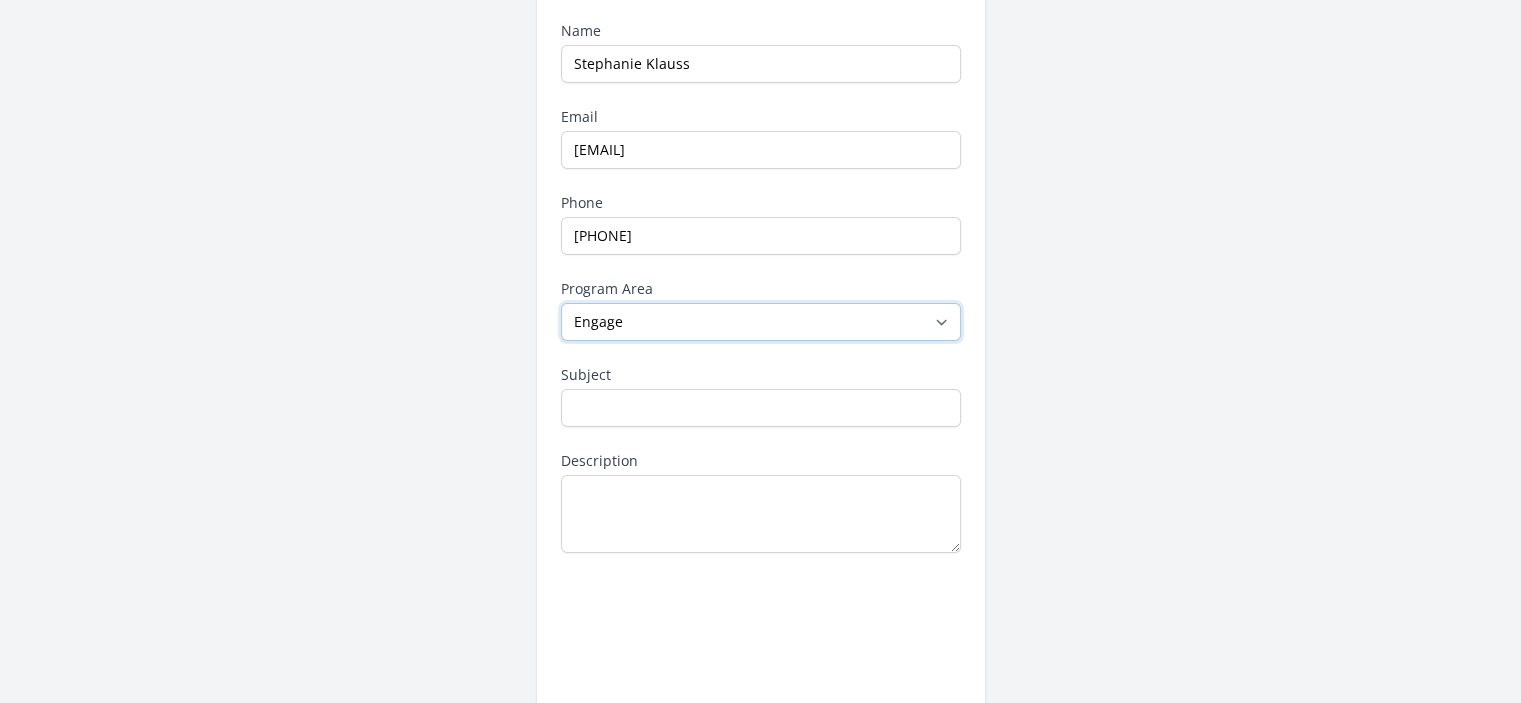 scroll, scrollTop: 200, scrollLeft: 0, axis: vertical 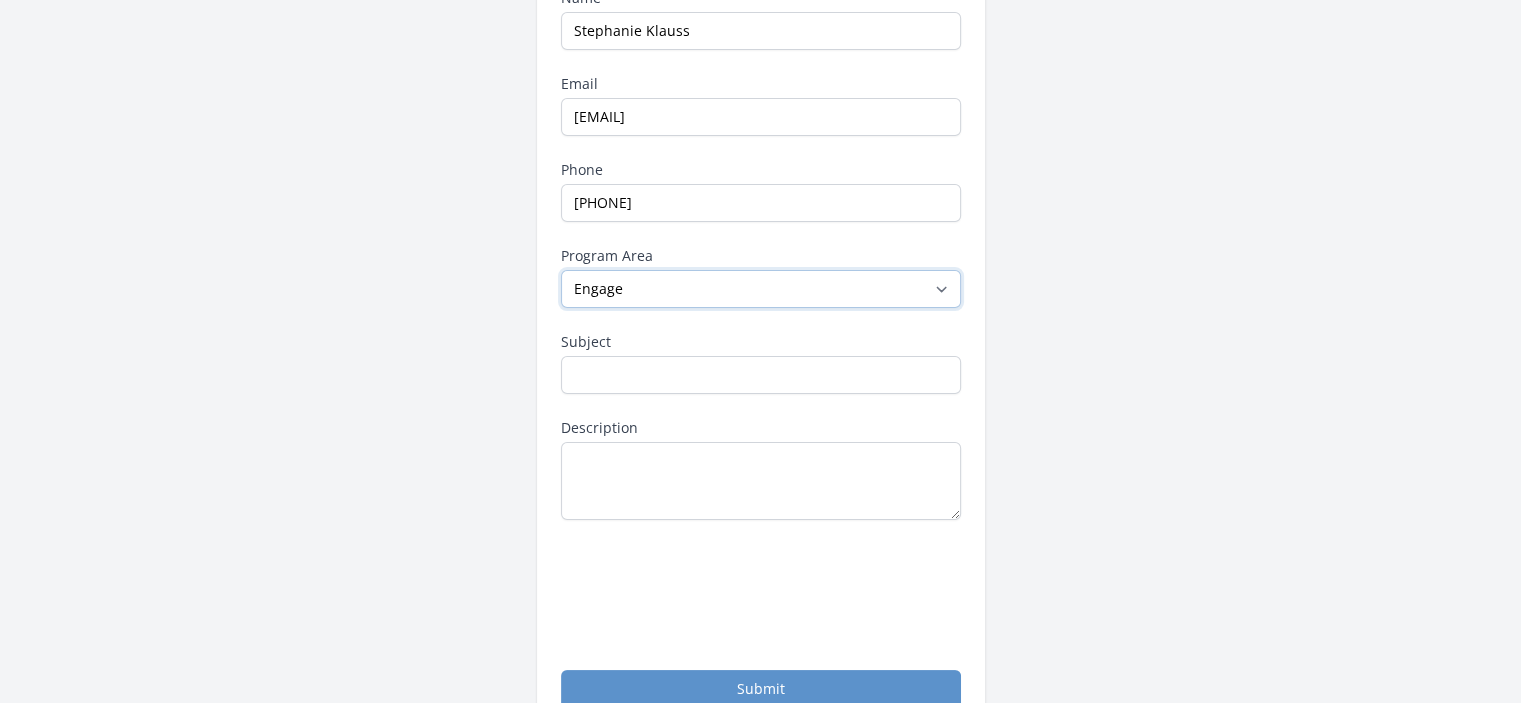 click on "--None--
Daily Point of Light Award
Disney Family Volunteer Rewards
Global Network Affiliates
Points of Light Events
Points of Light Partnership Development
Presidential Volunteer Service Awards Program
Service Enterprise Certification
Other
Points of Light Community
Community for Employee Civic Engagement
Engage" at bounding box center (761, 289) 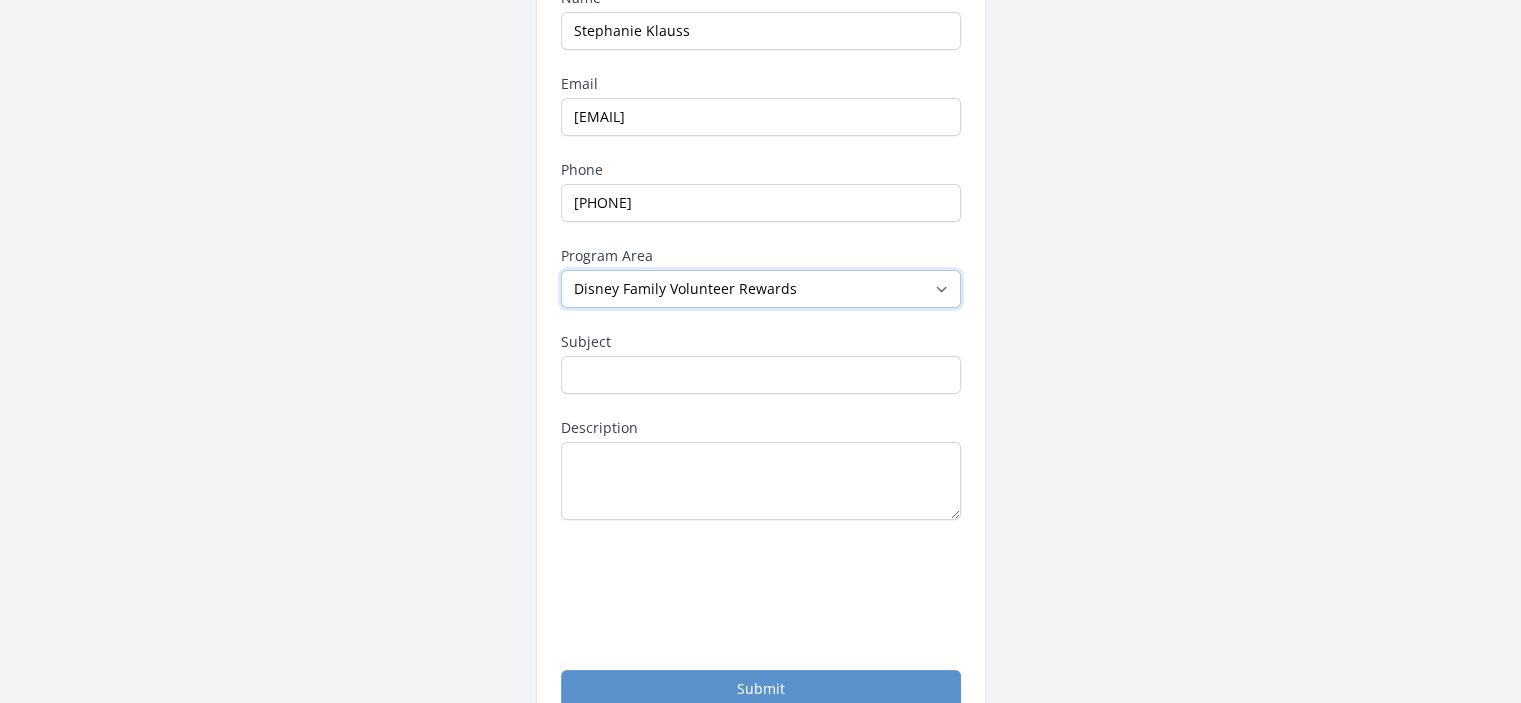 click on "--None--
Daily Point of Light Award
Disney Family Volunteer Rewards
Global Network Affiliates
Points of Light Events
Points of Light Partnership Development
Presidential Volunteer Service Awards Program
Service Enterprise Certification
Other
Points of Light Community
Community for Employee Civic Engagement
Engage" at bounding box center (761, 289) 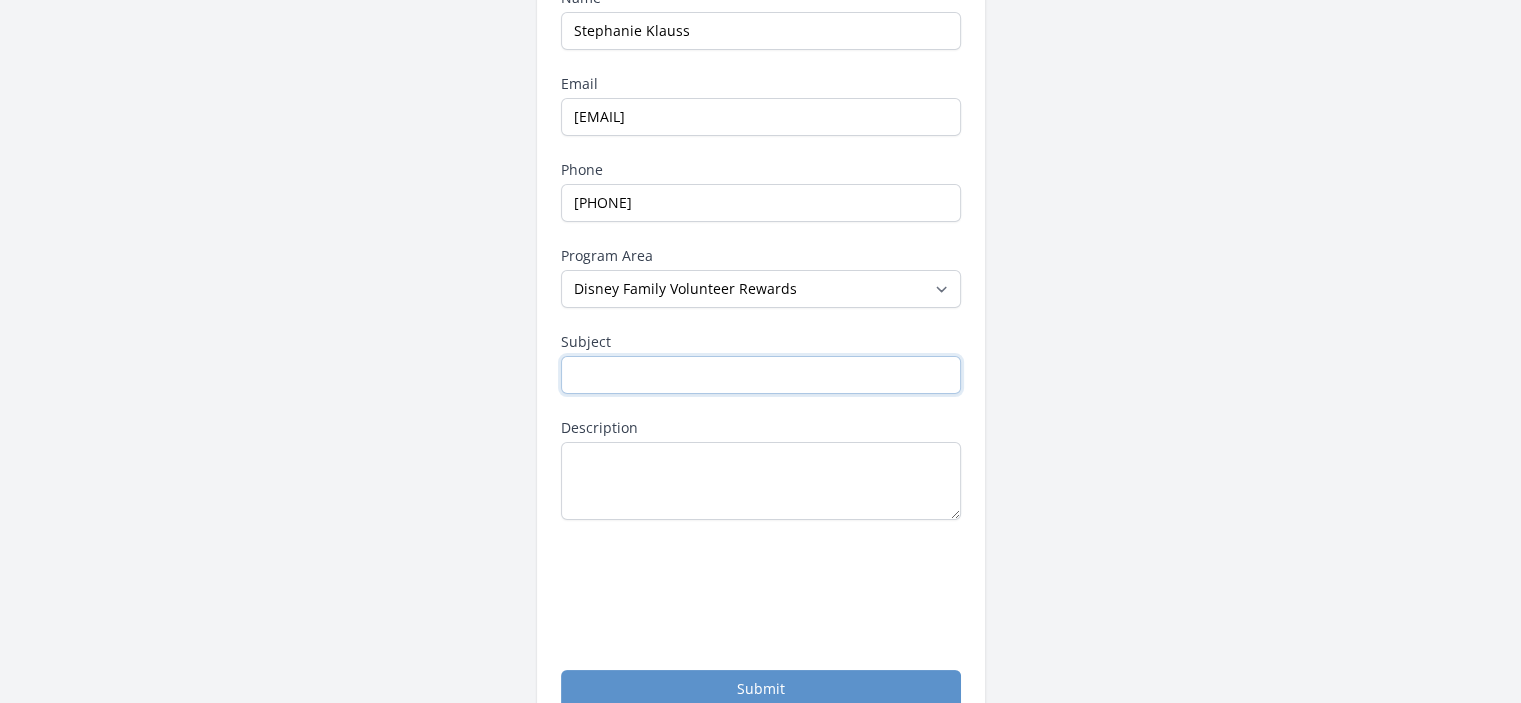click on "Subject" at bounding box center [761, 375] 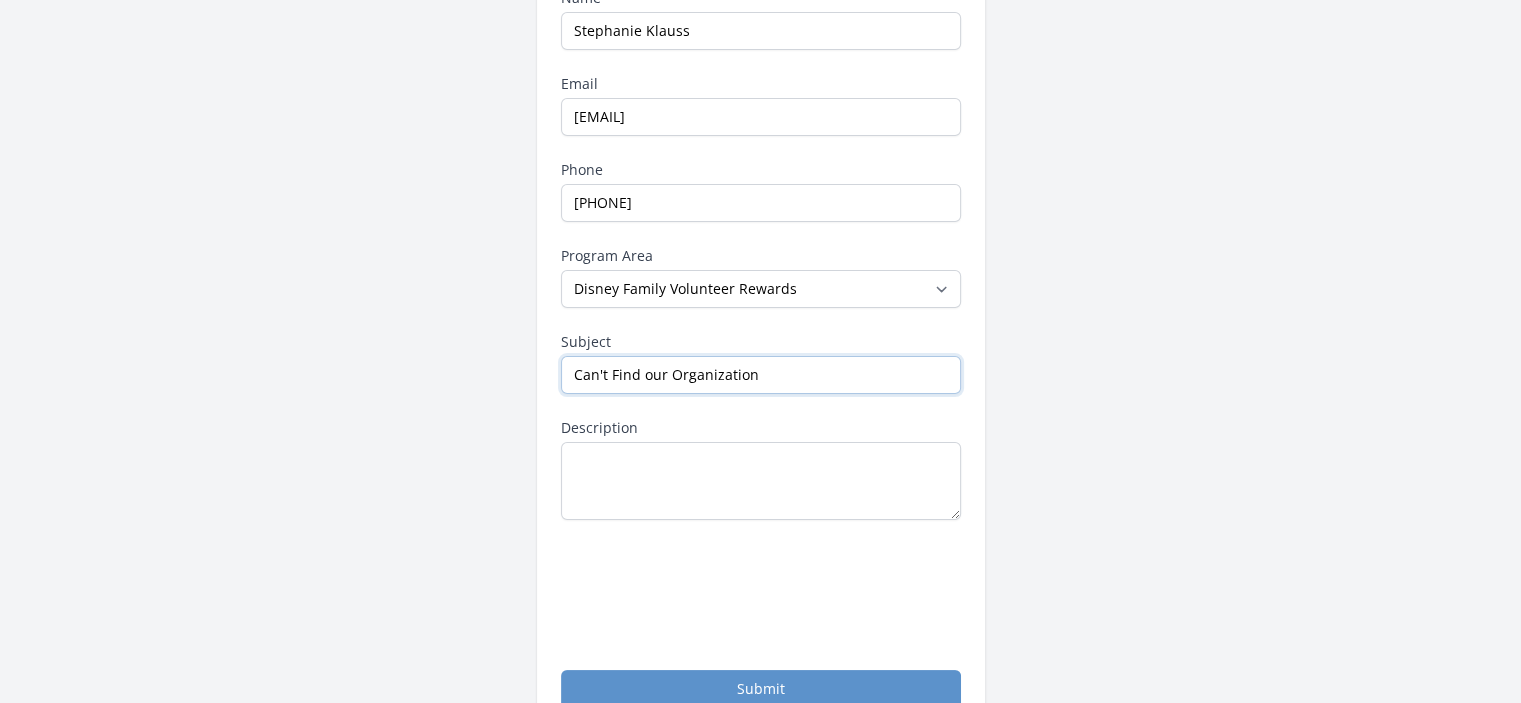 type on "Can't Find our Organization" 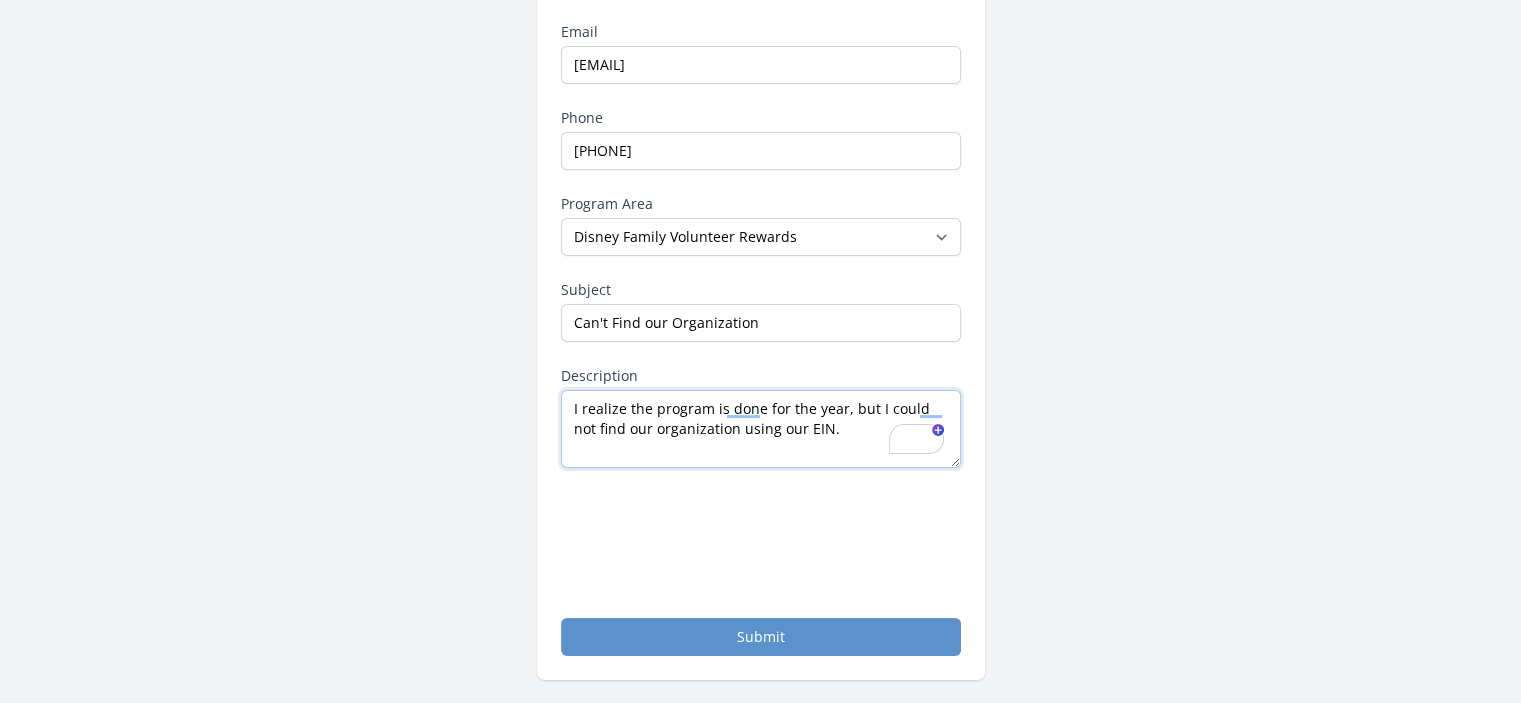 scroll, scrollTop: 300, scrollLeft: 0, axis: vertical 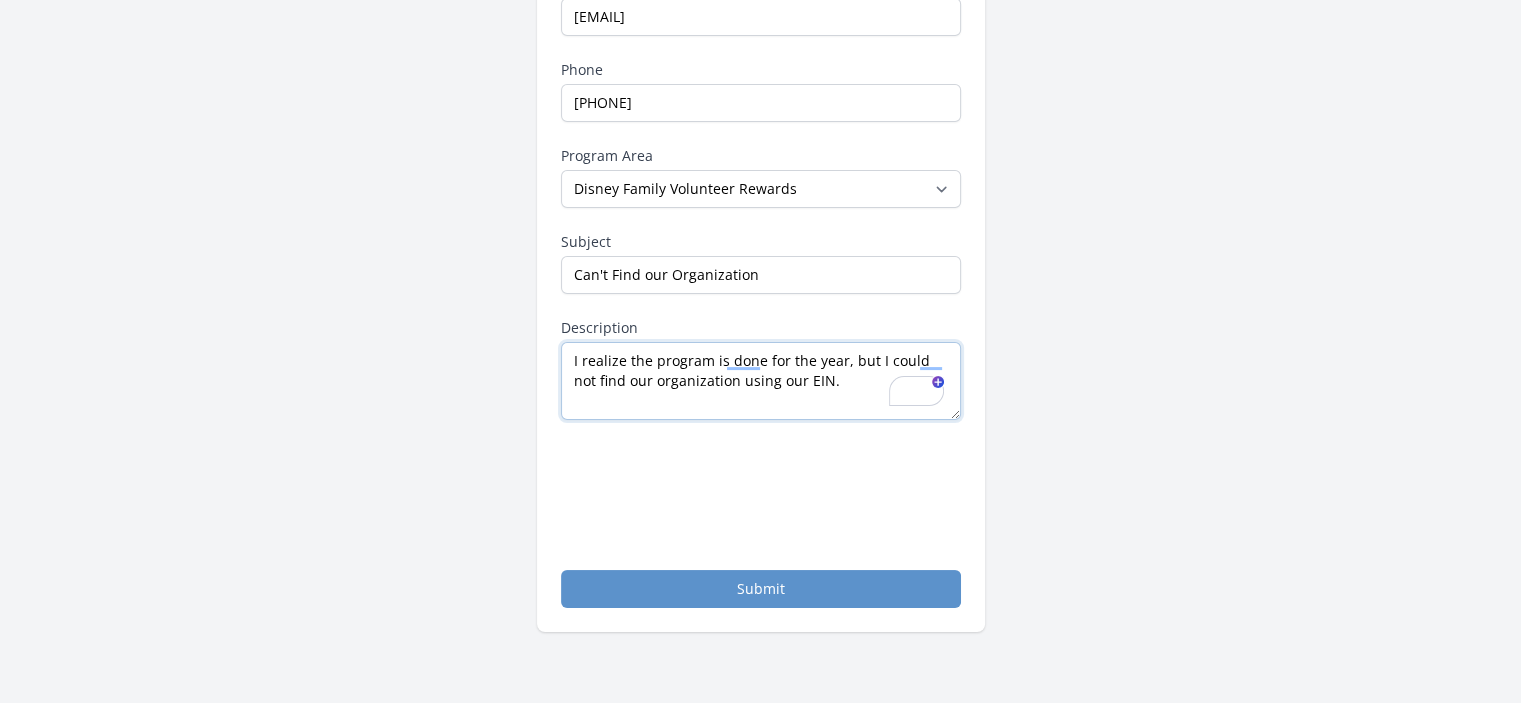 click on "I realize the program is done for the year, but I could not find our organization using our EIN." at bounding box center (761, 381) 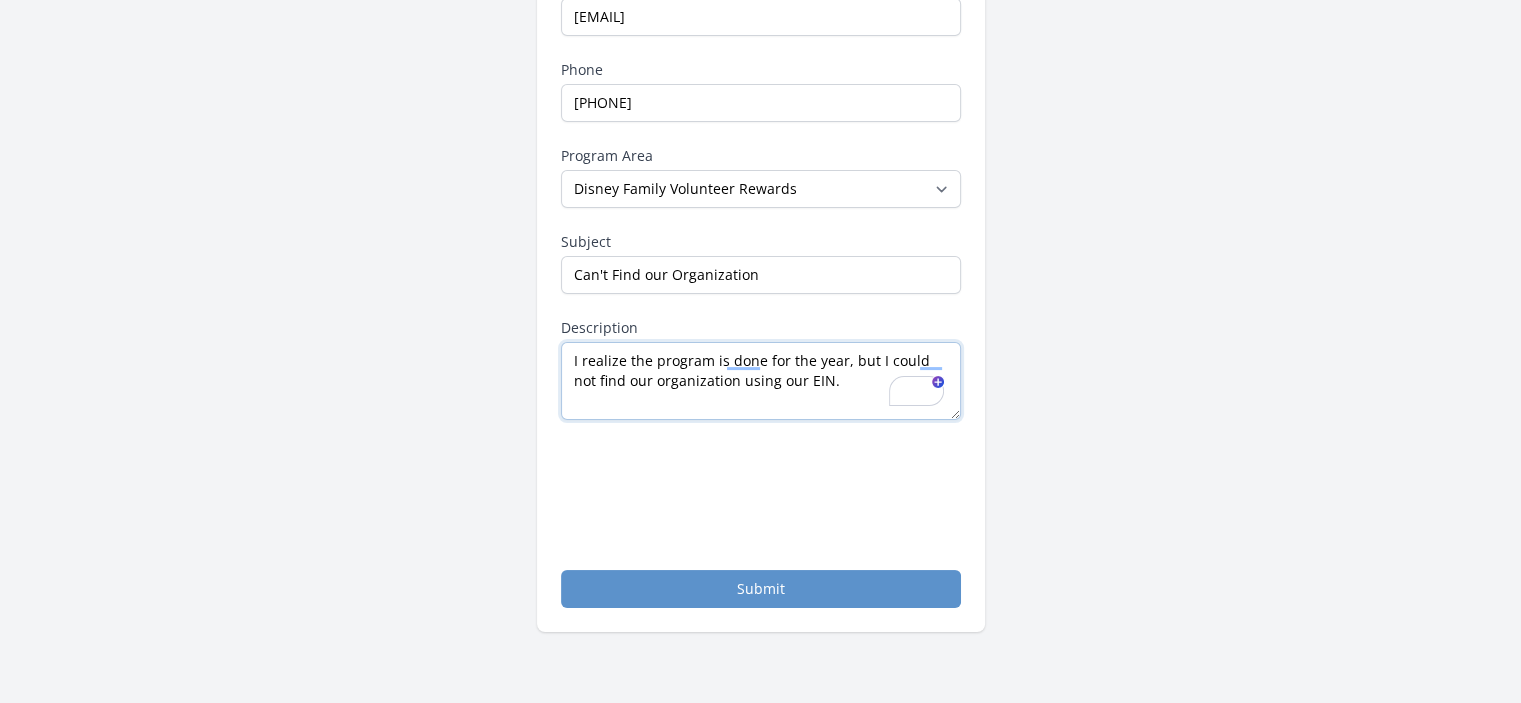 paste on "The Federal Tax ID# (EIN) [EIN] belongs to [ORGANIZATION]." 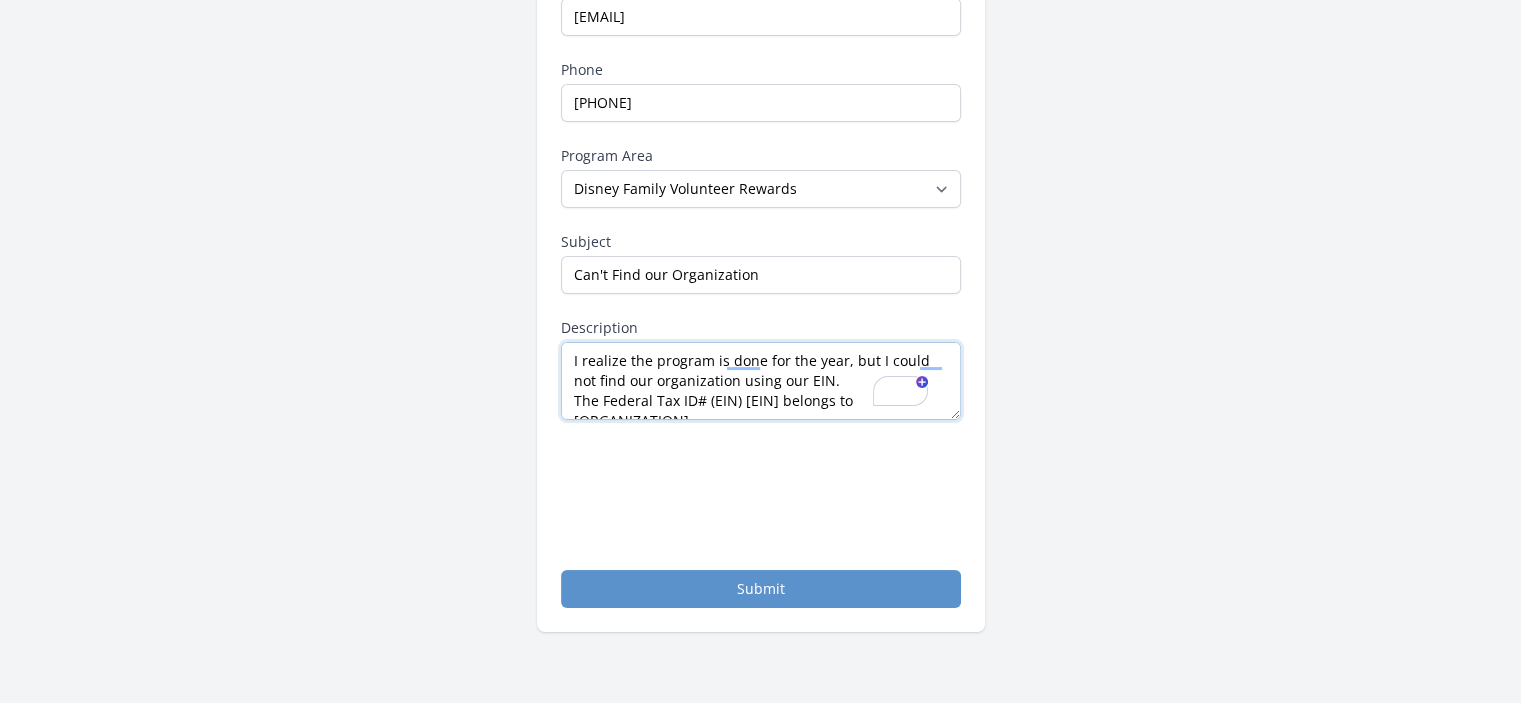 scroll, scrollTop: 11, scrollLeft: 0, axis: vertical 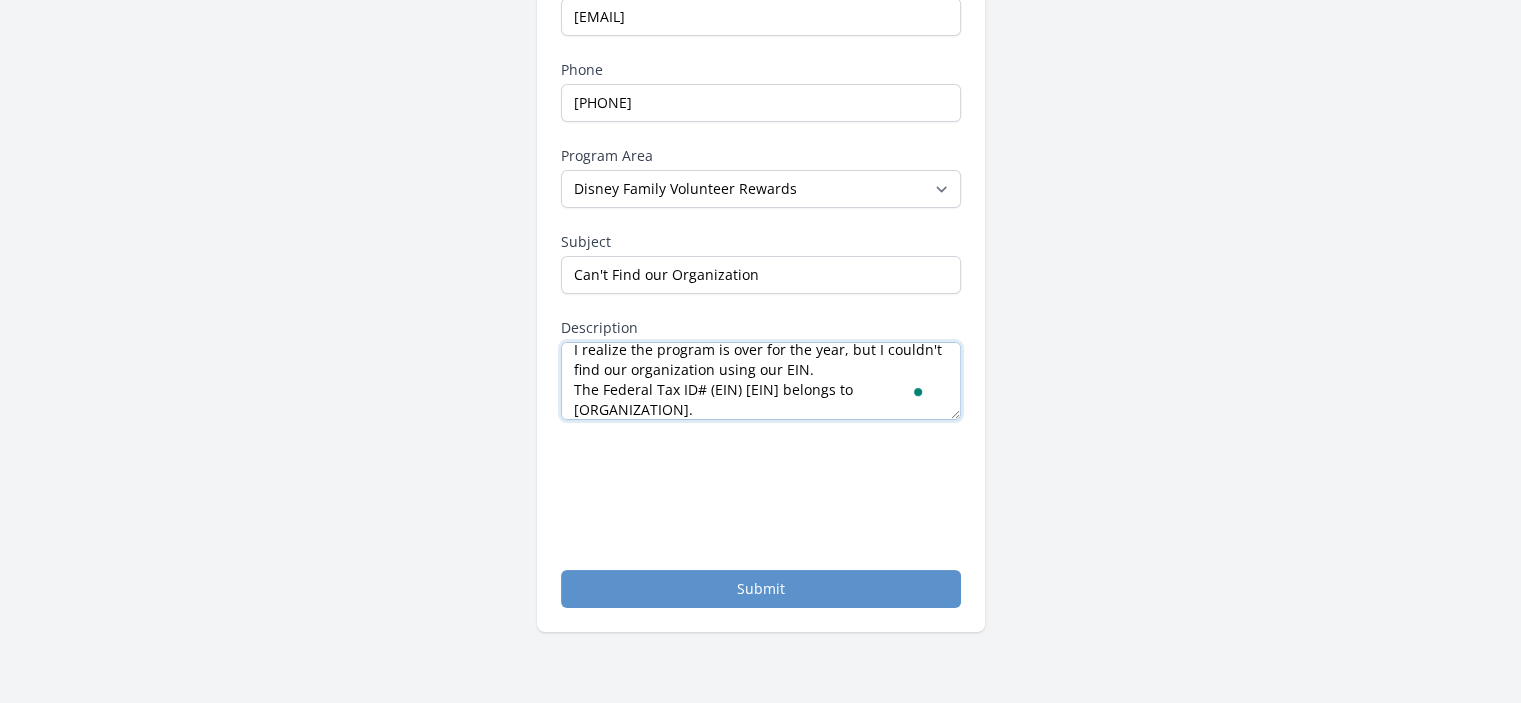 click on "I realize the program is over for the year, but I couldn't find our organization using our EIN.
The Federal Tax ID# (EIN) [EIN] belongs to [ORGANIZATION]." at bounding box center [761, 381] 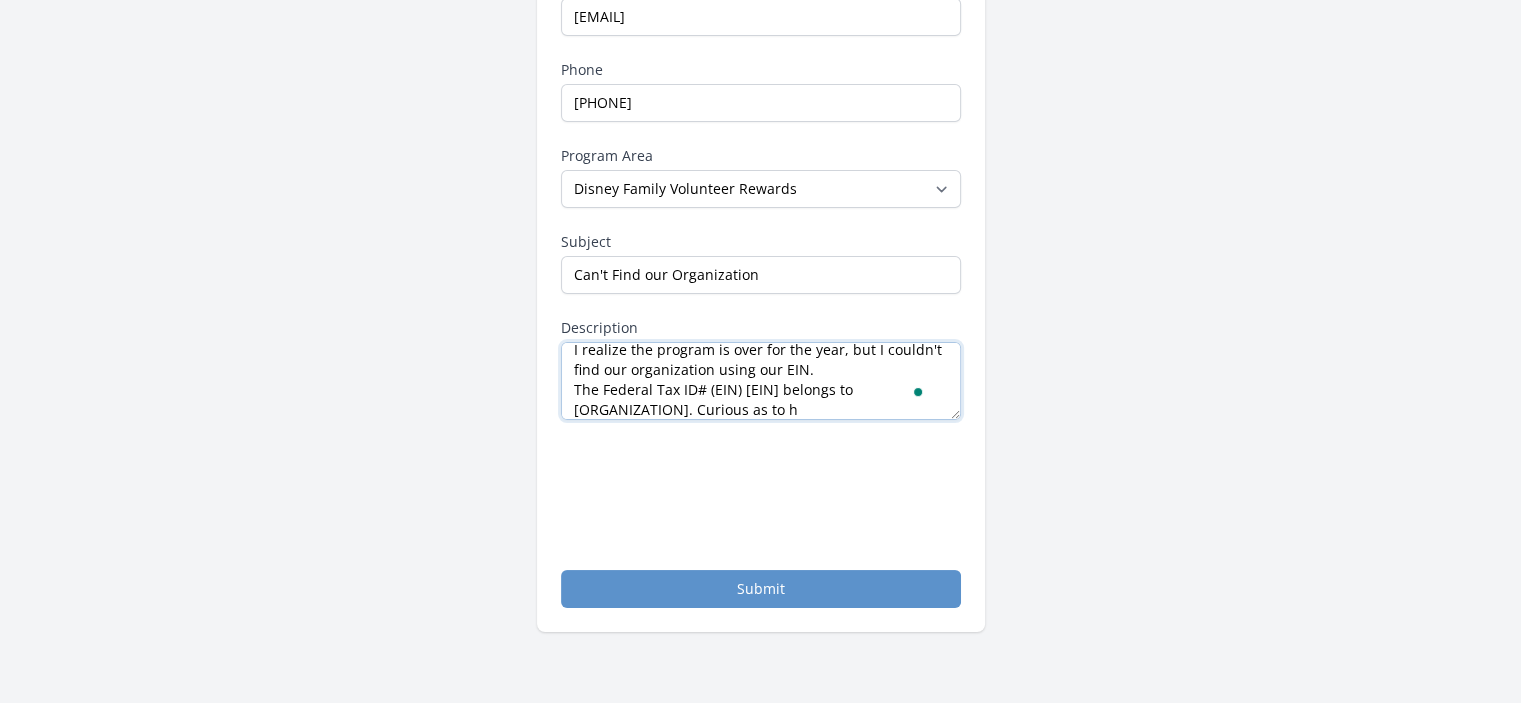 scroll, scrollTop: 31, scrollLeft: 0, axis: vertical 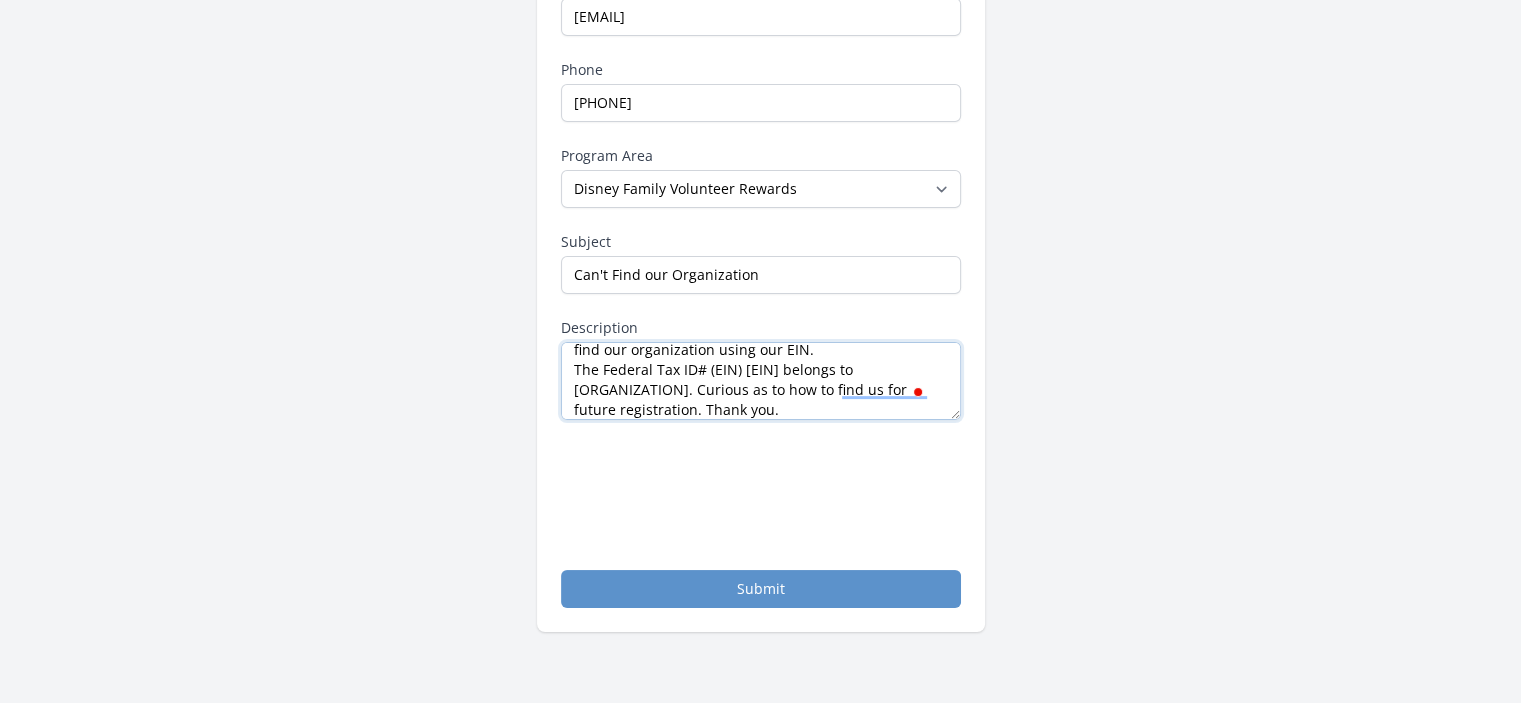 type on "I realize the program is over for the year, but I couldn't find our organization using our EIN.
The Federal Tax ID# (EIN) [EIN] belongs to [ORGANIZATION]. Curious as to how to find us for future registration. Thank you." 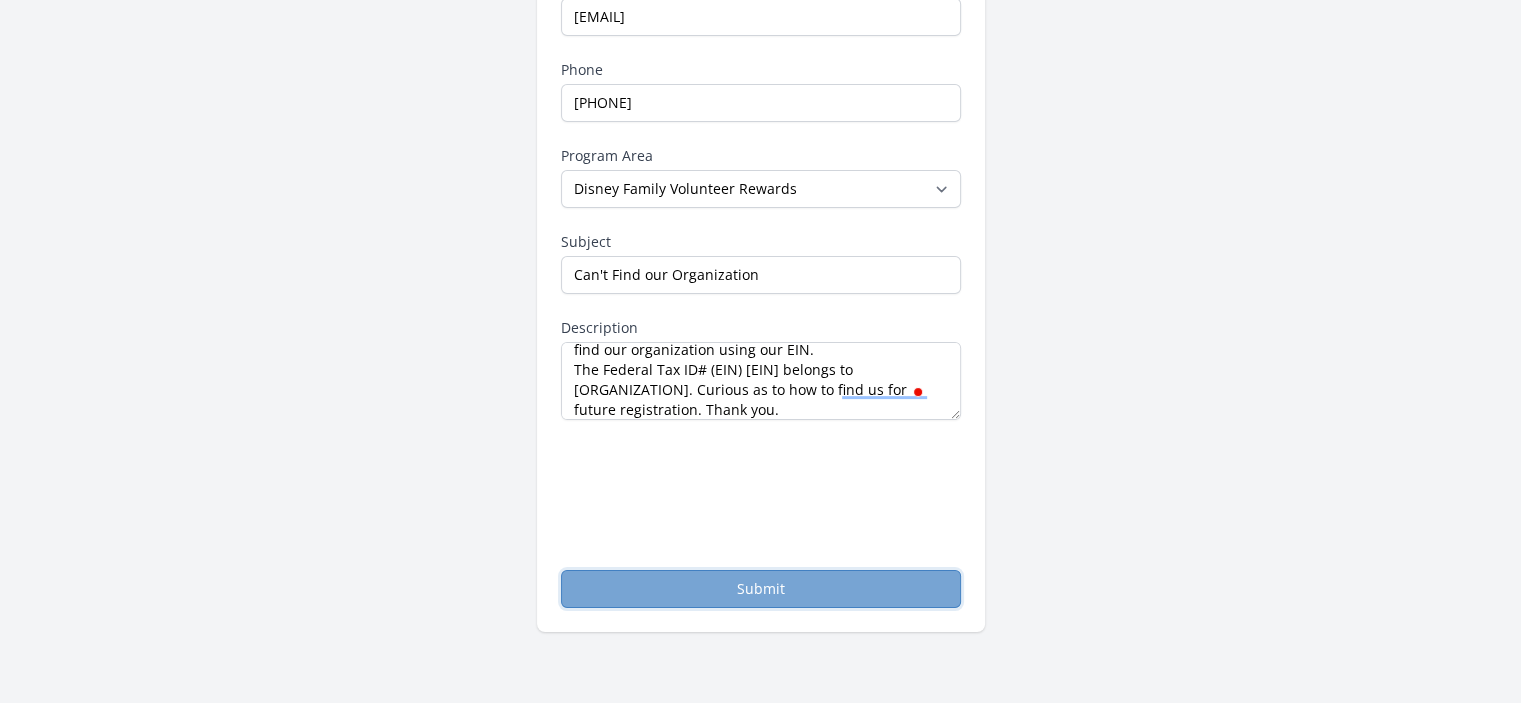click on "Submit" at bounding box center (761, 589) 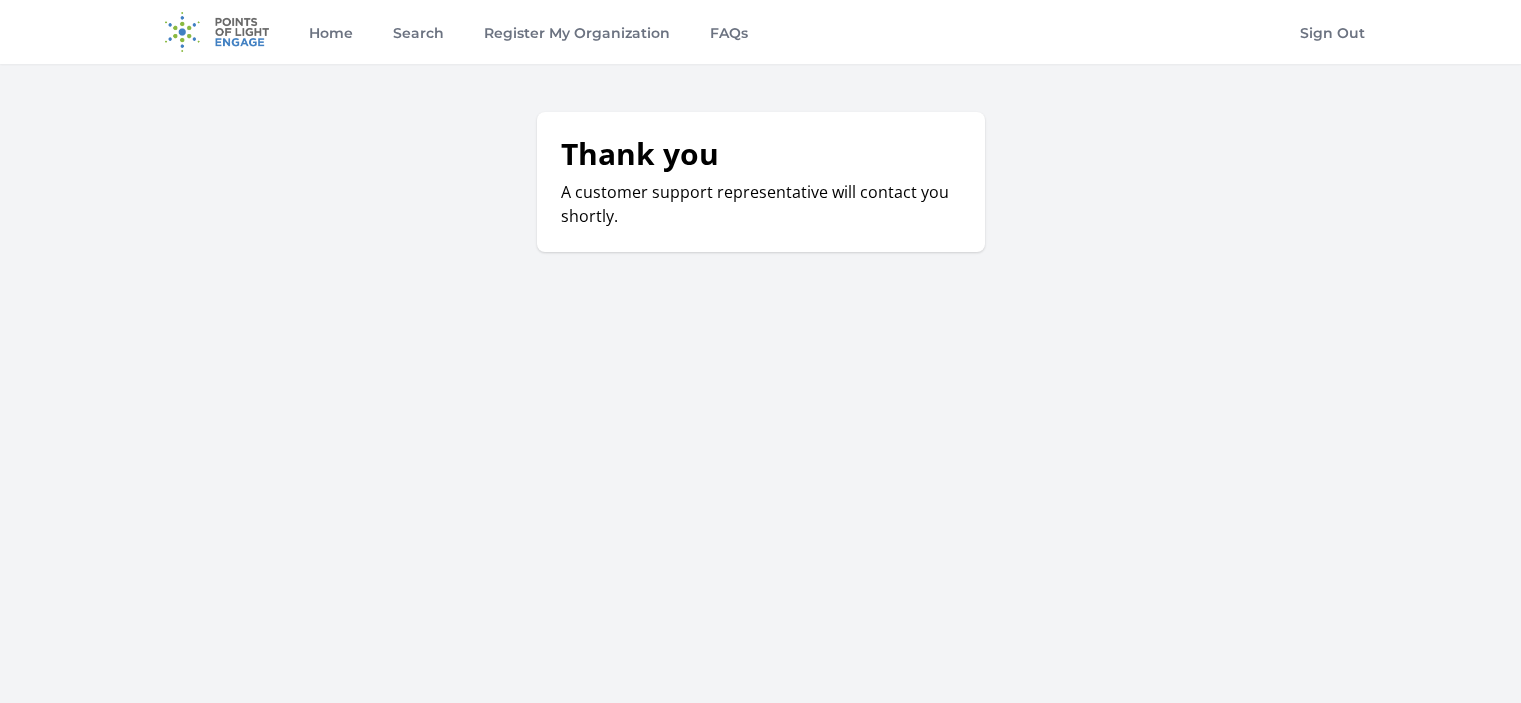scroll, scrollTop: 0, scrollLeft: 0, axis: both 